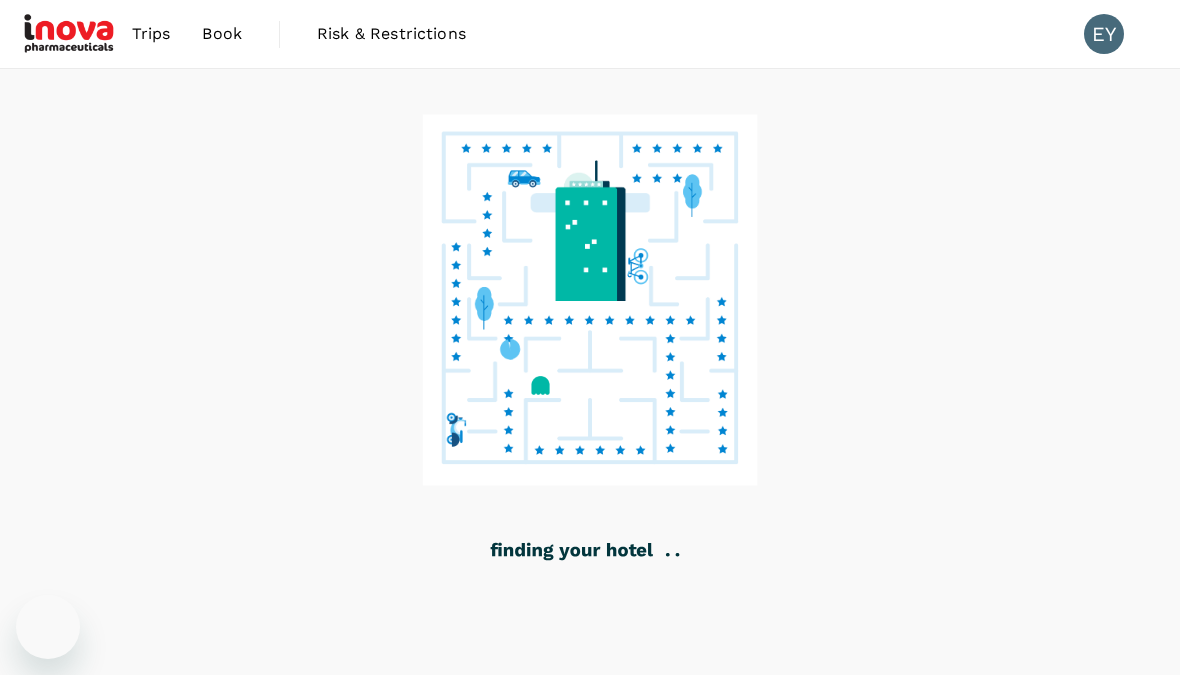 scroll, scrollTop: 25, scrollLeft: 0, axis: vertical 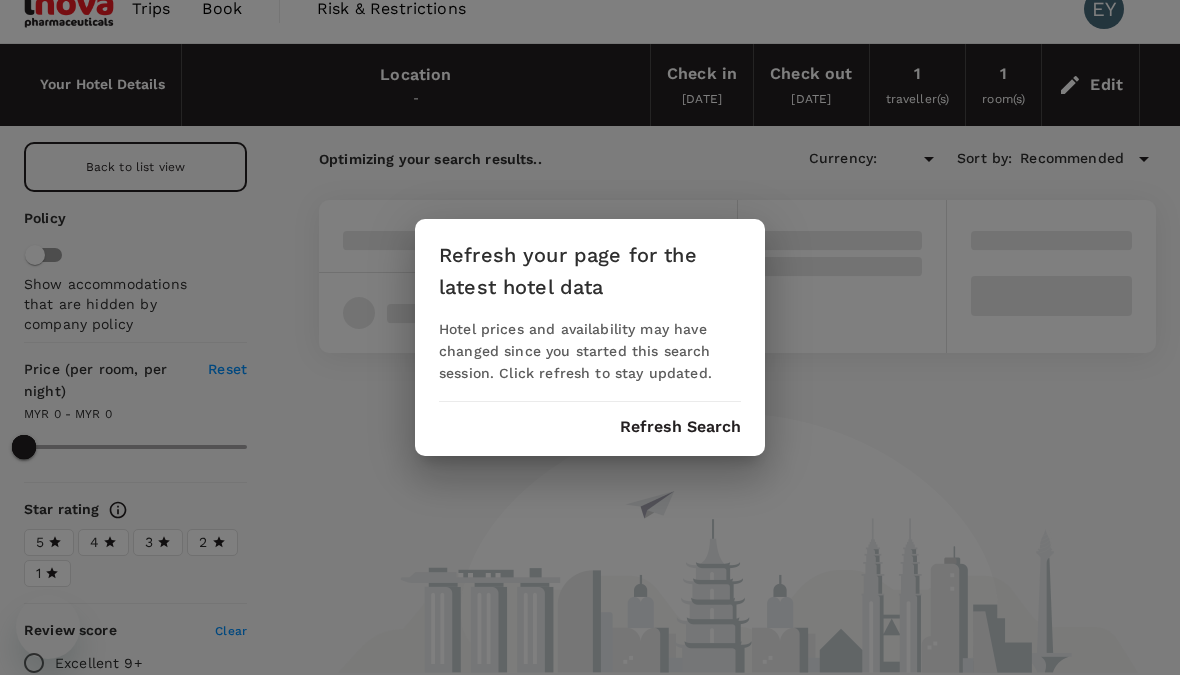 type on "MYR" 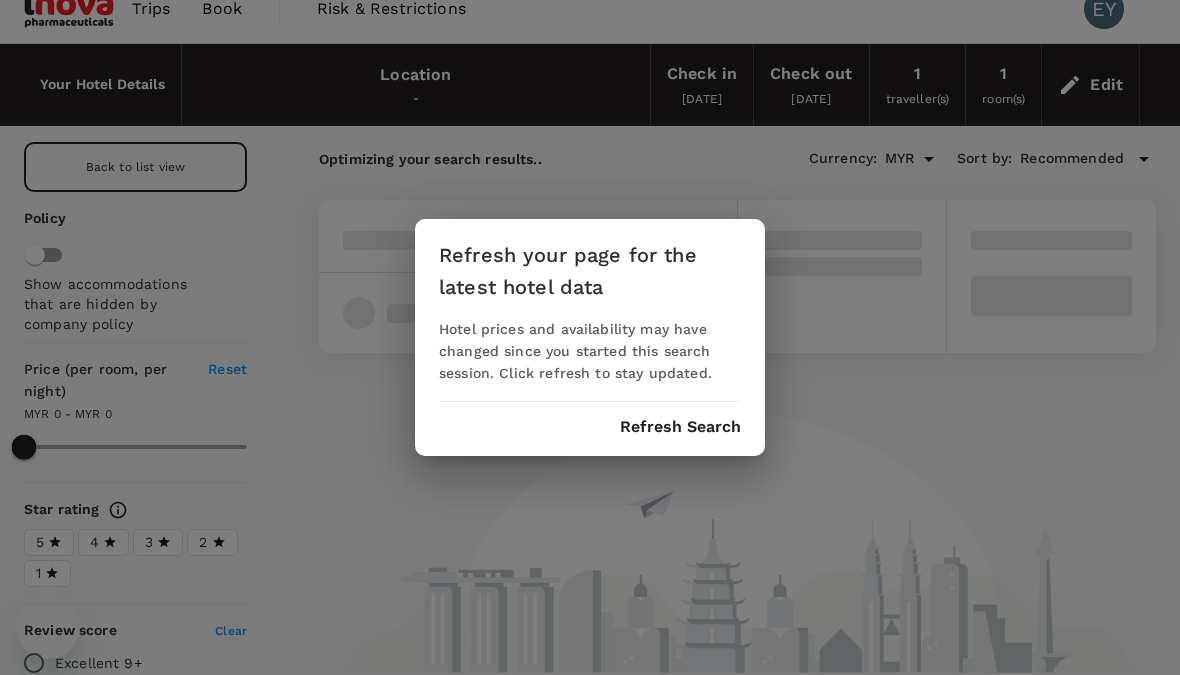 click on "Refresh Search" at bounding box center [680, 427] 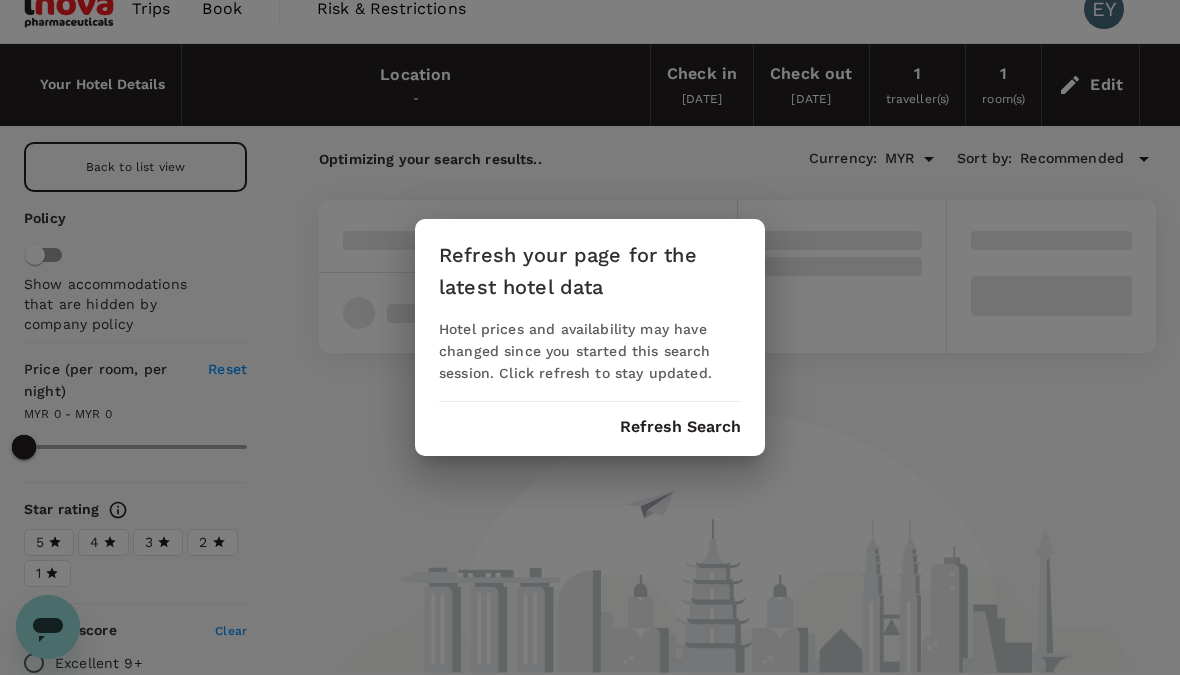scroll, scrollTop: 0, scrollLeft: 0, axis: both 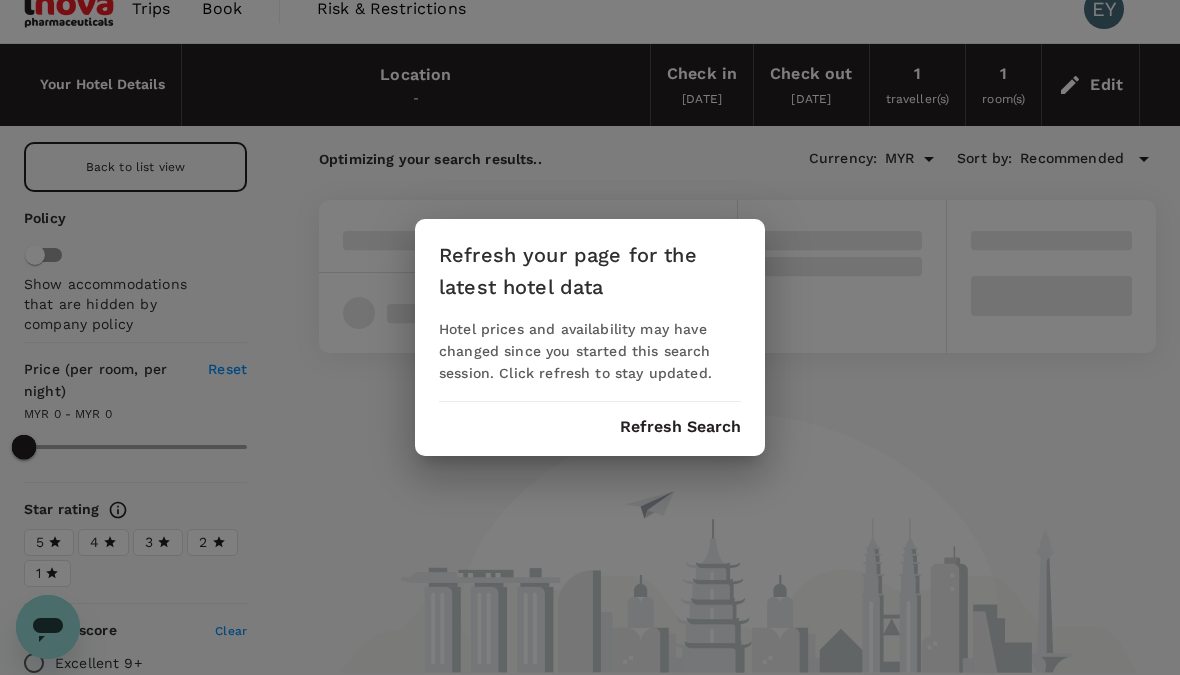 click on "Refresh Search" at bounding box center (680, 427) 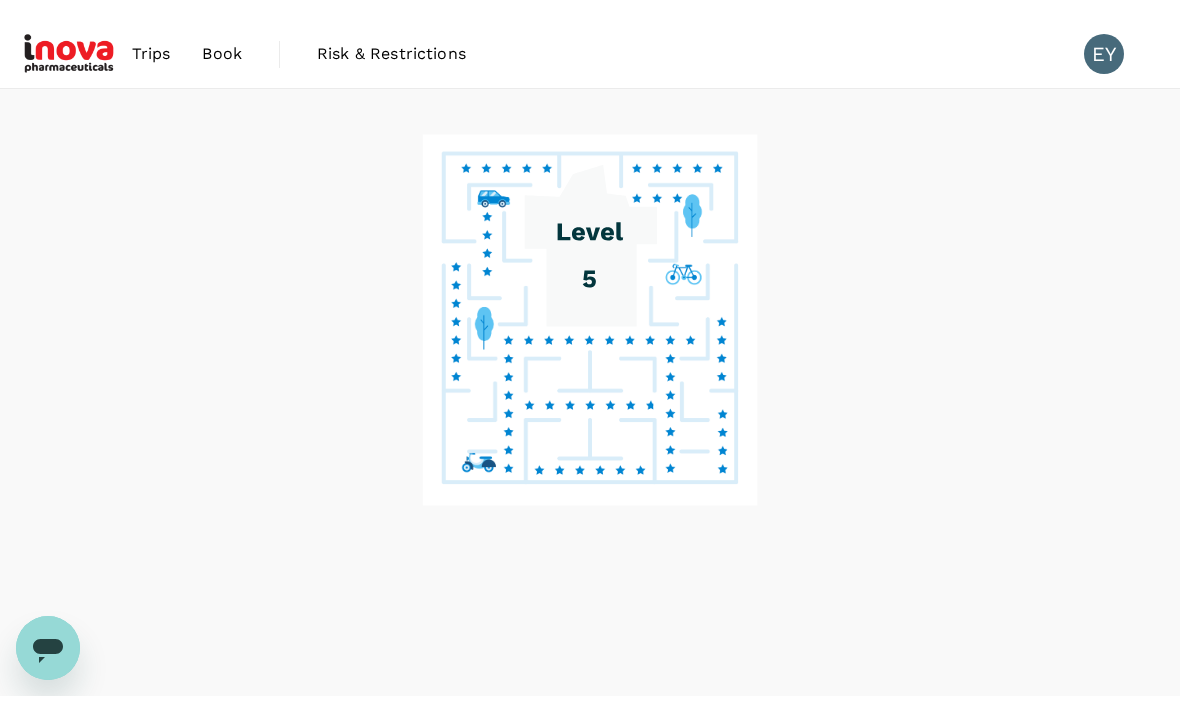 scroll, scrollTop: 0, scrollLeft: 0, axis: both 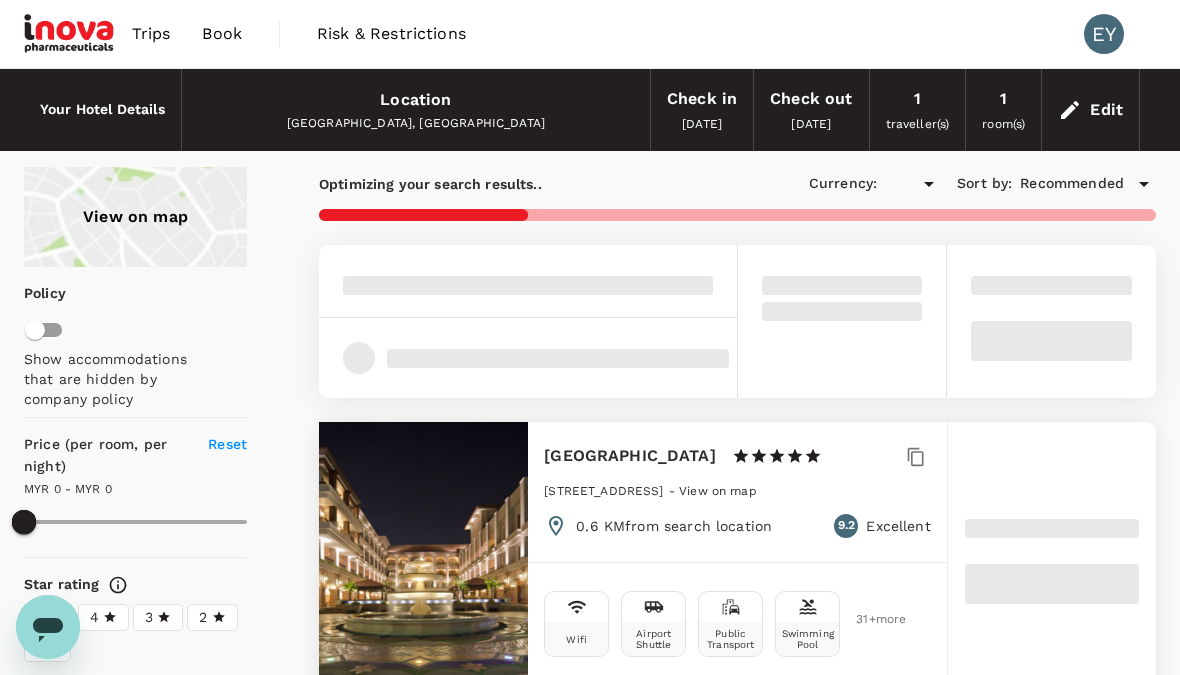 type on "1022.91" 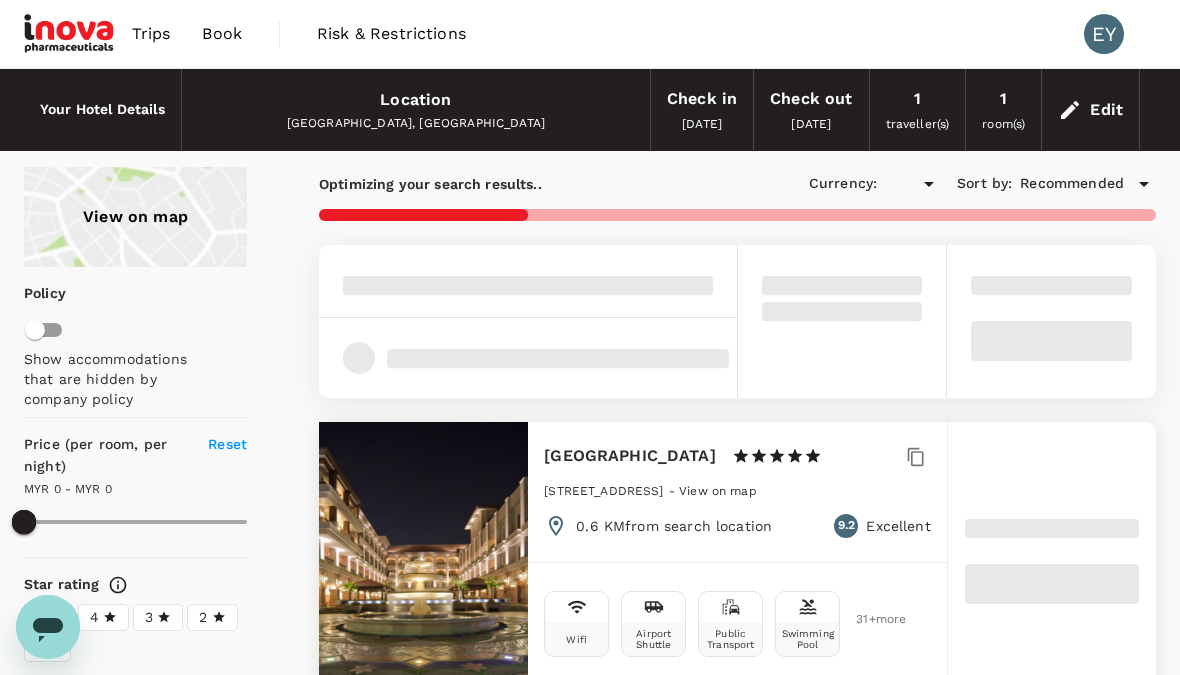 type on "MYR" 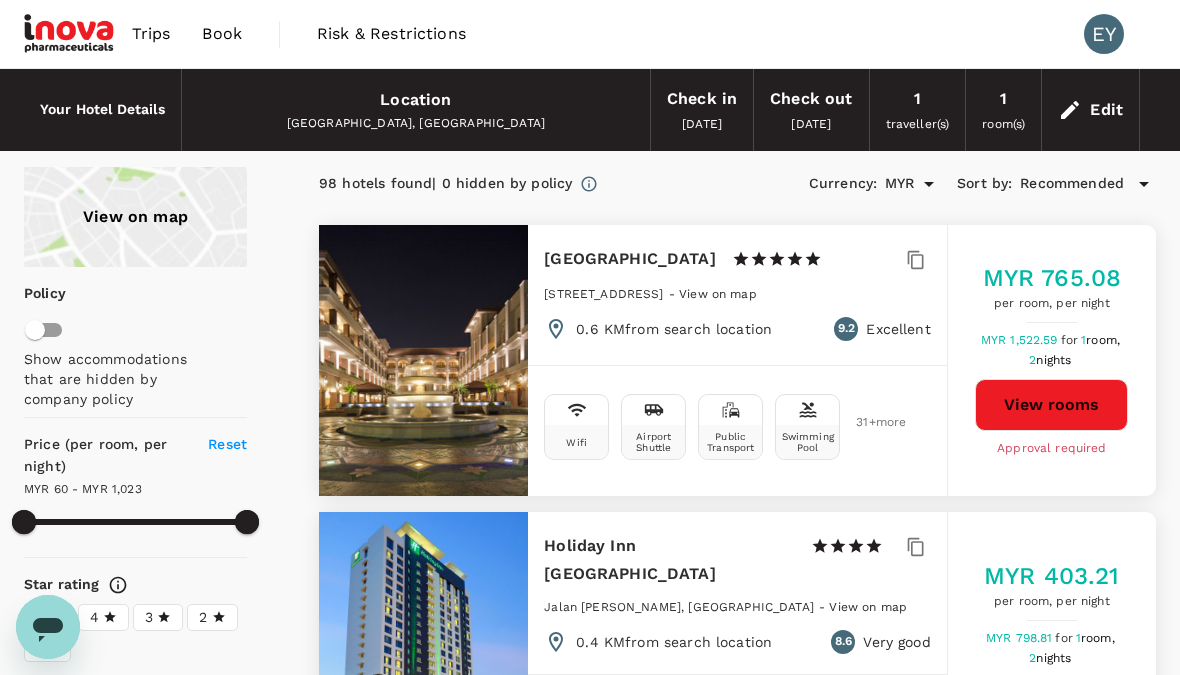 type on "1022.91" 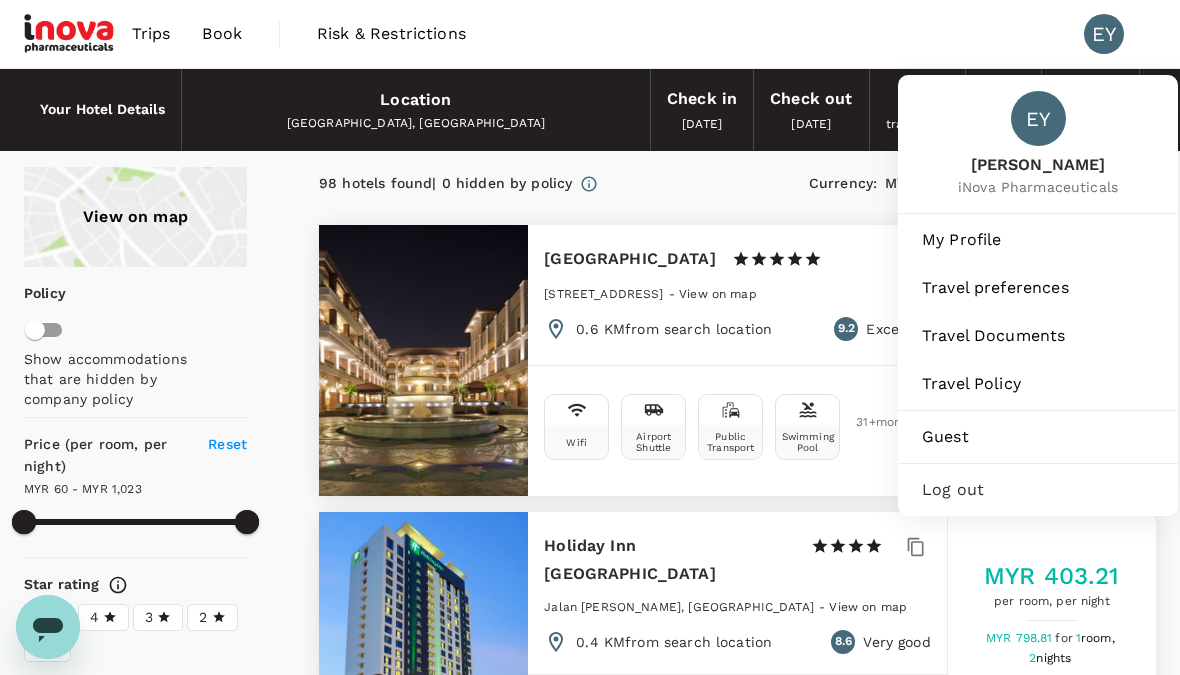 click on "Travel Documents" at bounding box center [1038, 336] 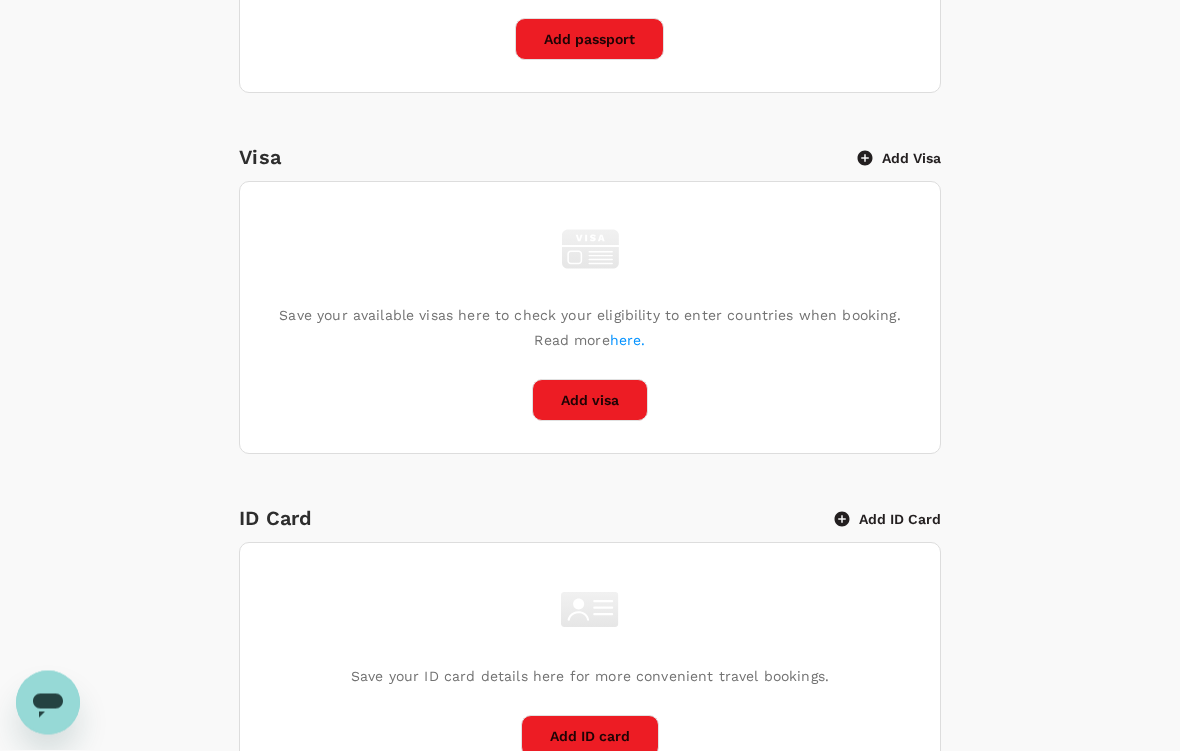 scroll, scrollTop: 549, scrollLeft: 0, axis: vertical 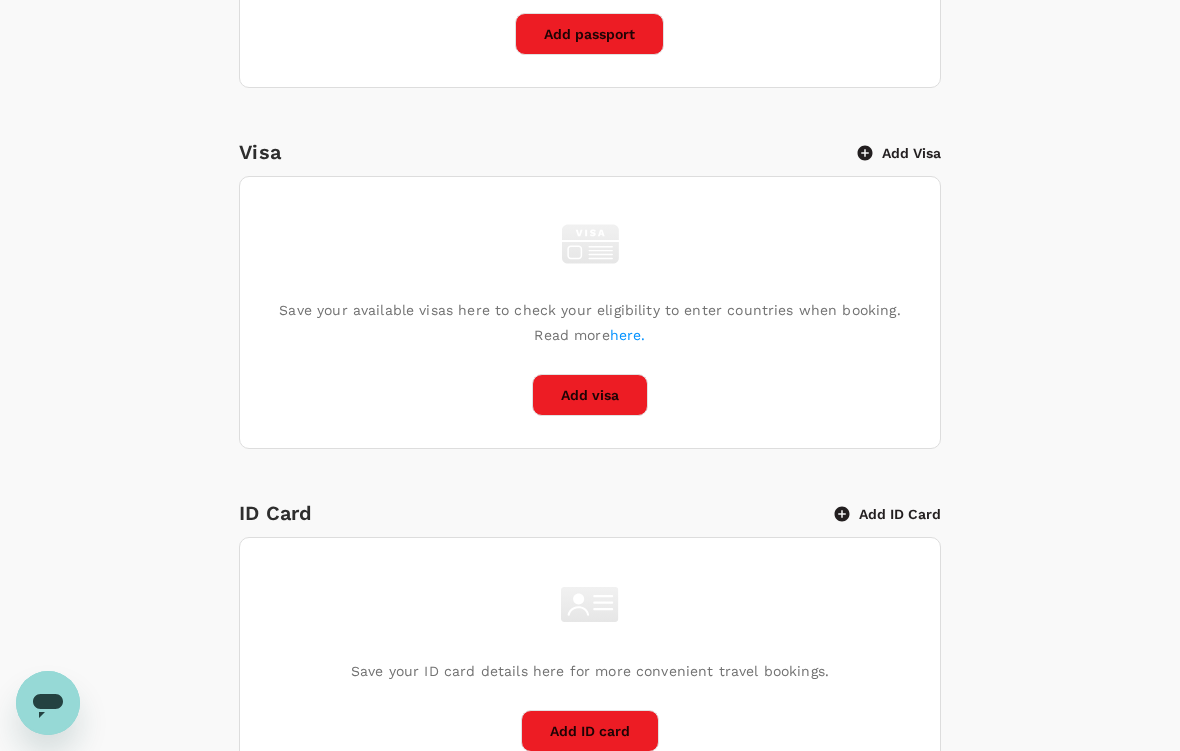 click on "Add visa" at bounding box center (590, 395) 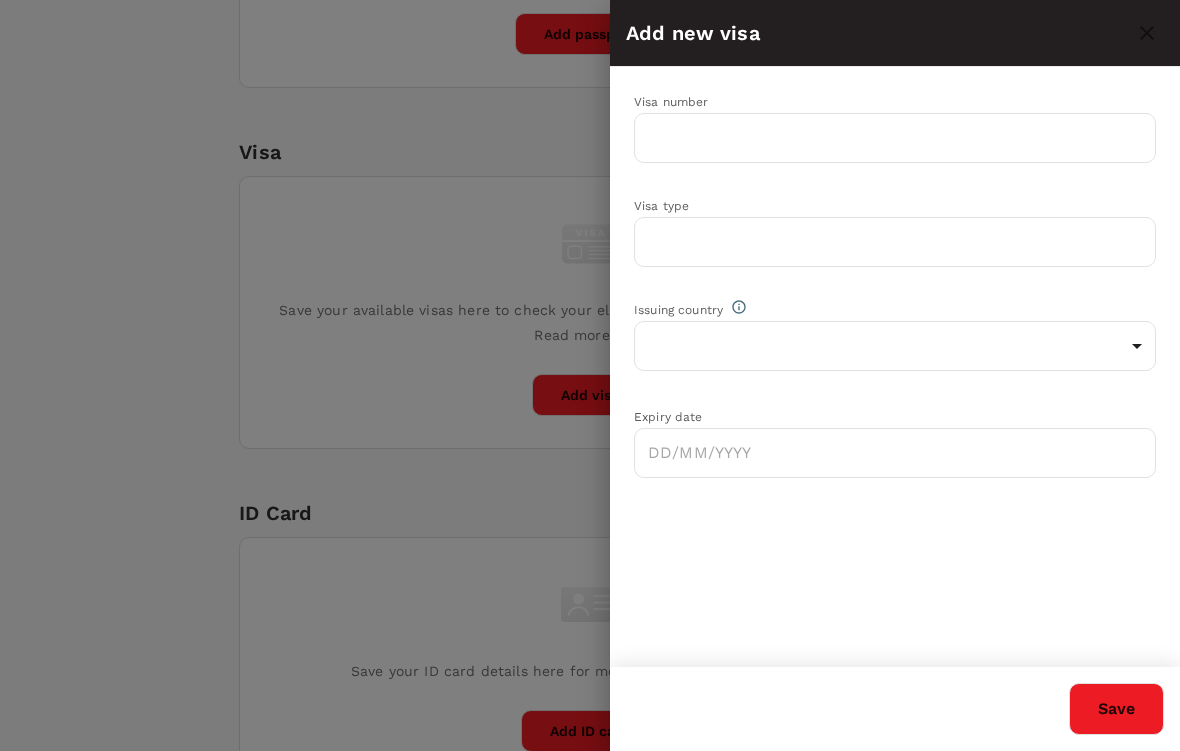 click at bounding box center [895, 242] 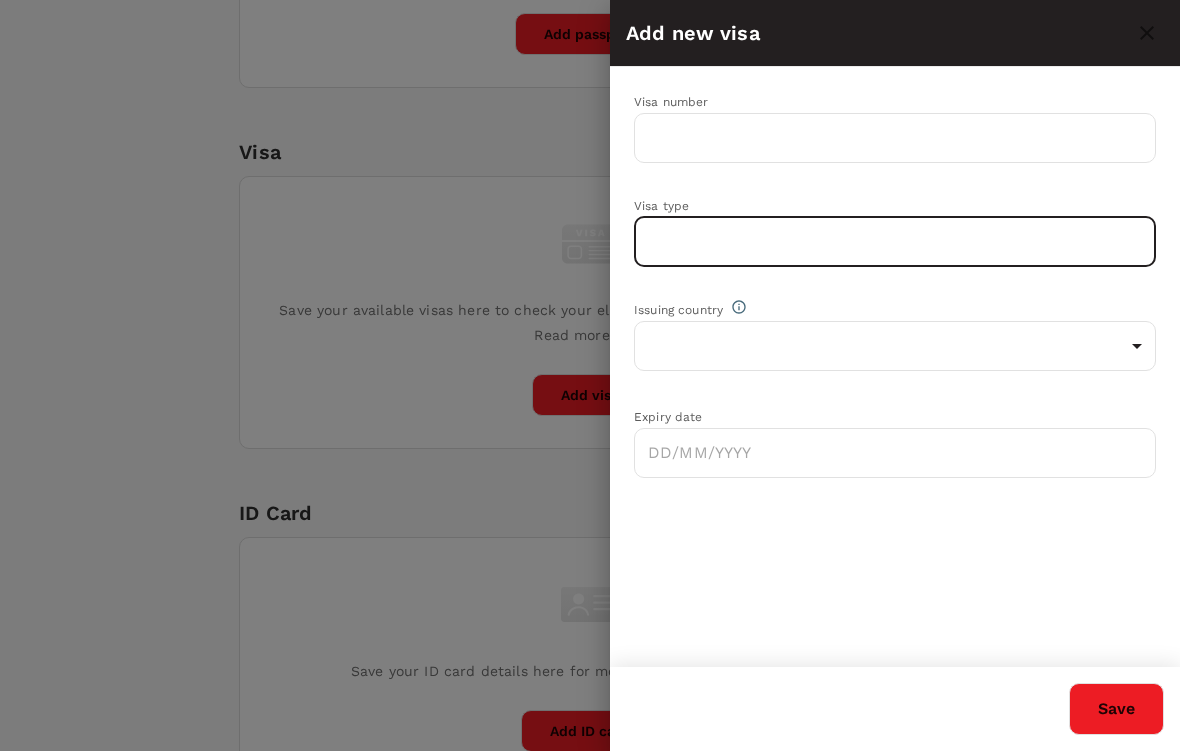 click at bounding box center (895, 242) 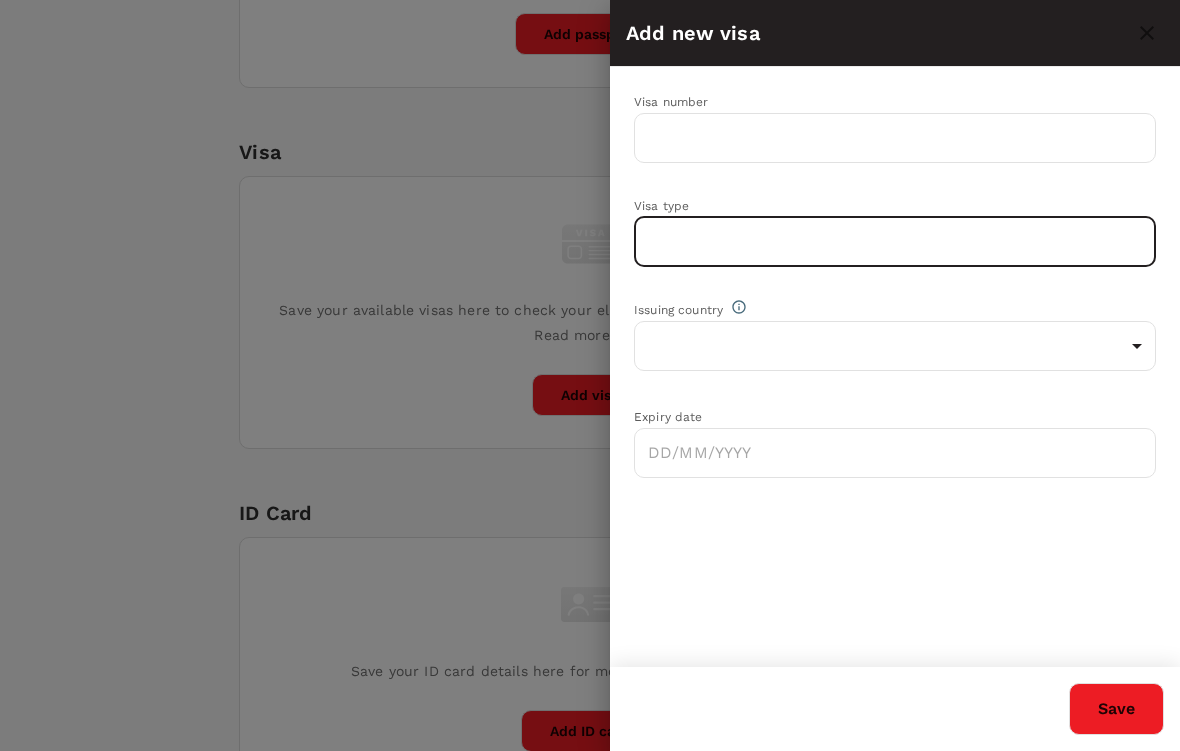 click at bounding box center [895, 138] 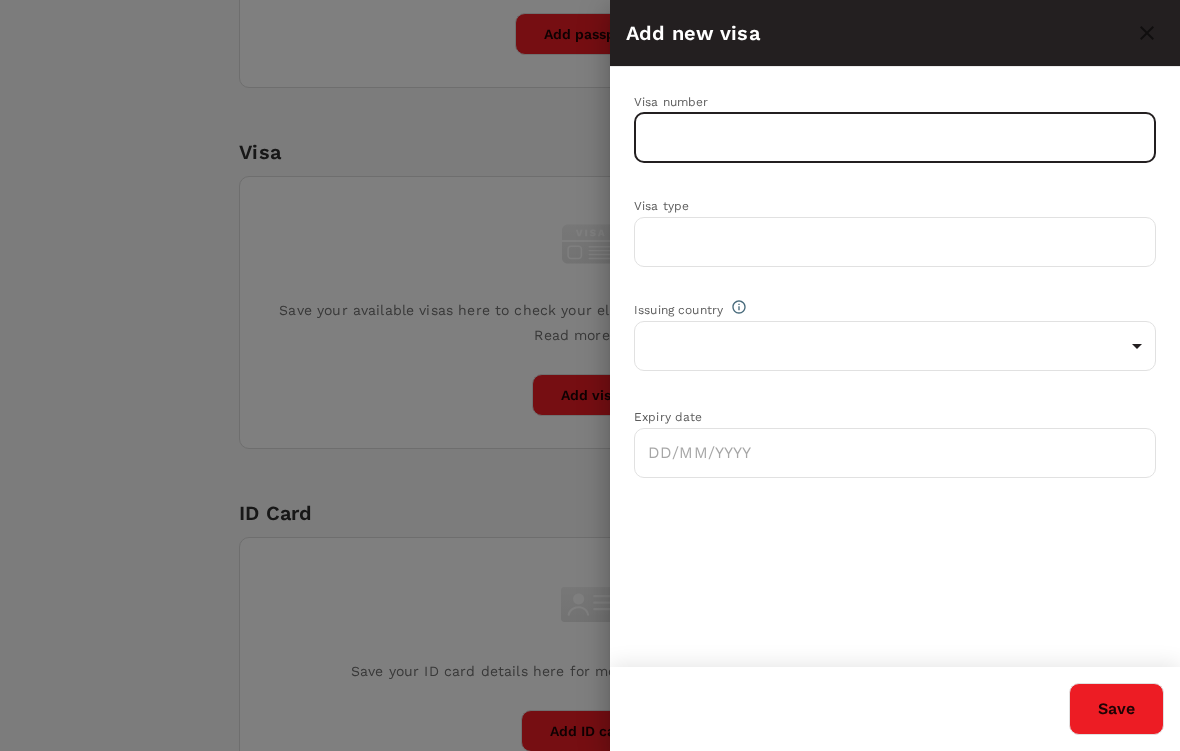 click at bounding box center (590, 375) 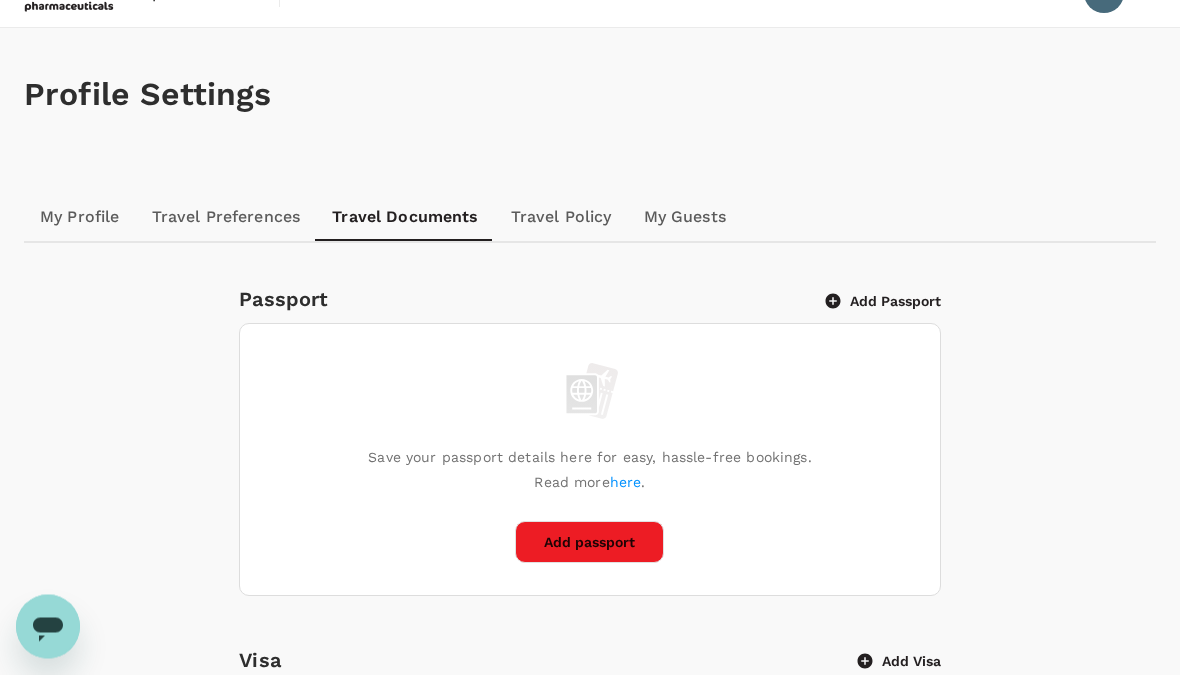 scroll, scrollTop: 41, scrollLeft: 0, axis: vertical 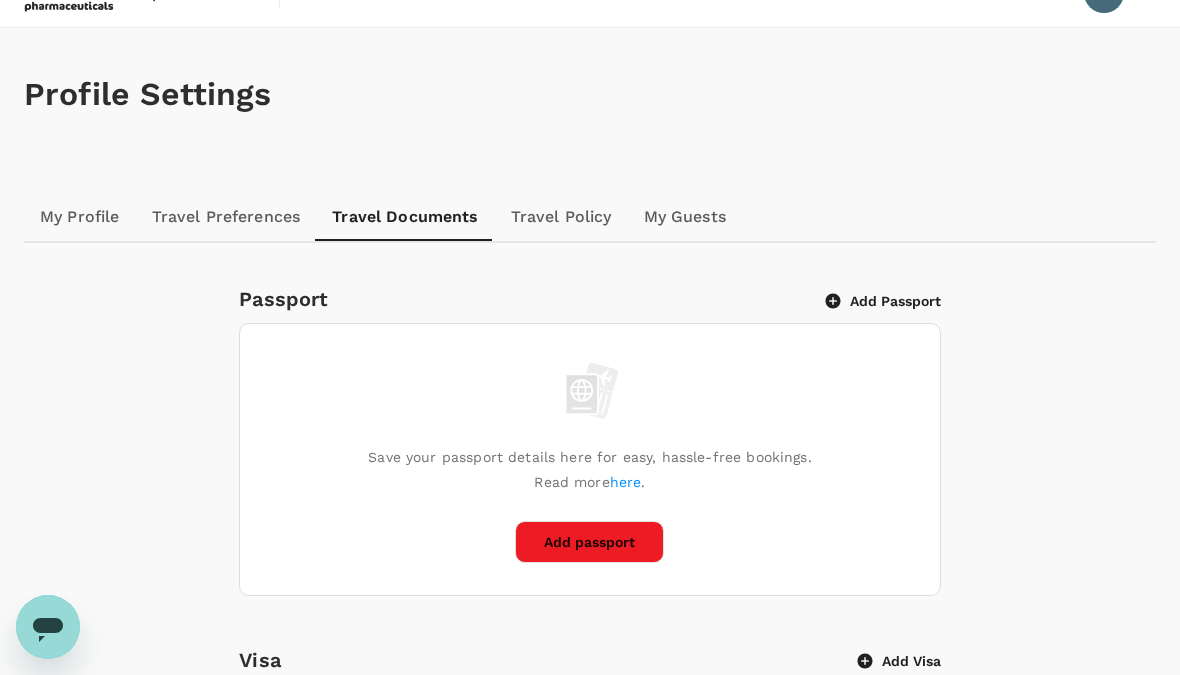 click on "Travel Policy" at bounding box center [561, 217] 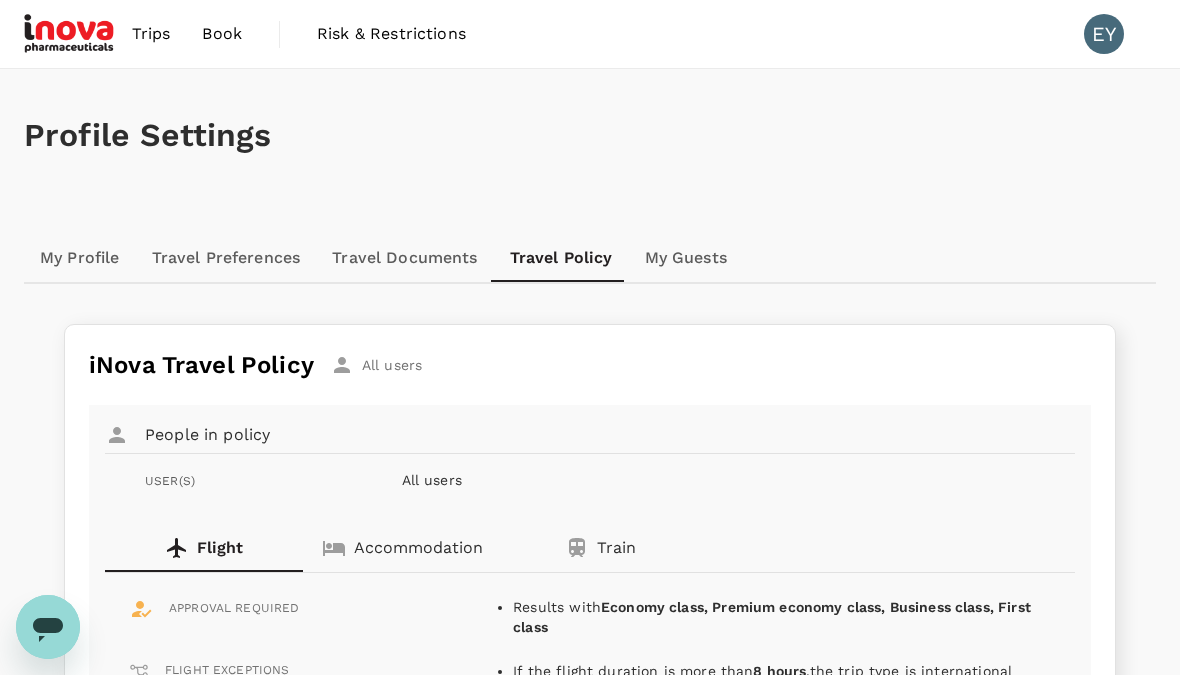 click on "Travel Documents" at bounding box center [404, 258] 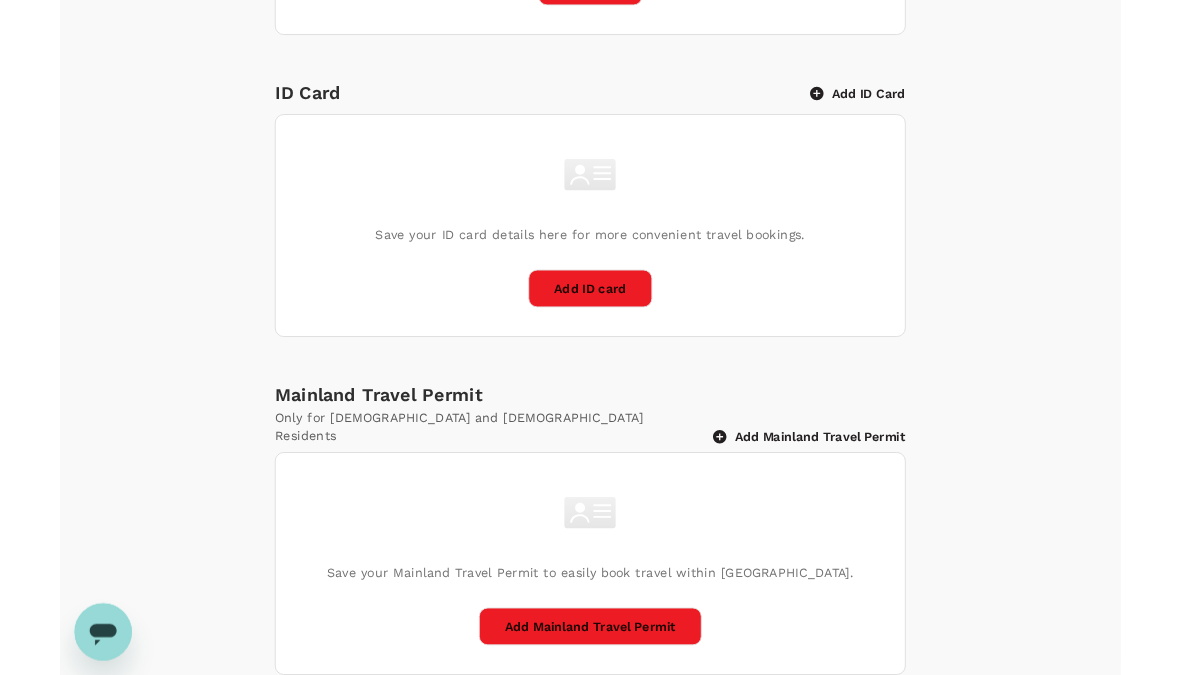 scroll, scrollTop: 969, scrollLeft: 0, axis: vertical 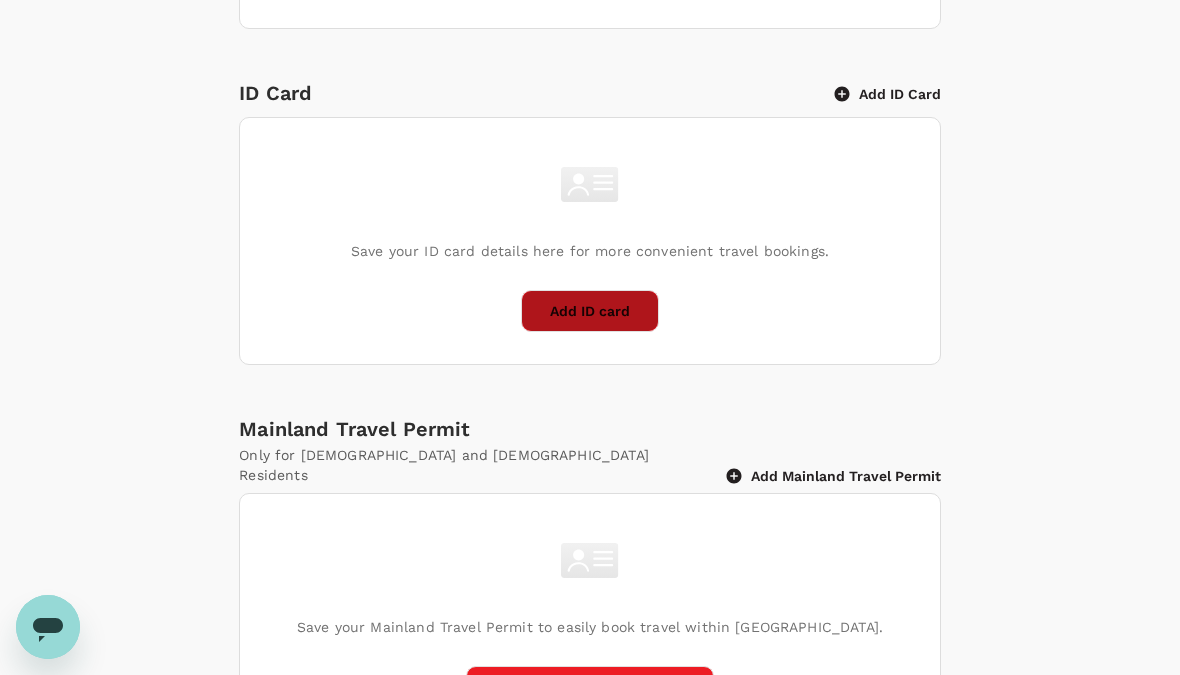 click on "Add ID card" at bounding box center [590, 311] 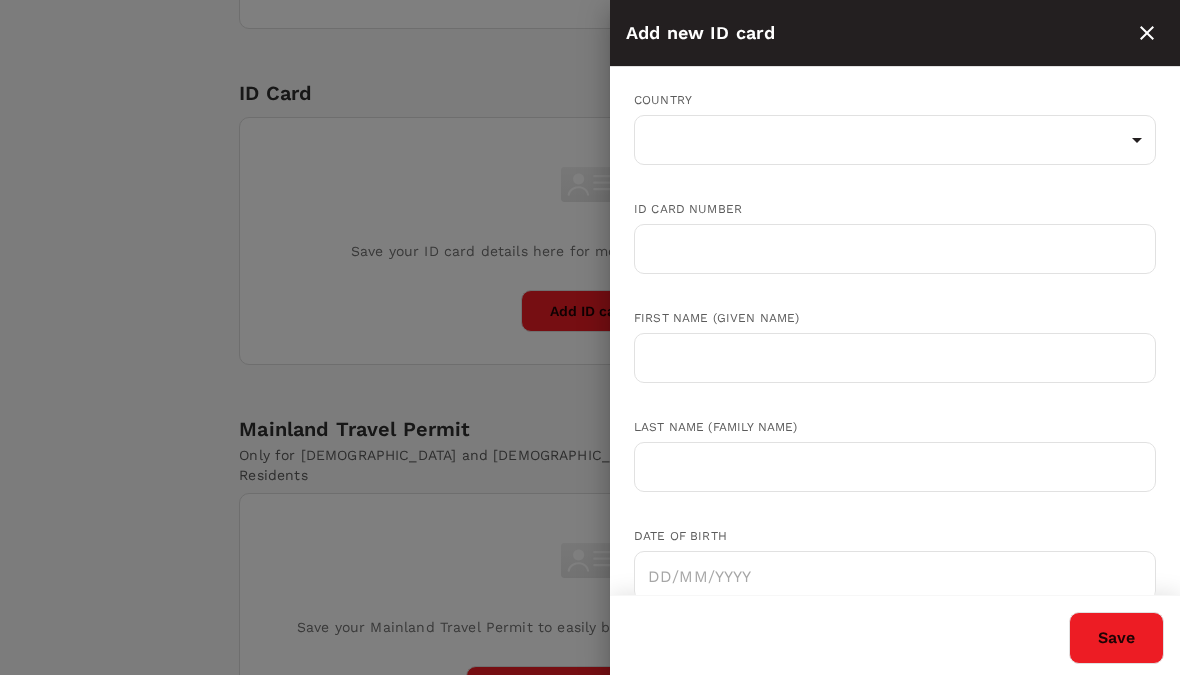click on "Trips Book Risk & Restrictions EY Profile Settings My Profile Travel Preferences Travel Documents Travel Policy My Guests Passport Add Passport Save your passport details here for easy, hassle-free bookings. Read more  here . Add passport Visa Add Visa Save your available visas here to check your eligibility to enter countries when booking. Read more  here. Add visa ID Card Add ID Card Save your ID card details here for more convenient travel bookings. Add ID card Mainland Travel Permit Only for Hong Kong and Macao Residents Add Mainland Travel Permit Save your Mainland Travel Permit to easily book travel within China. Add Mainland Travel Permit Version 3.47.0 Privacy Policy Terms of Use Help Centre Add new ID card Country ​ ​ ID card number ​ First name (Given name) ​ Last name (Family name) ​ Date of birth ​ Gender Female Male Expiry date (if applicable) ​ Save" at bounding box center (590, 3) 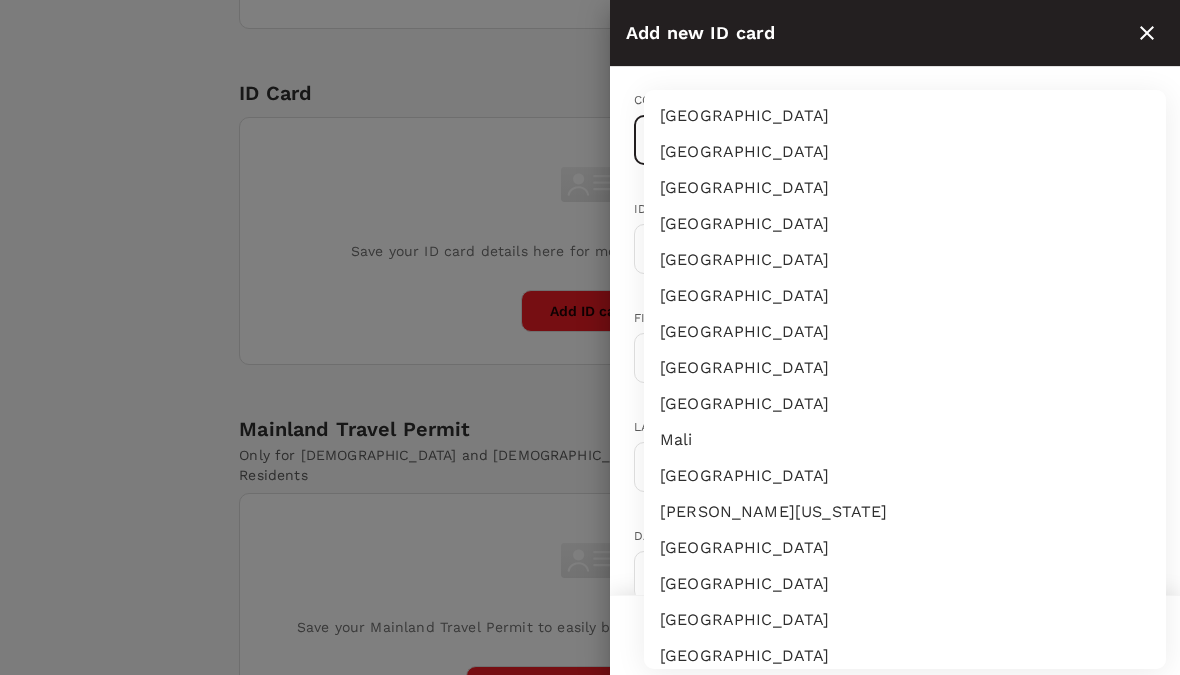 scroll, scrollTop: 3633, scrollLeft: 0, axis: vertical 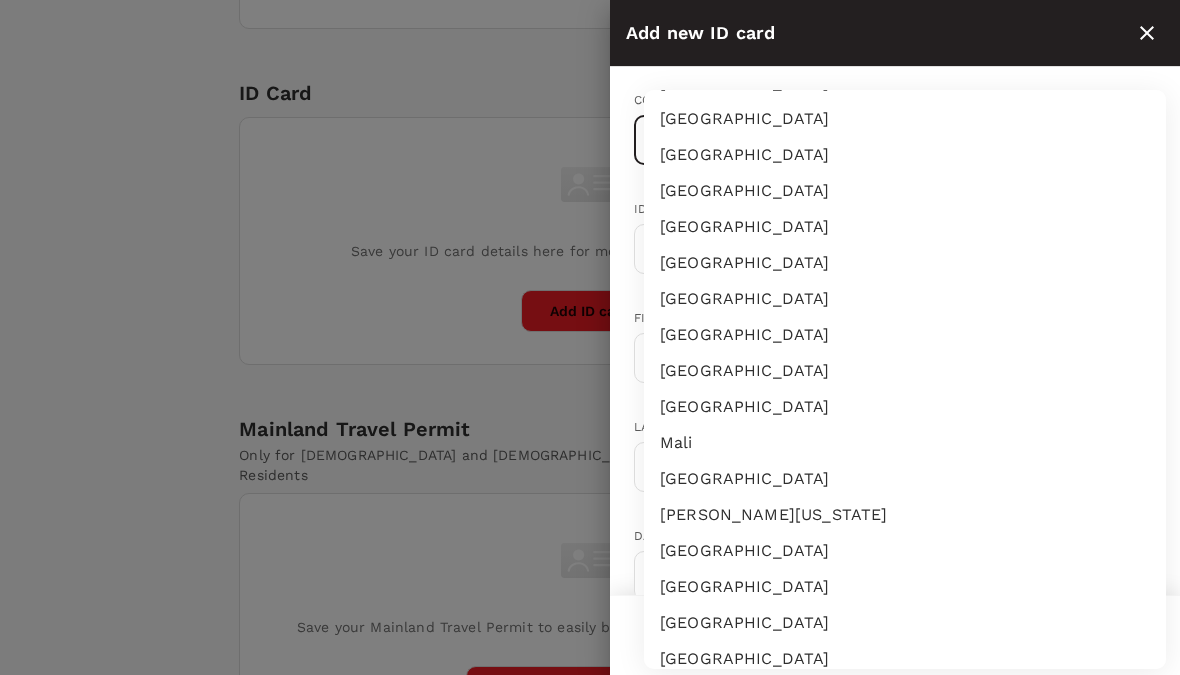 click on "Malaysia" at bounding box center (905, 371) 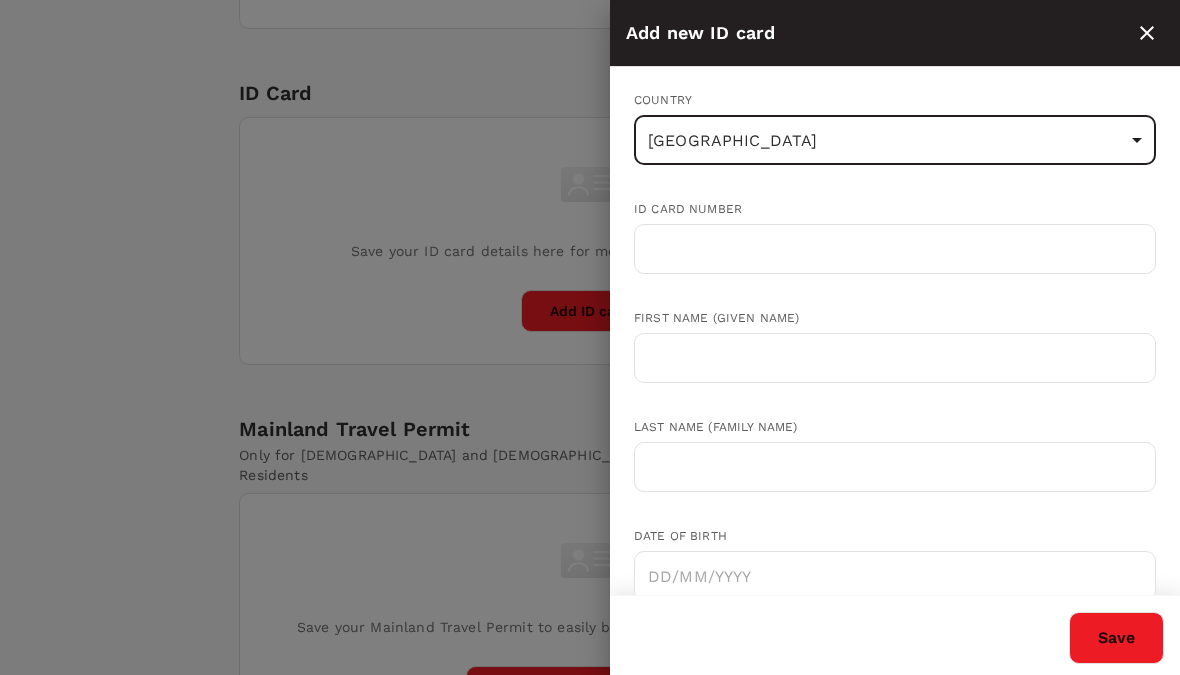 click at bounding box center (895, 249) 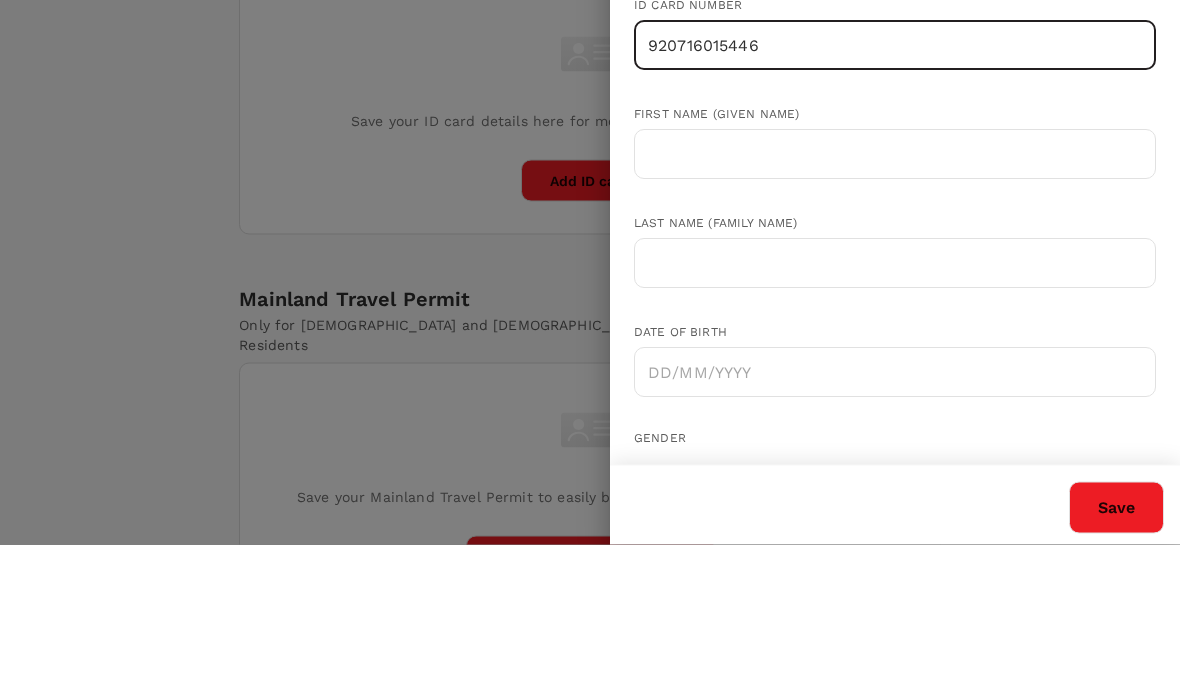 scroll, scrollTop: 72, scrollLeft: 0, axis: vertical 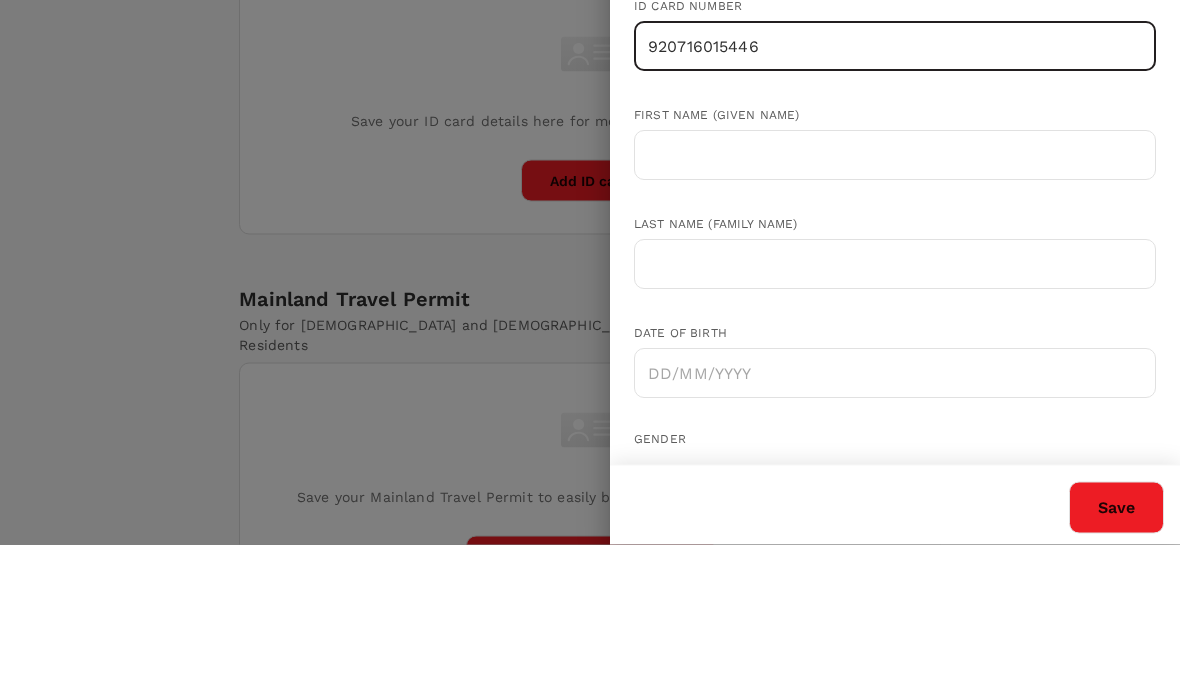 type on "920716015446" 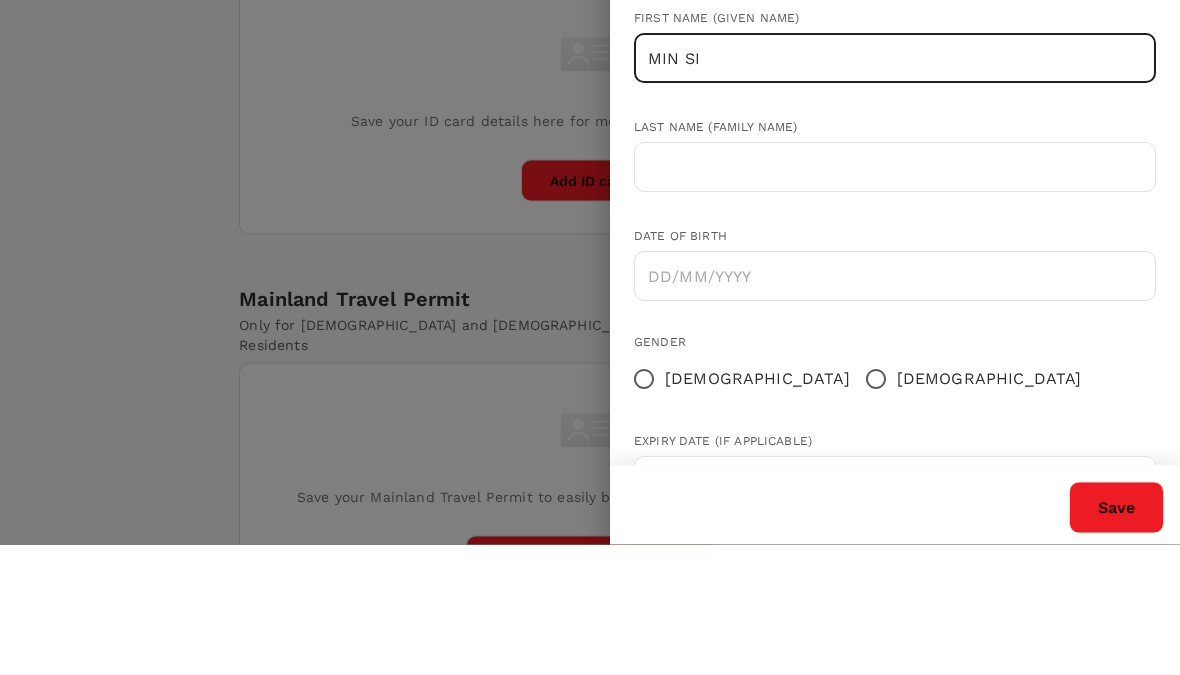 scroll, scrollTop: 168, scrollLeft: 0, axis: vertical 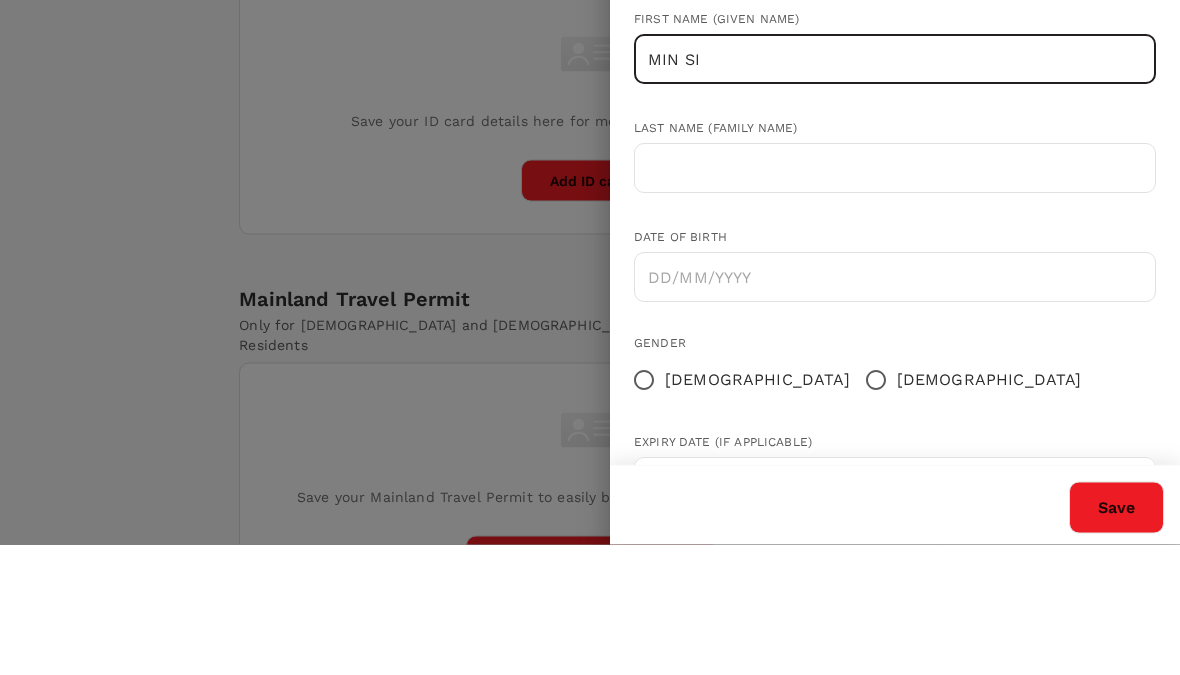 type on "MIN SI" 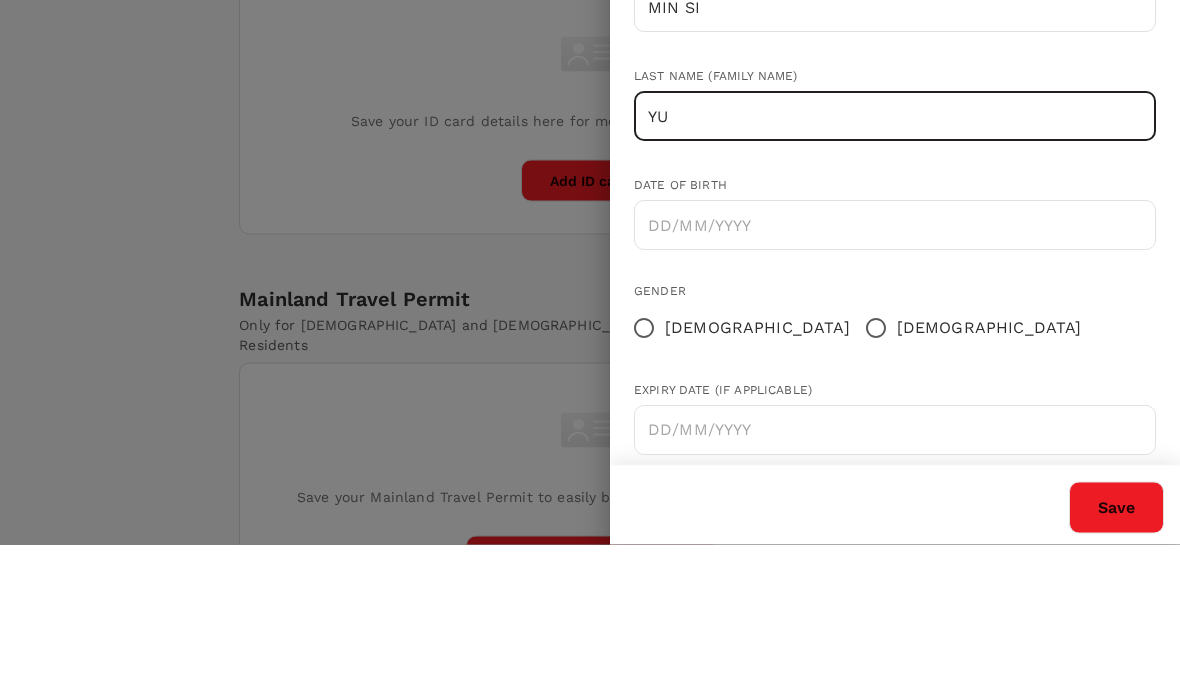 scroll, scrollTop: 219, scrollLeft: 0, axis: vertical 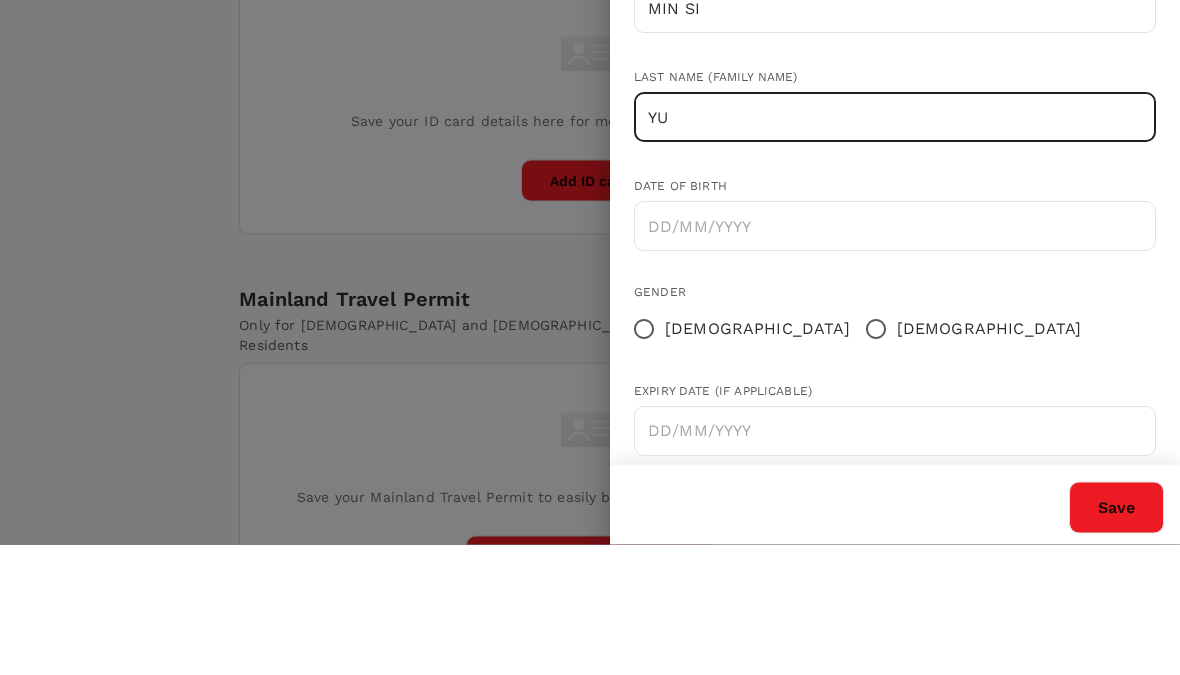 type on "YU" 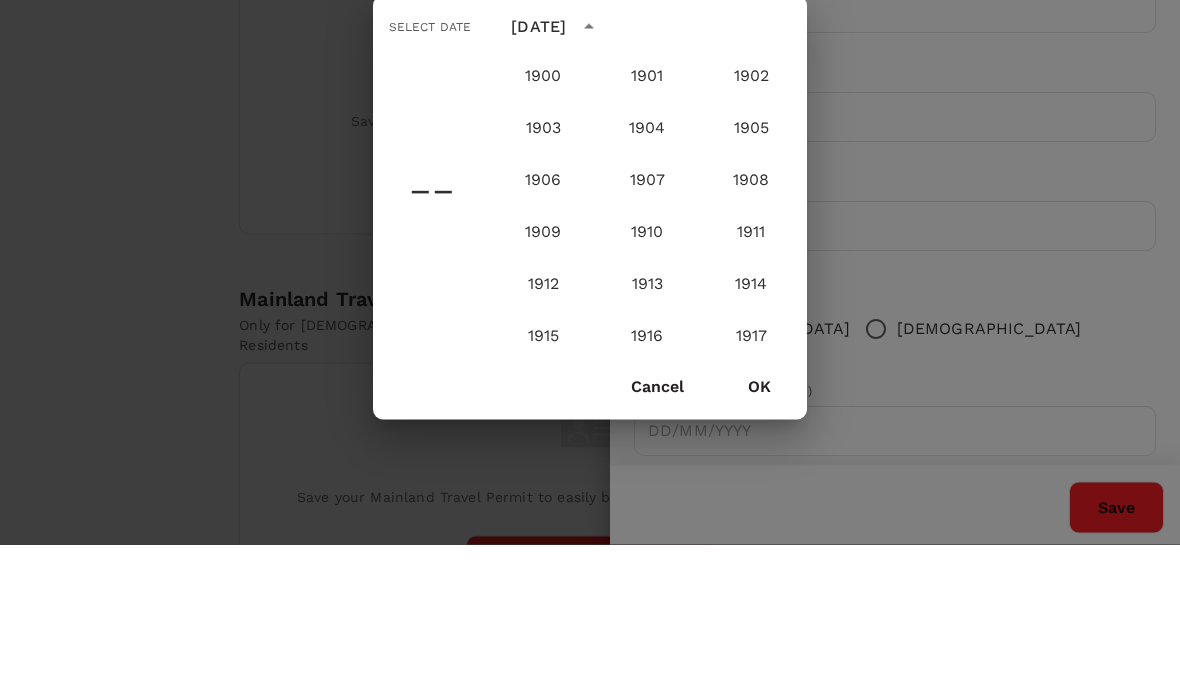 scroll, scrollTop: 1100, scrollLeft: 0, axis: vertical 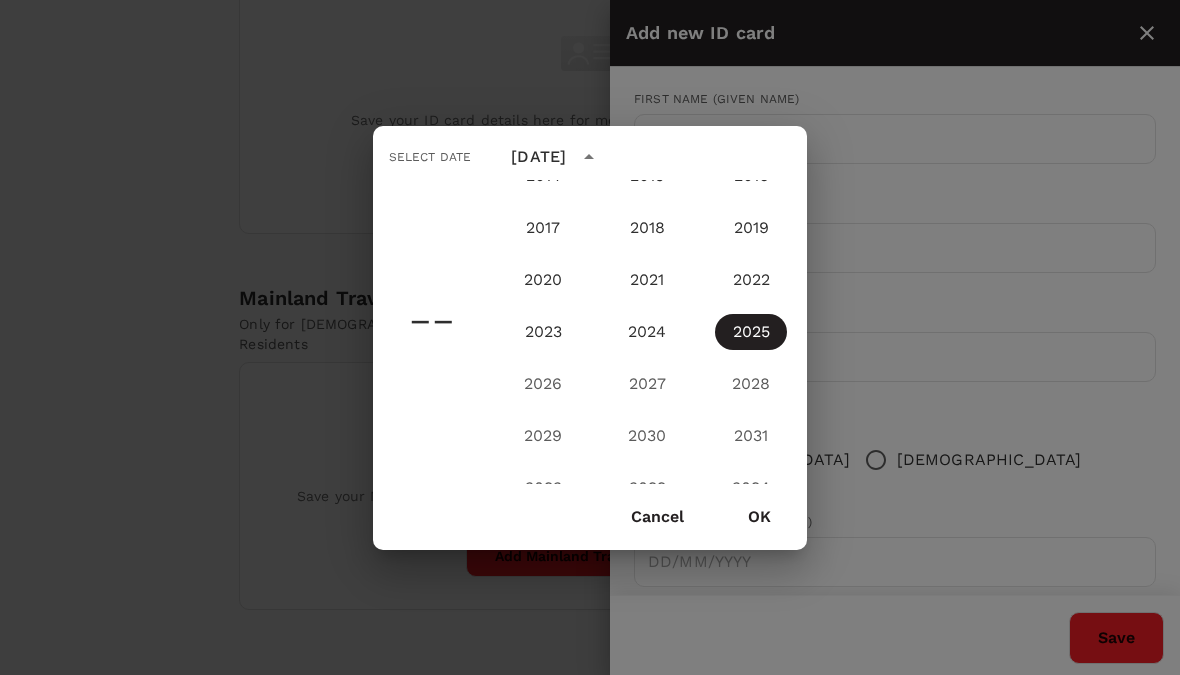 click 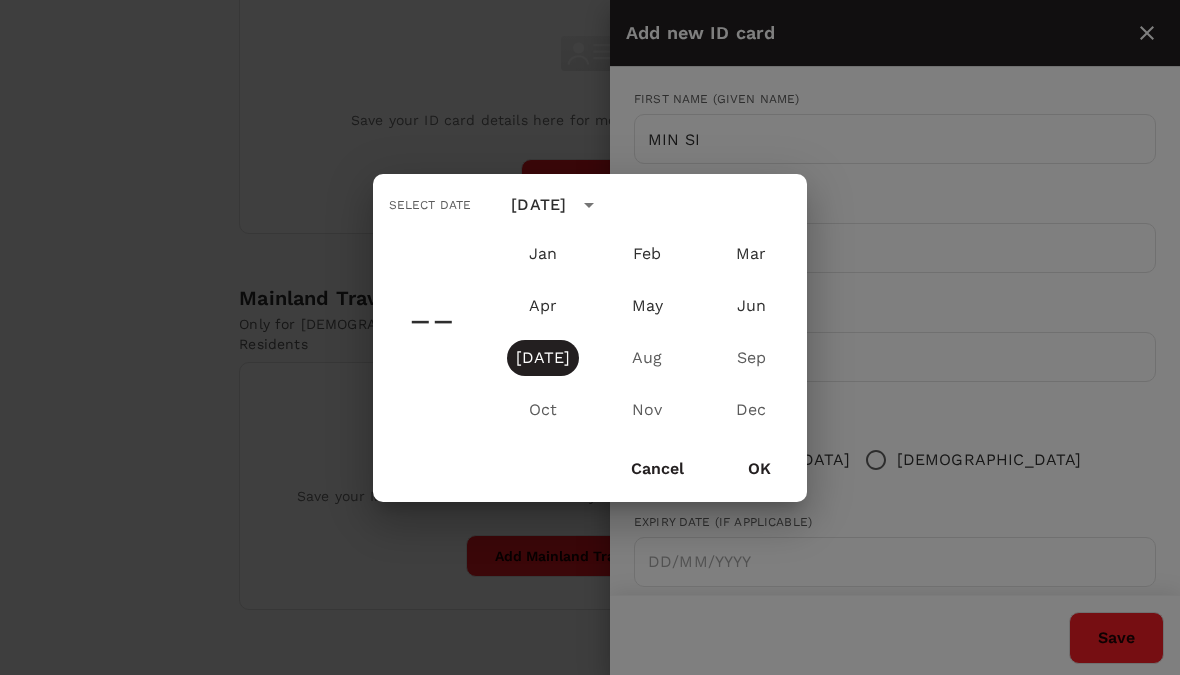 click on "July 2025" at bounding box center [538, 205] 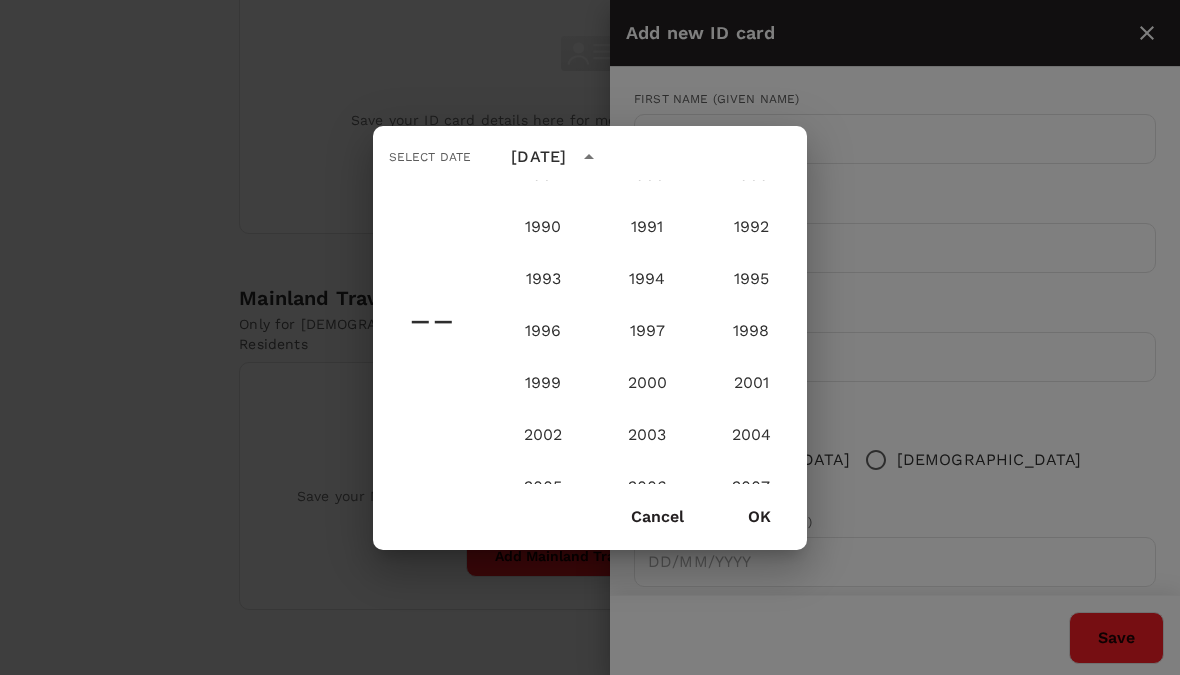 scroll, scrollTop: 1530, scrollLeft: 0, axis: vertical 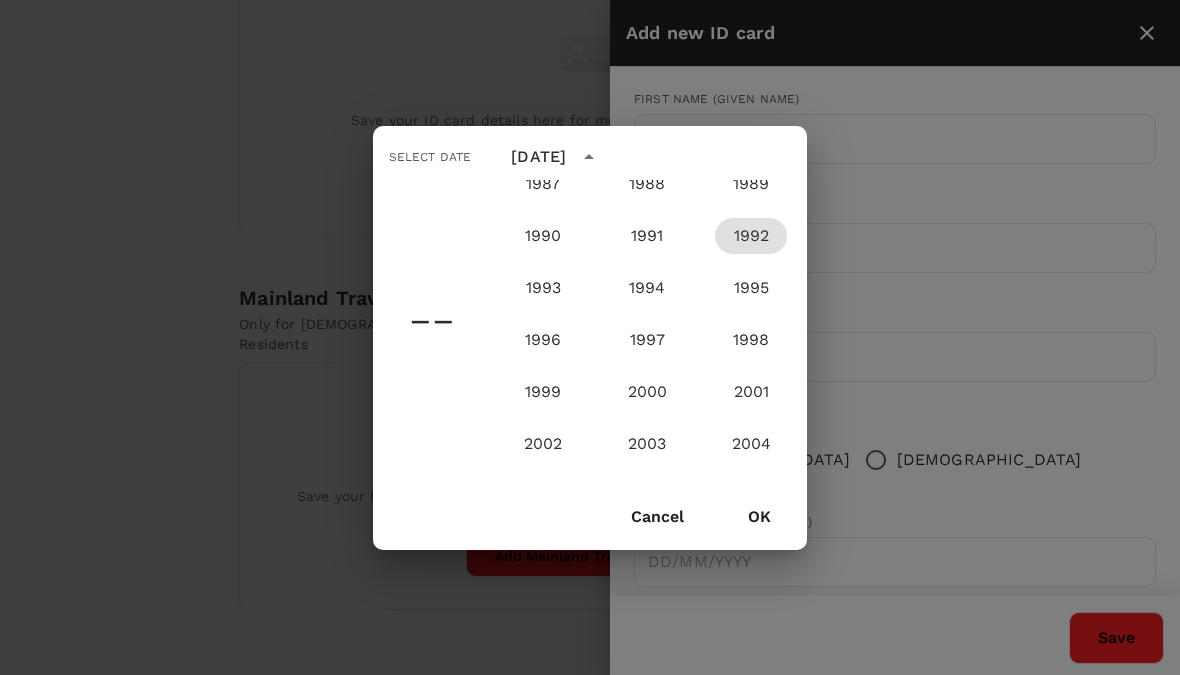 click on "1992" at bounding box center (751, 236) 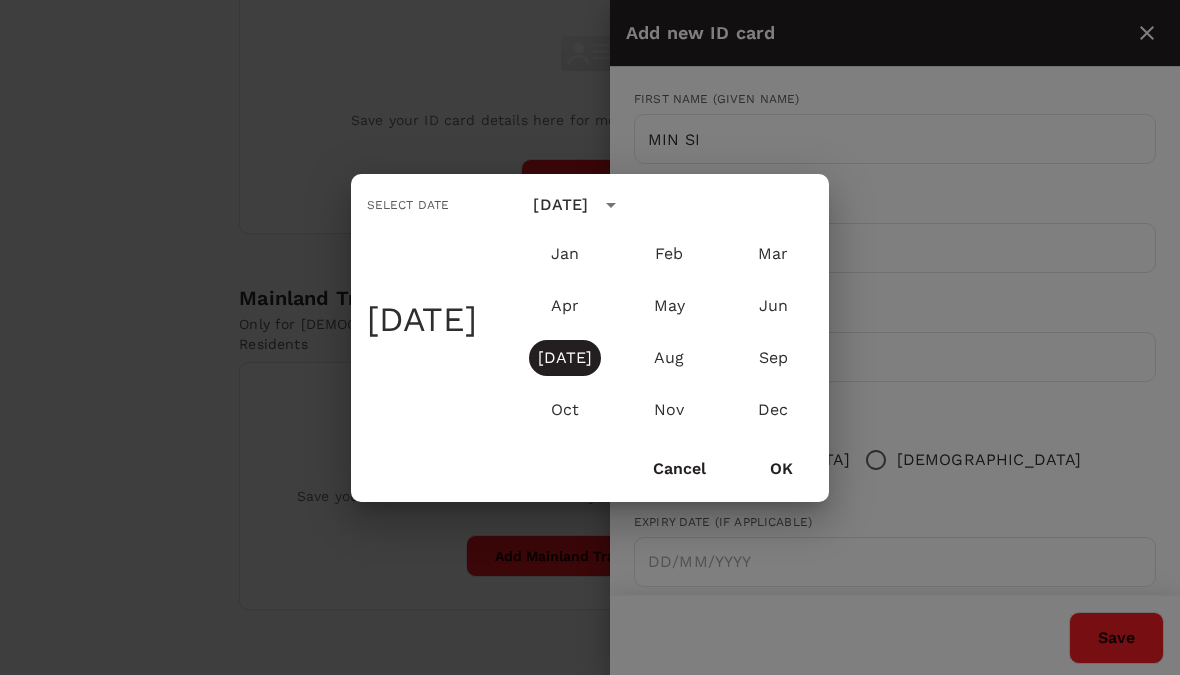 click 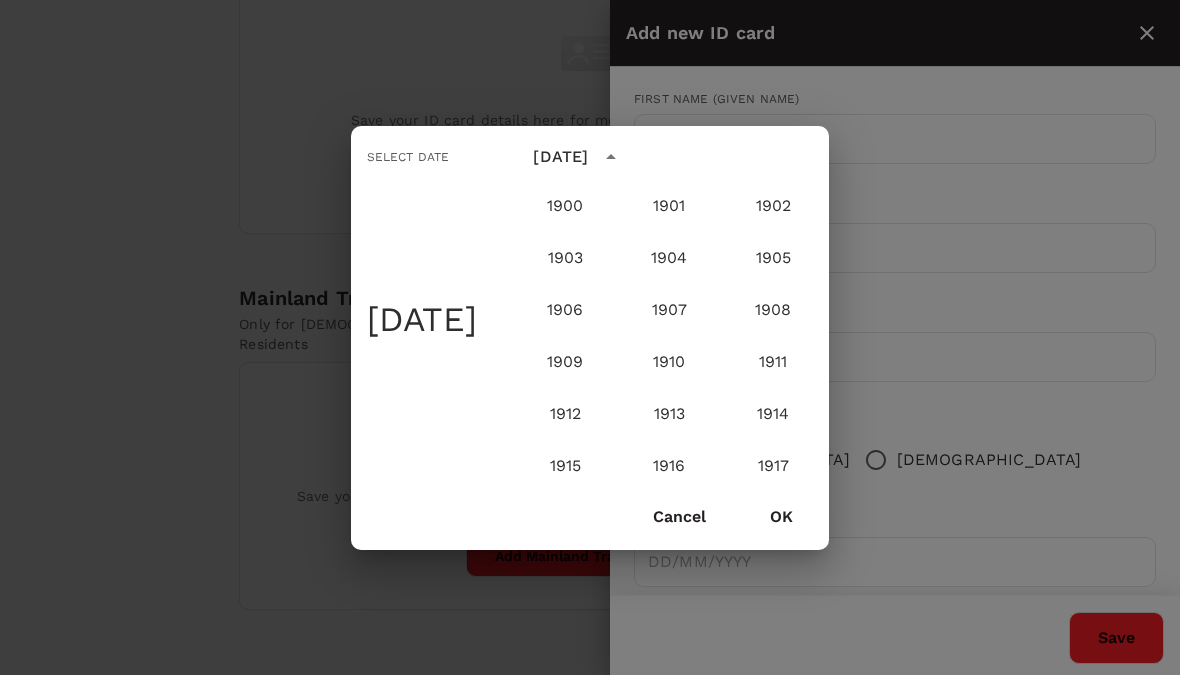 scroll, scrollTop: 1434, scrollLeft: 0, axis: vertical 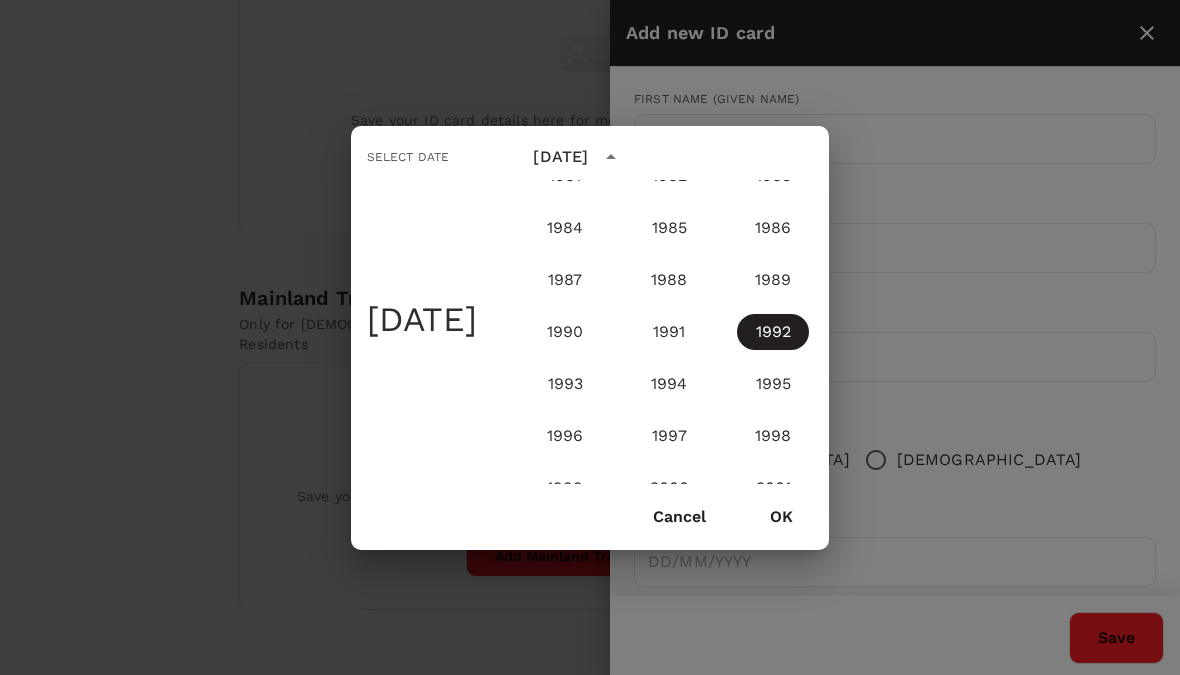 click 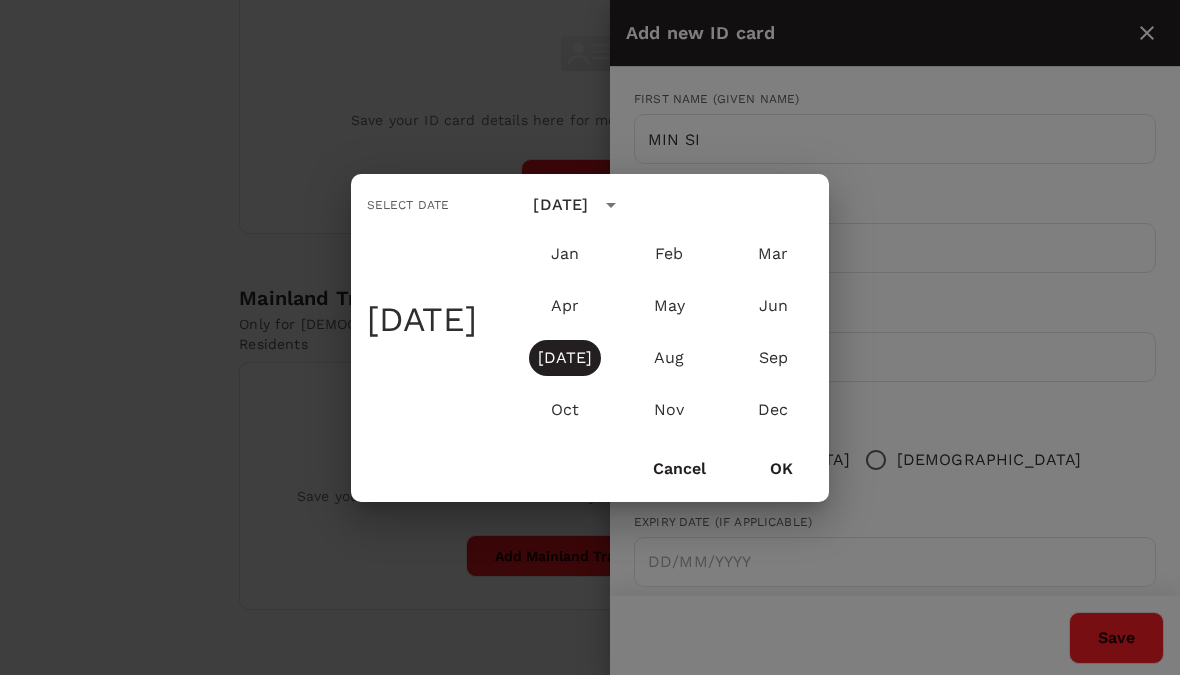 click on "July 1992" at bounding box center [560, 205] 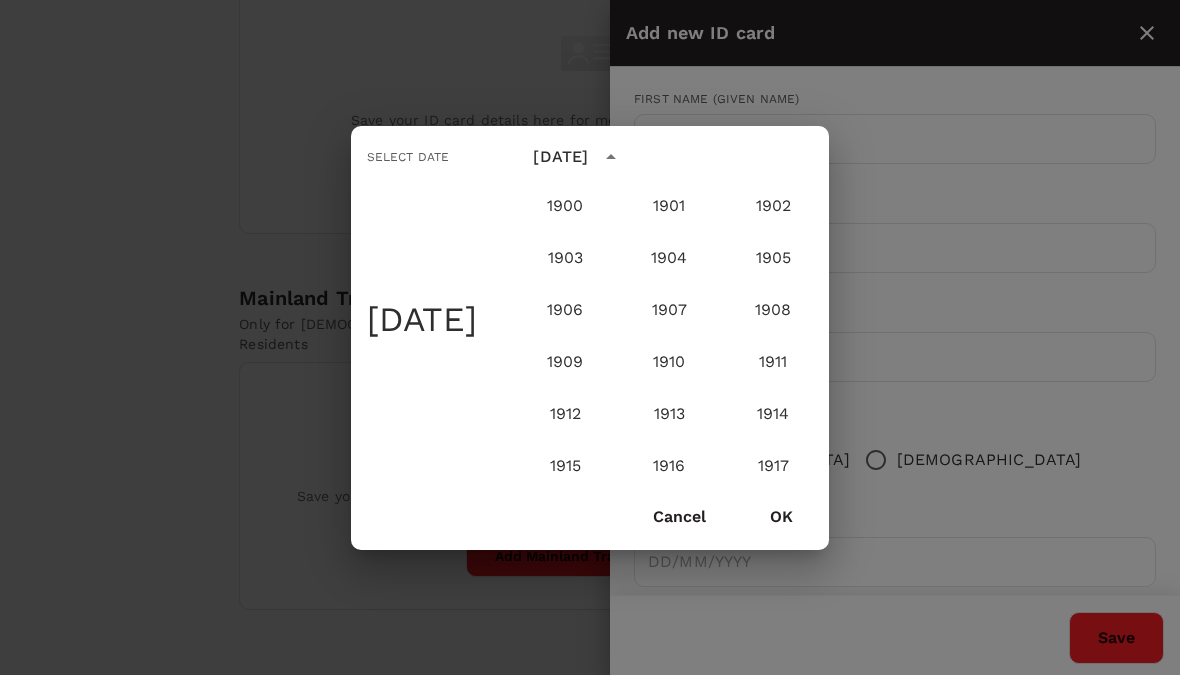 scroll, scrollTop: 1434, scrollLeft: 0, axis: vertical 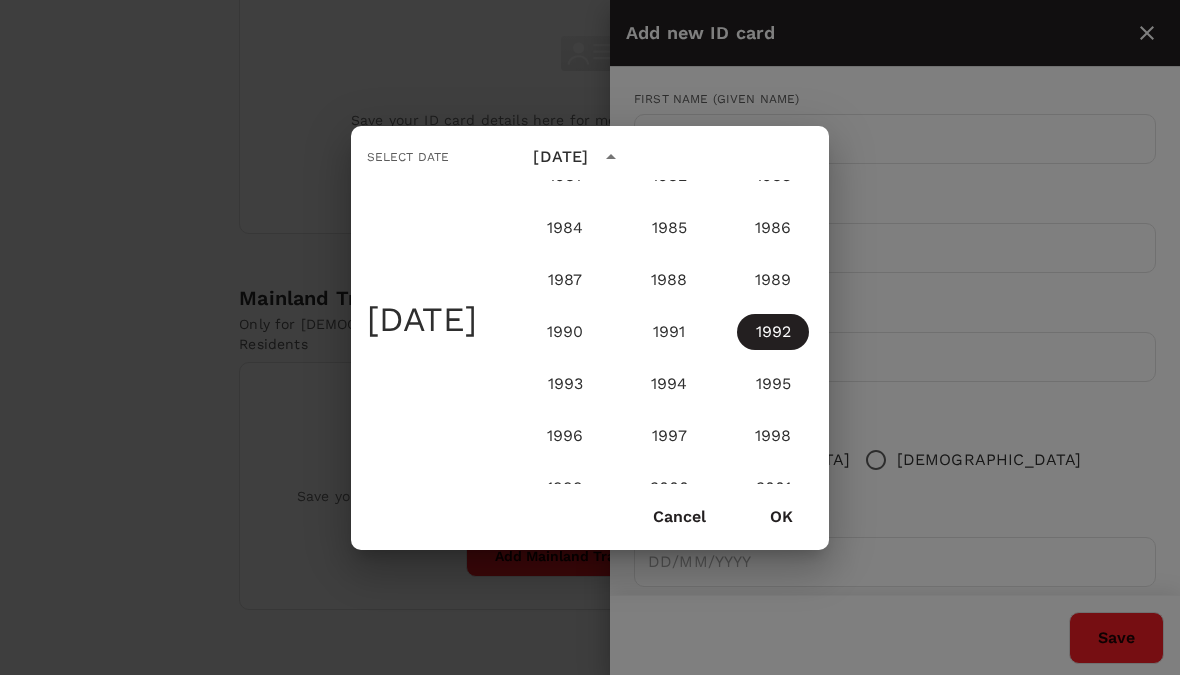 click on "July 1992" at bounding box center (560, 157) 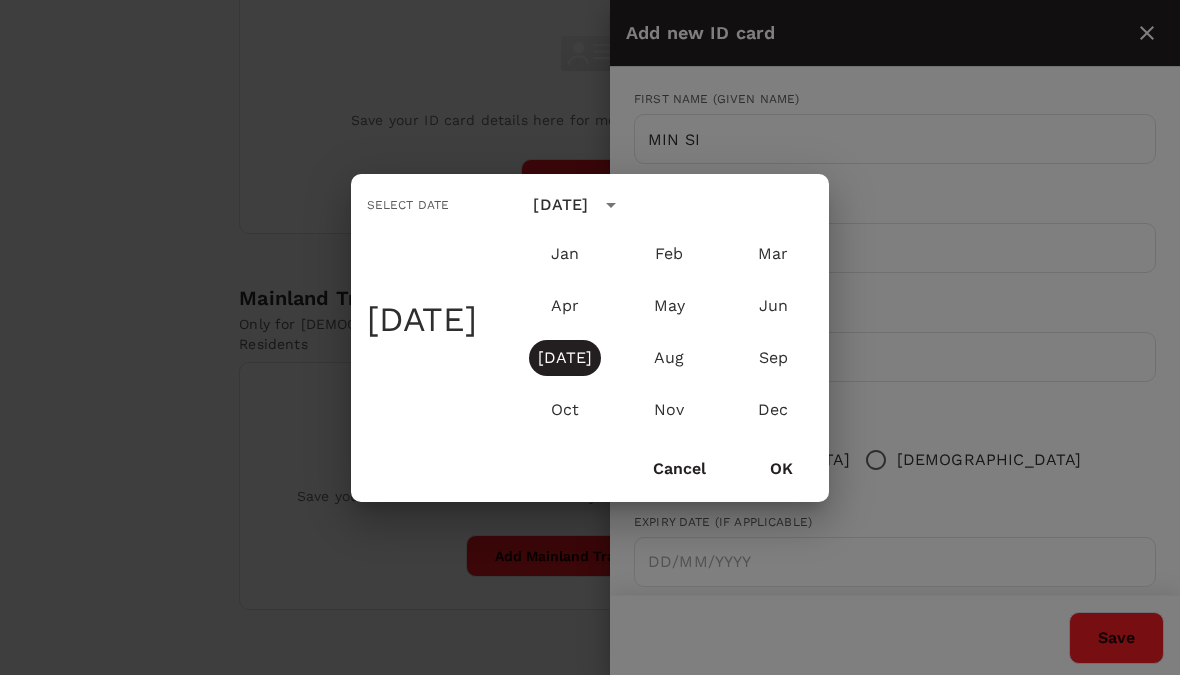 click on "Wed, Jul 15" at bounding box center [422, 320] 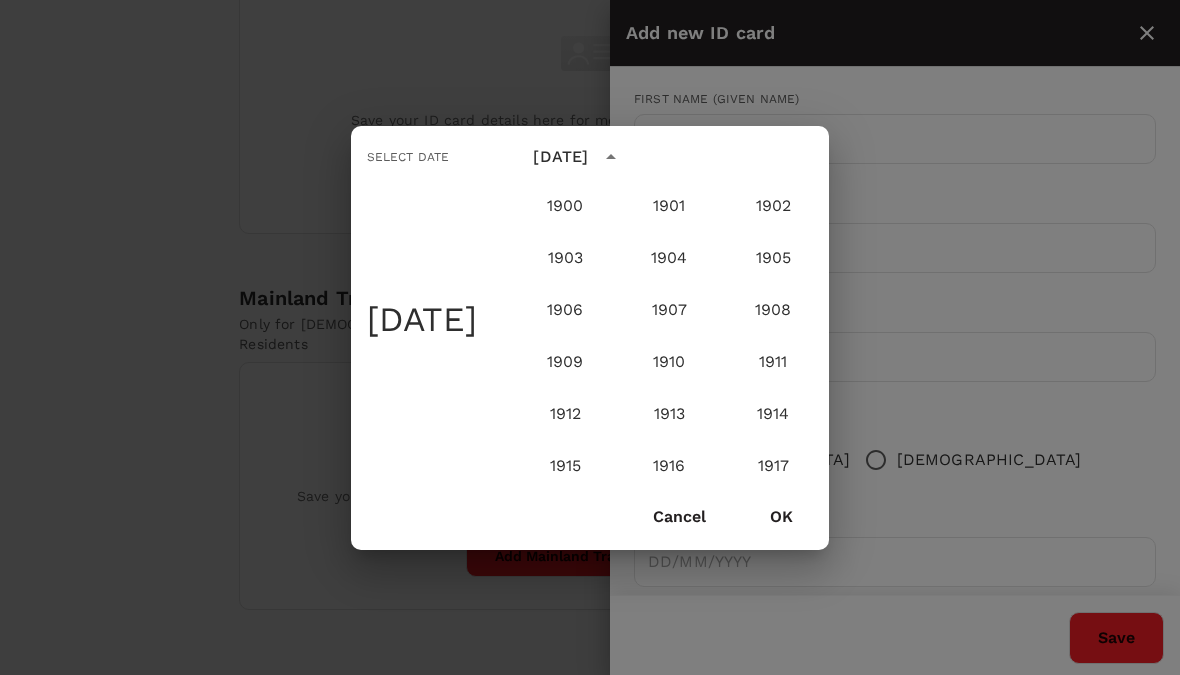 scroll, scrollTop: 1434, scrollLeft: 0, axis: vertical 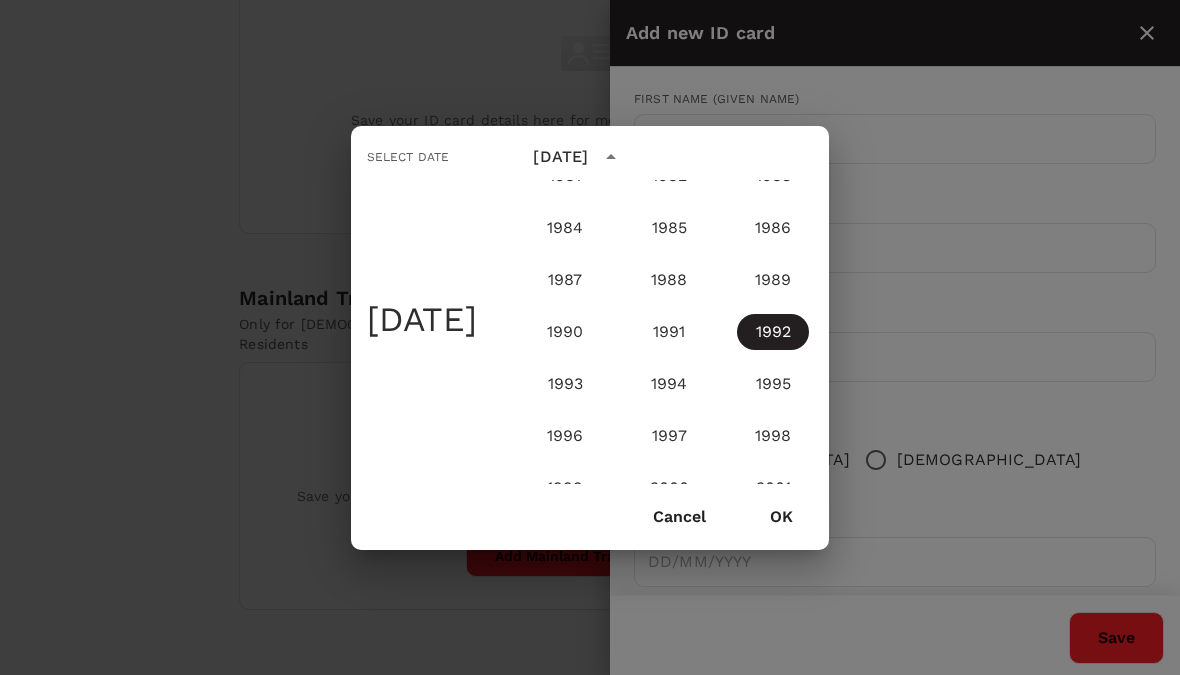 click 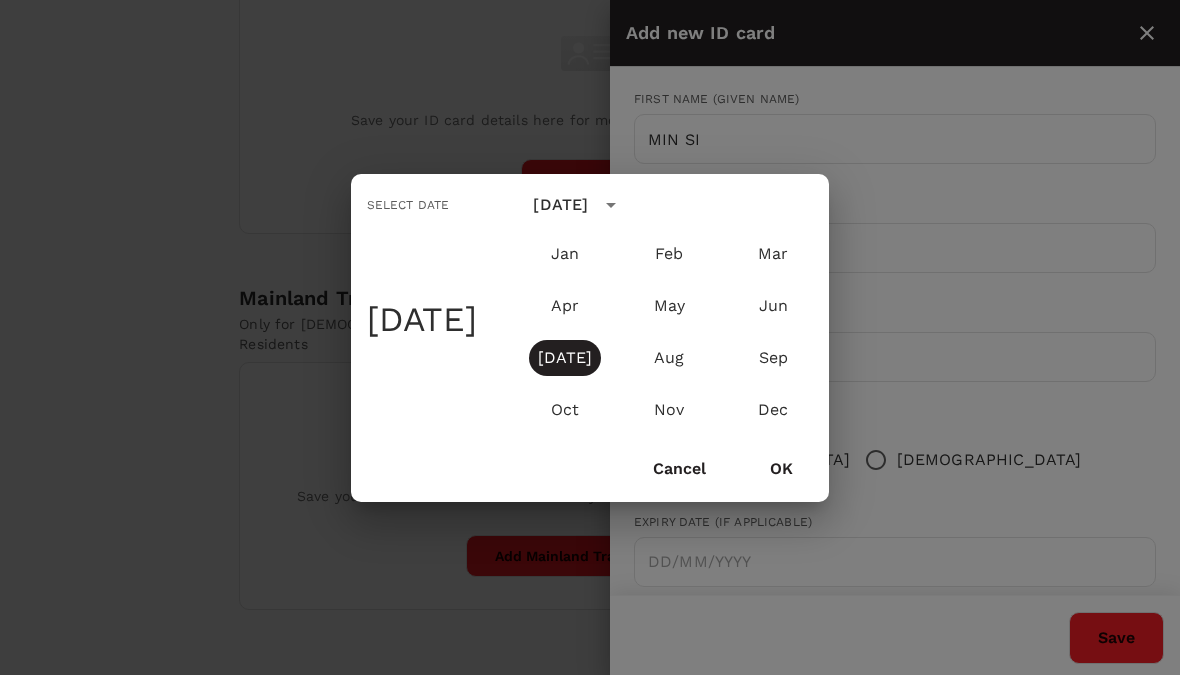 click 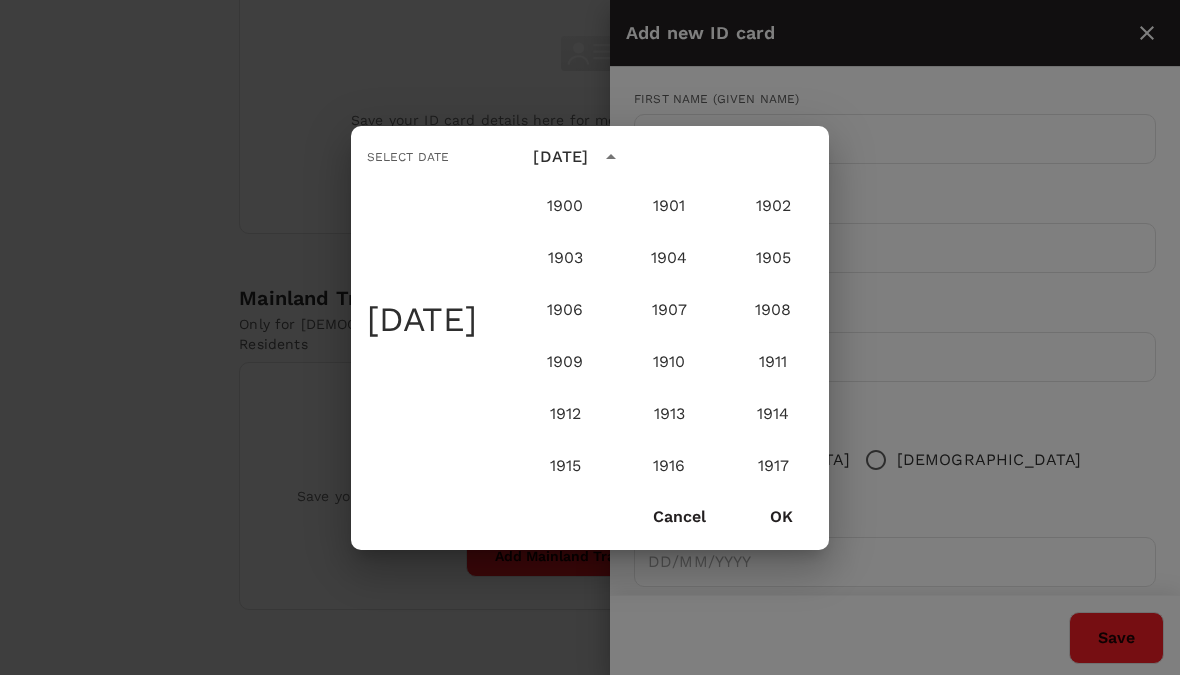scroll, scrollTop: 1434, scrollLeft: 0, axis: vertical 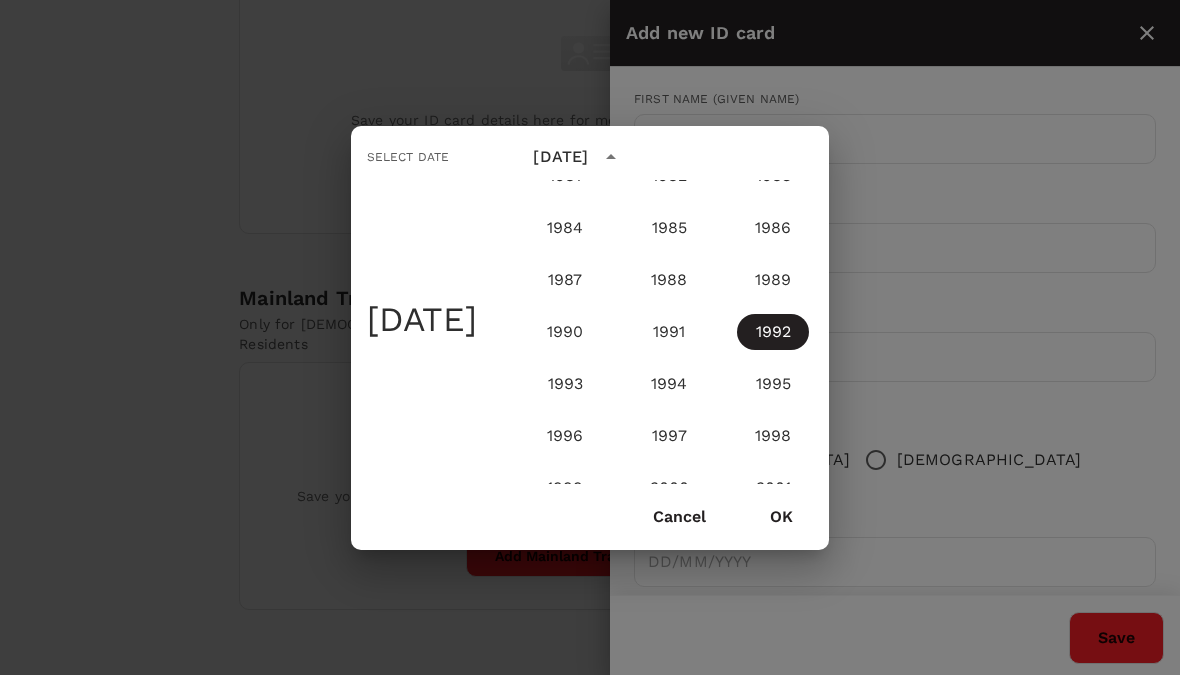 click on "July 1992" at bounding box center [560, 157] 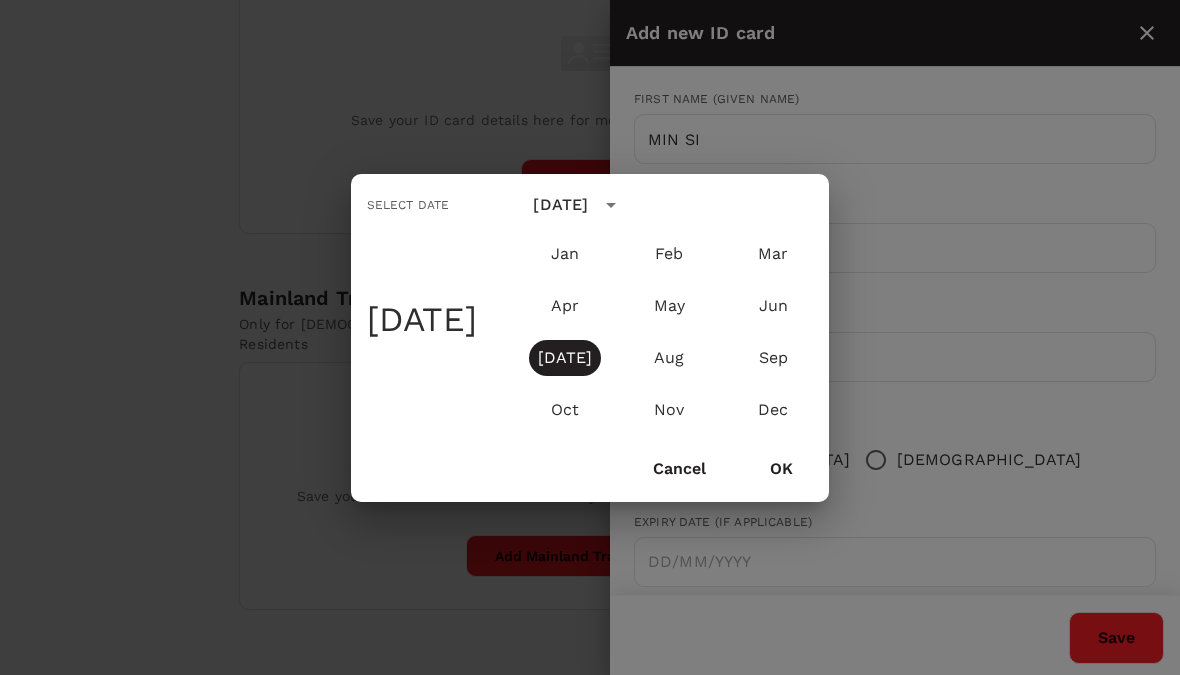 click on "OK" at bounding box center (781, 469) 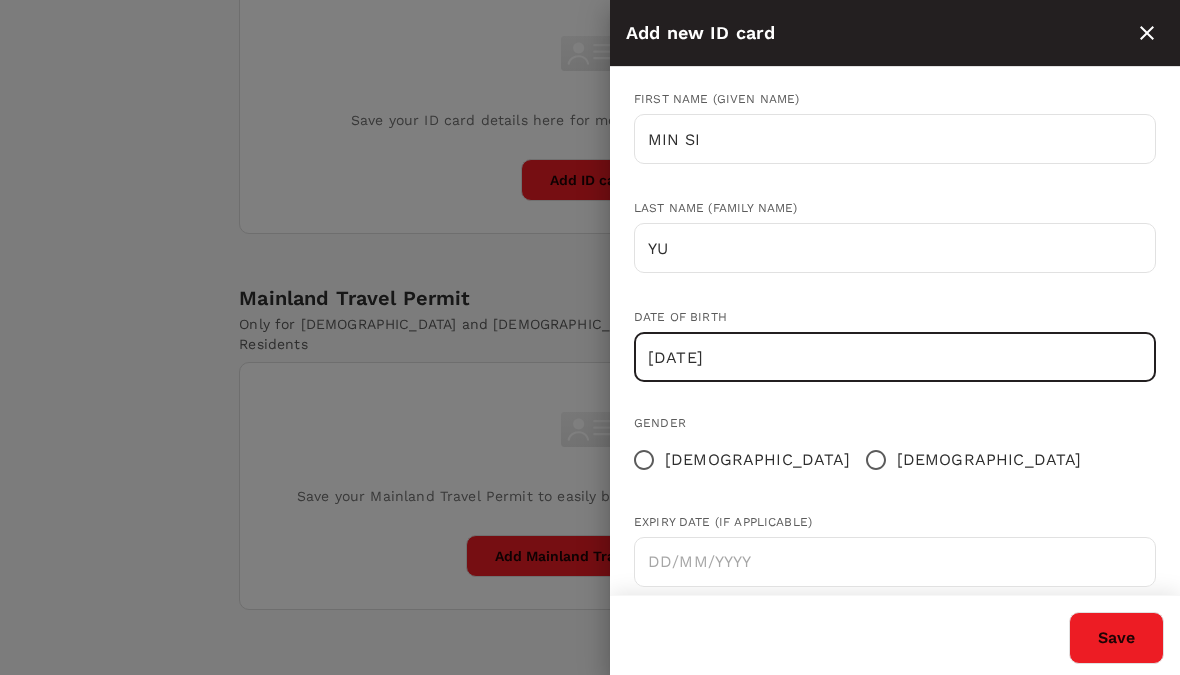 click on "15/07/1992" at bounding box center [895, 357] 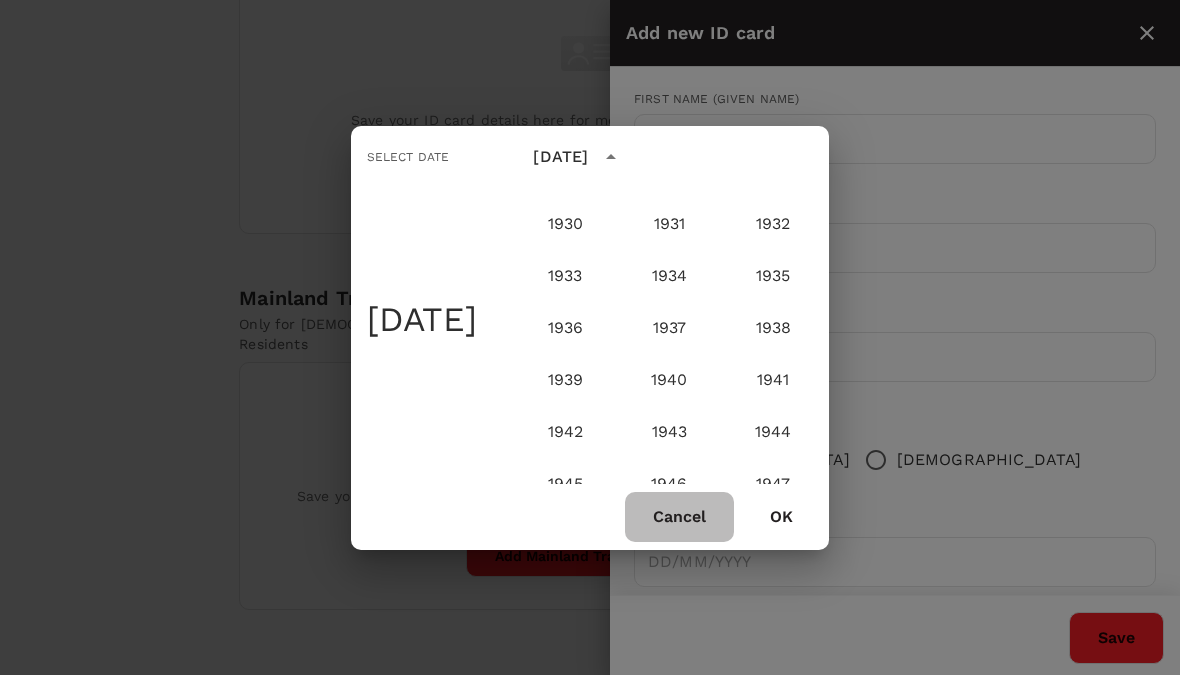 click on "Cancel" at bounding box center (679, 517) 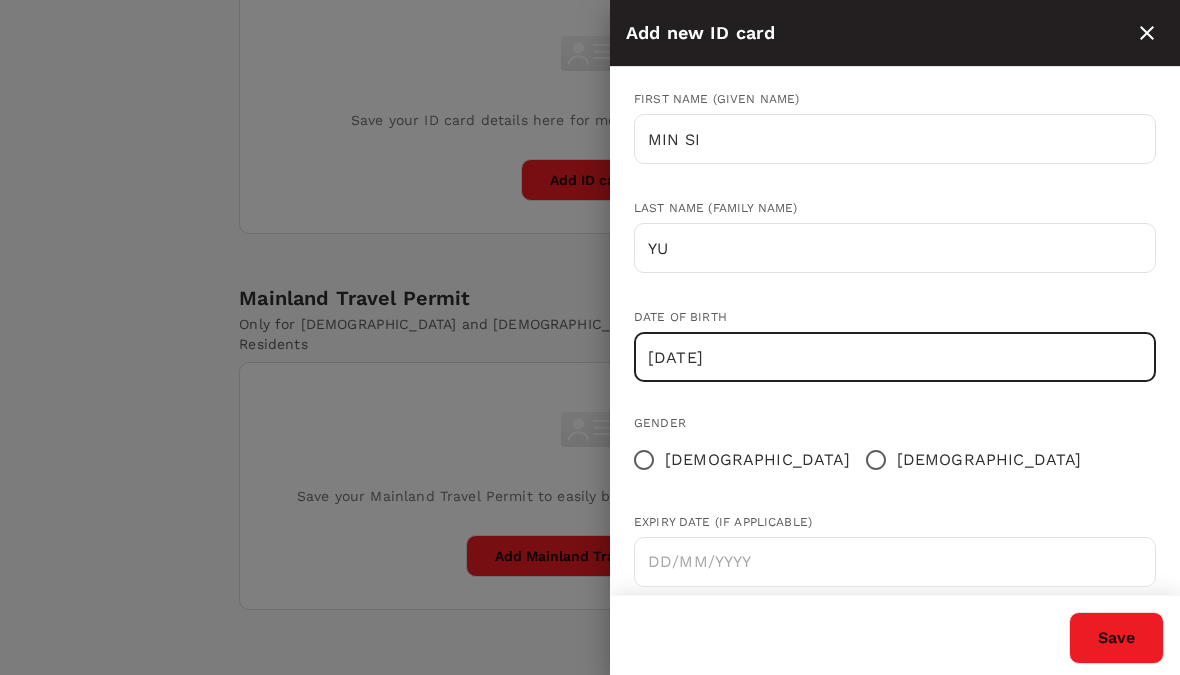 click on "15/07/1992" at bounding box center [895, 357] 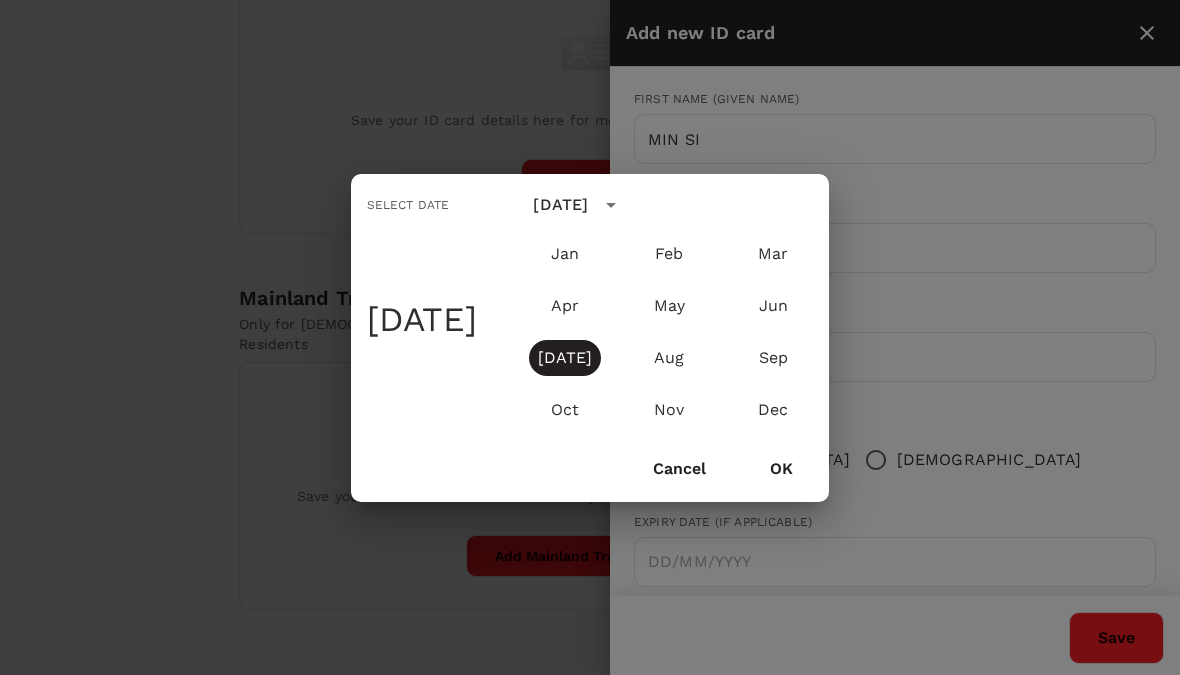 click at bounding box center [611, 205] 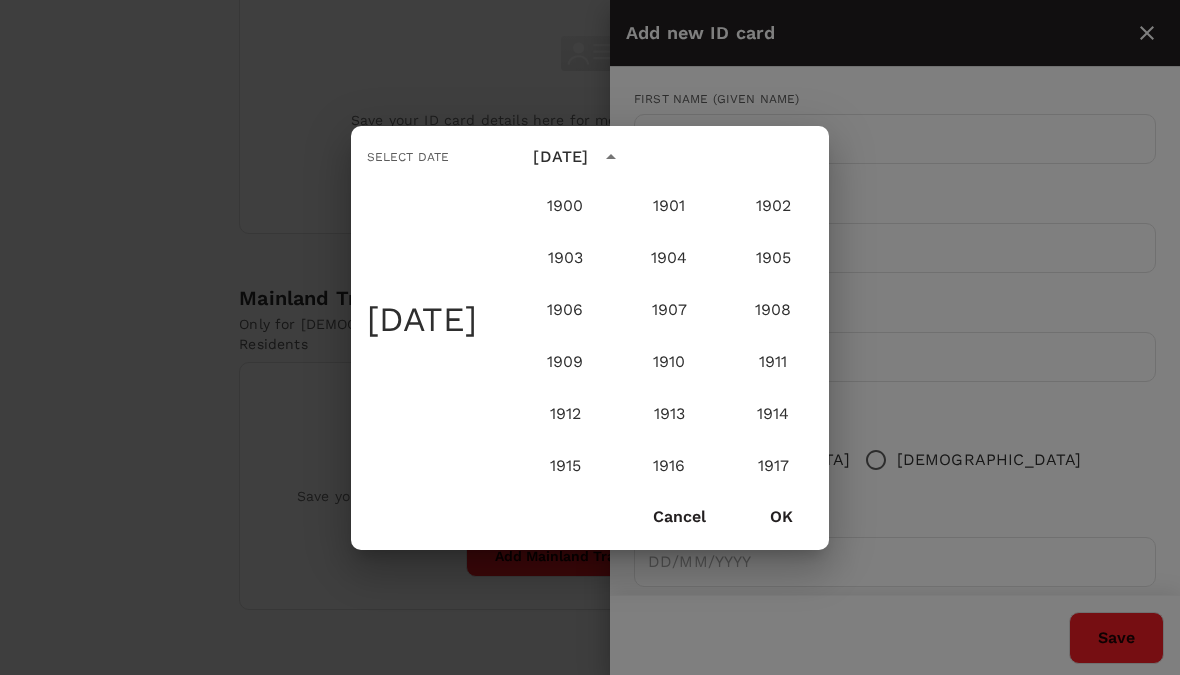 scroll, scrollTop: 1434, scrollLeft: 0, axis: vertical 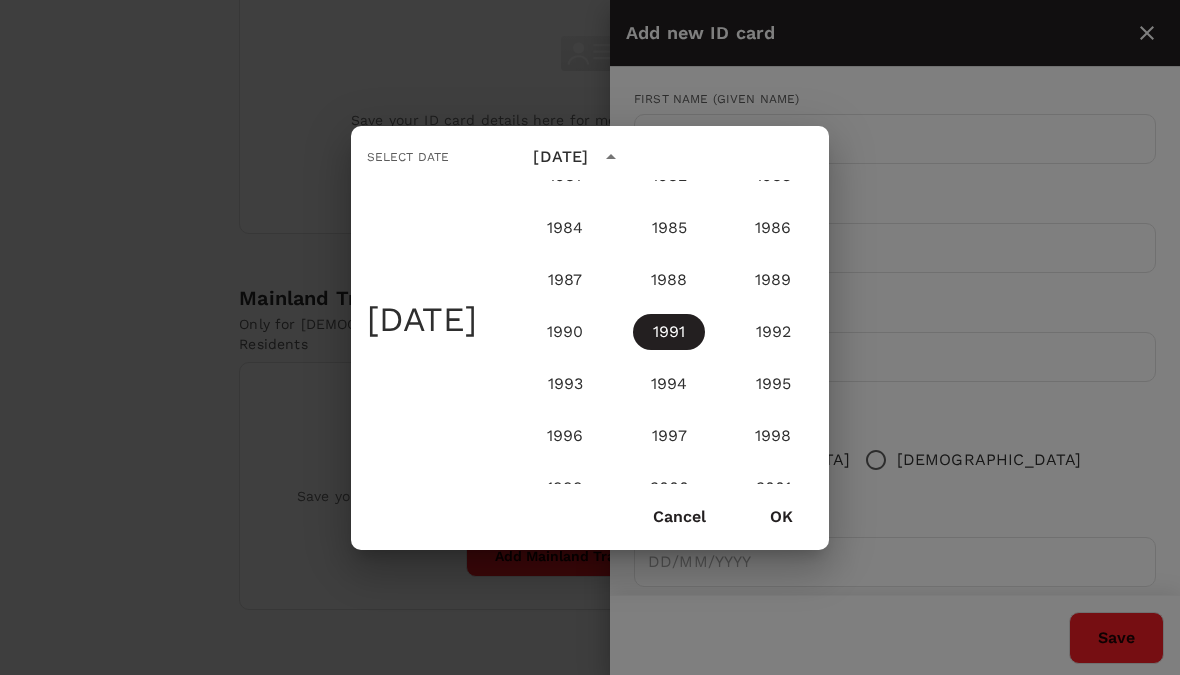 click on "July 1991" at bounding box center (560, 157) 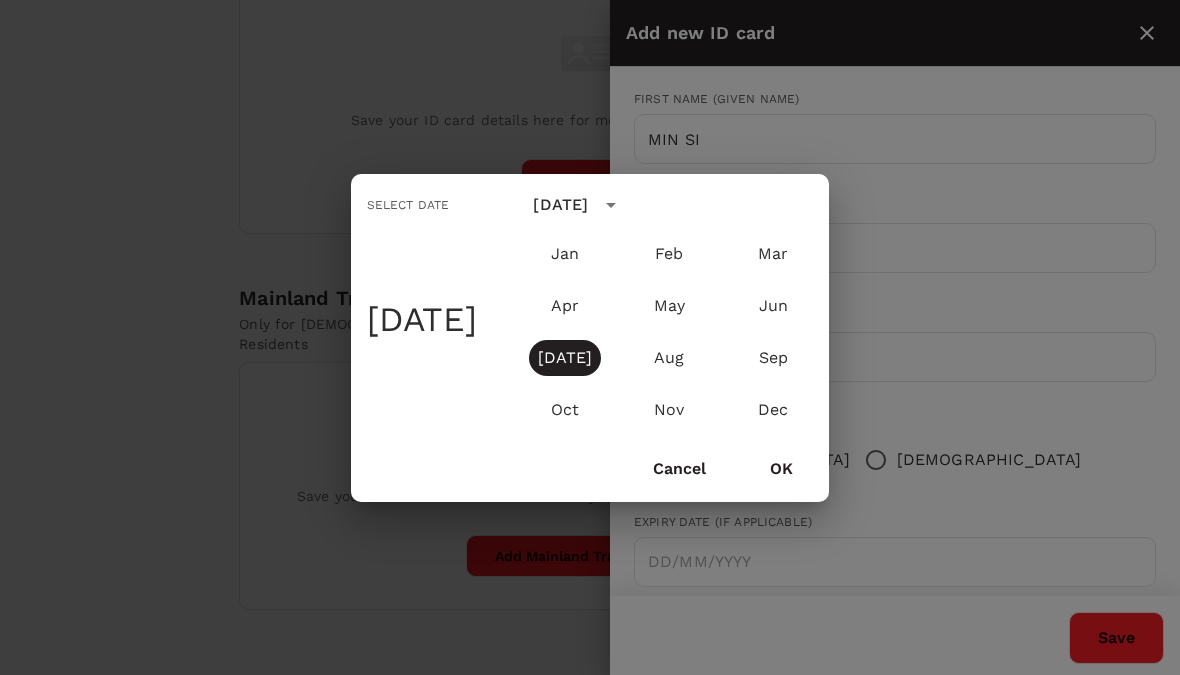click on "Select date Mon, Jul 15 July 1991 Jan Feb Mar Apr May Jun Jul Aug Sep Oct Nov Dec Cancel OK" at bounding box center (590, 337) 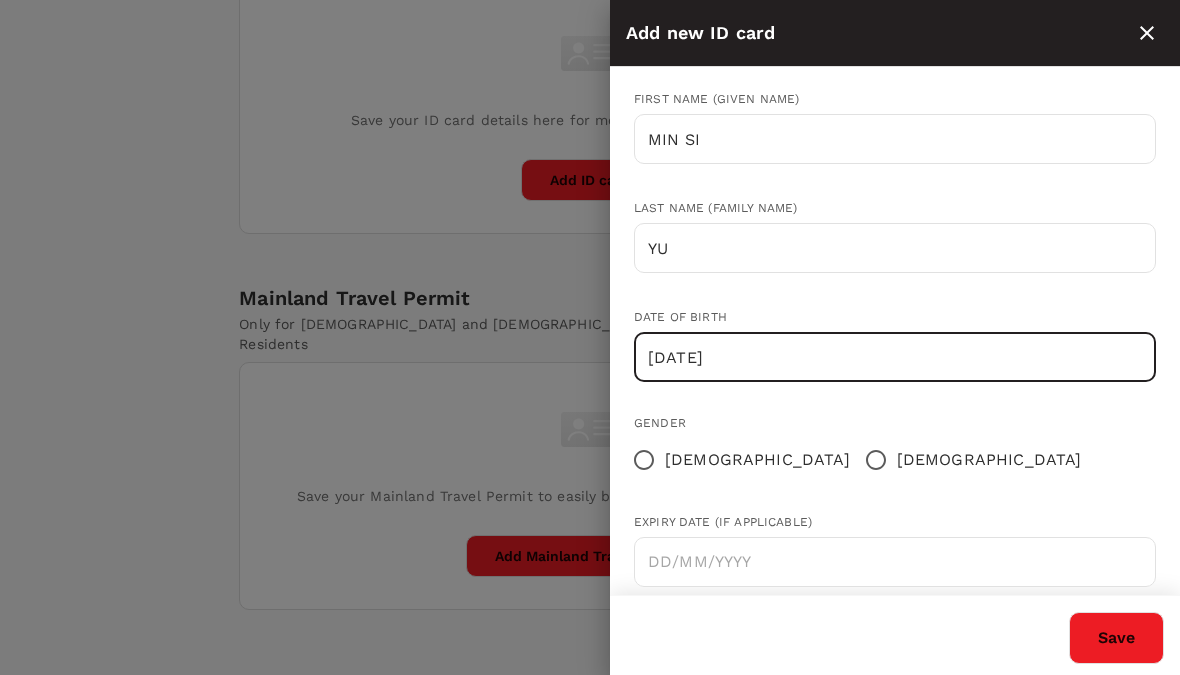 click on "15/07/1991" at bounding box center [895, 357] 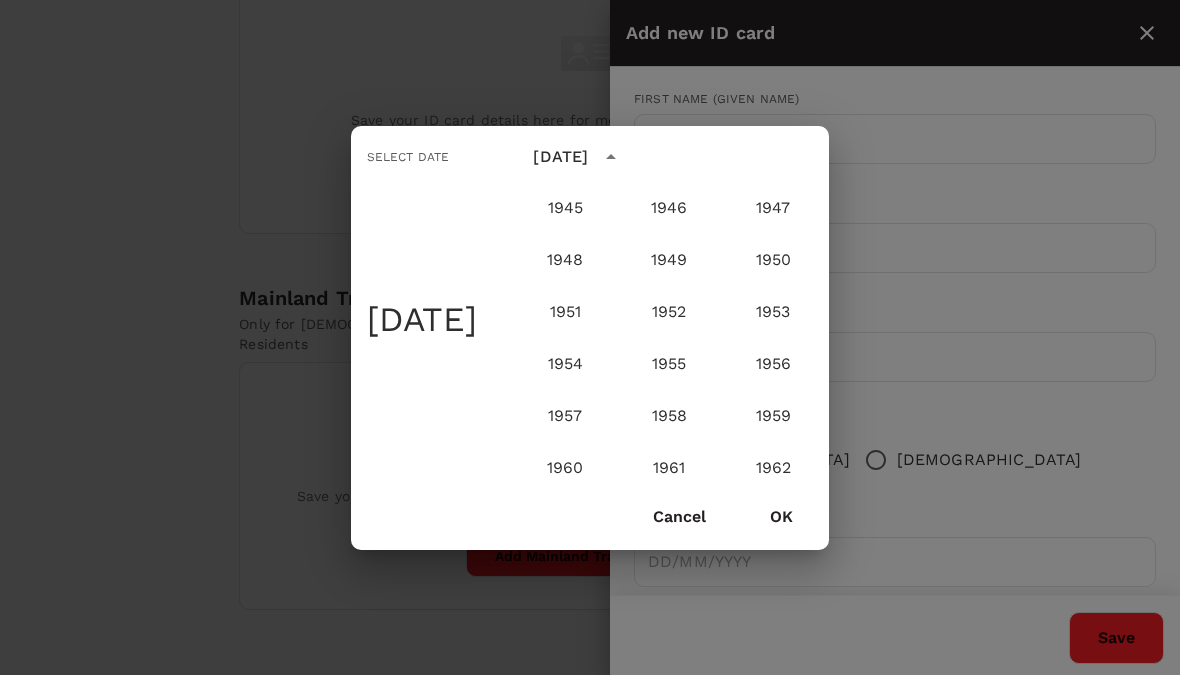 scroll, scrollTop: 777, scrollLeft: 0, axis: vertical 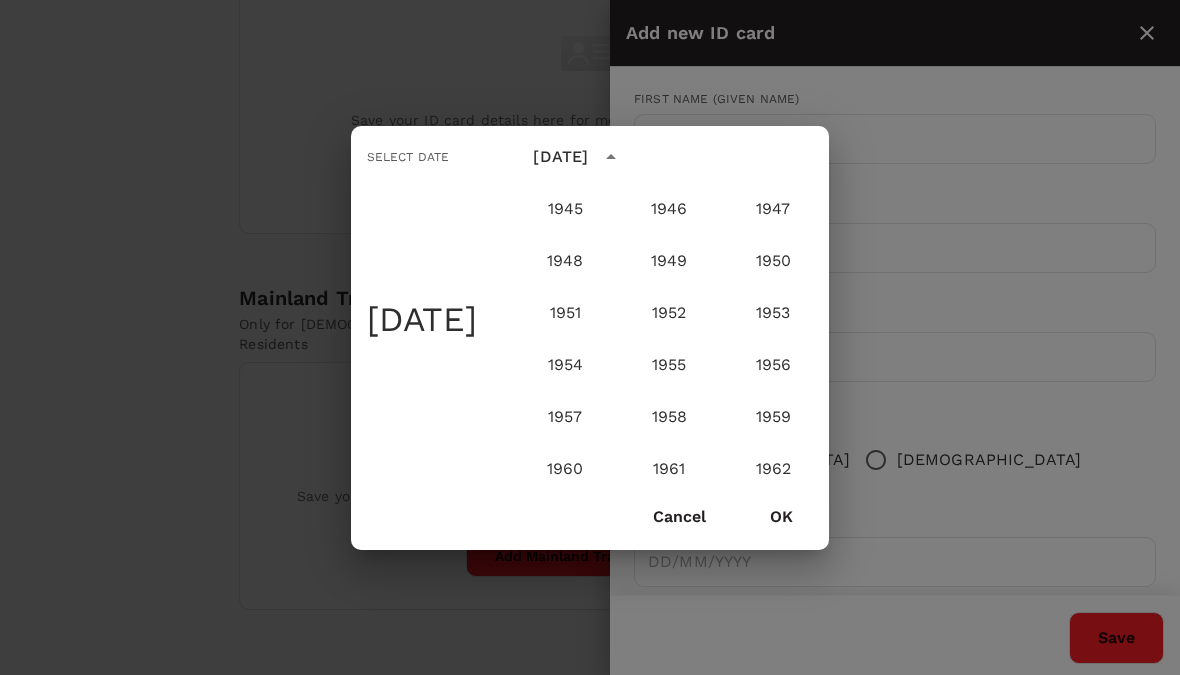 click 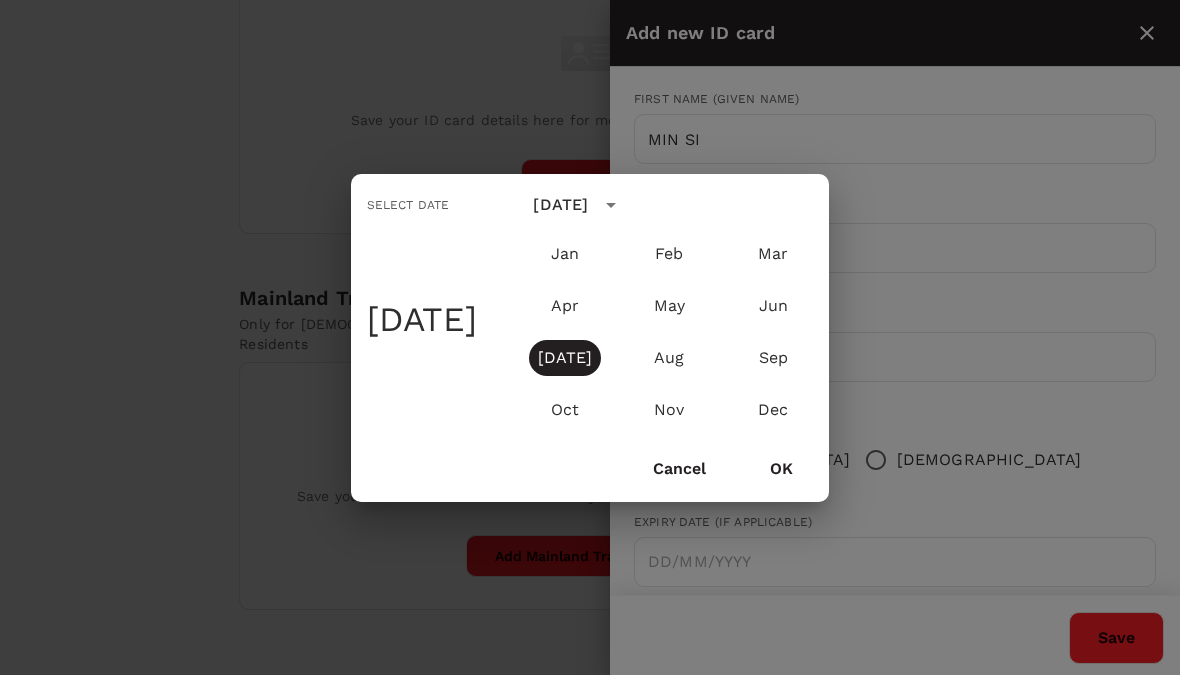 click at bounding box center [611, 205] 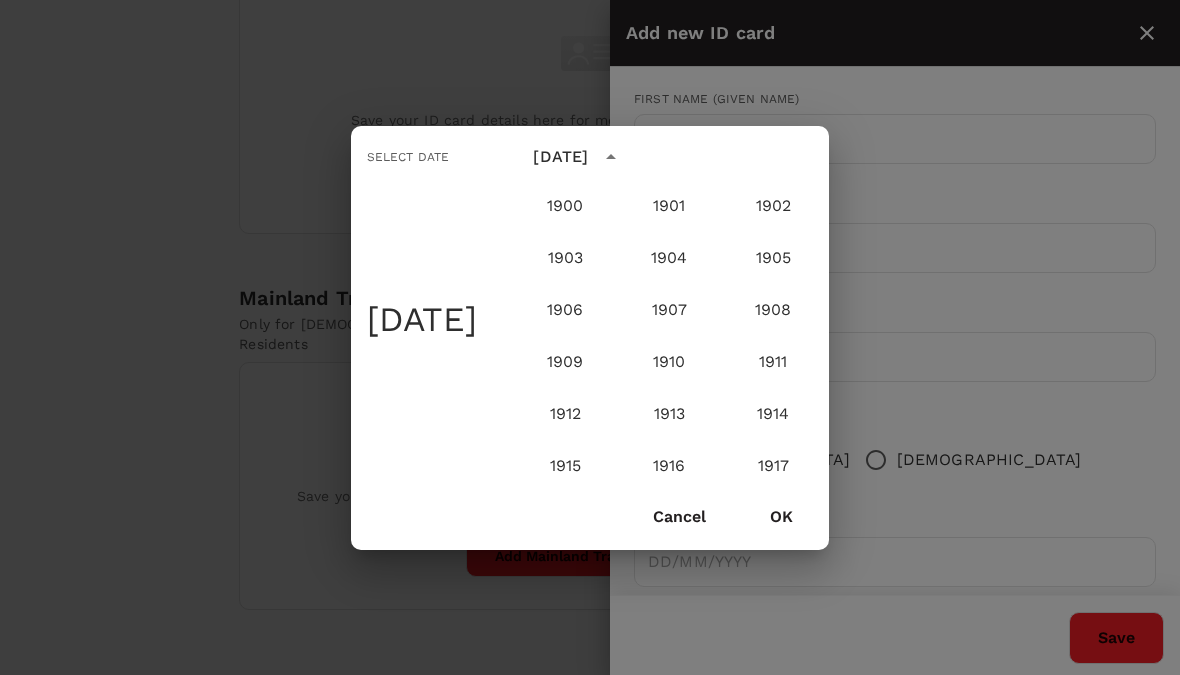 scroll, scrollTop: 1434, scrollLeft: 0, axis: vertical 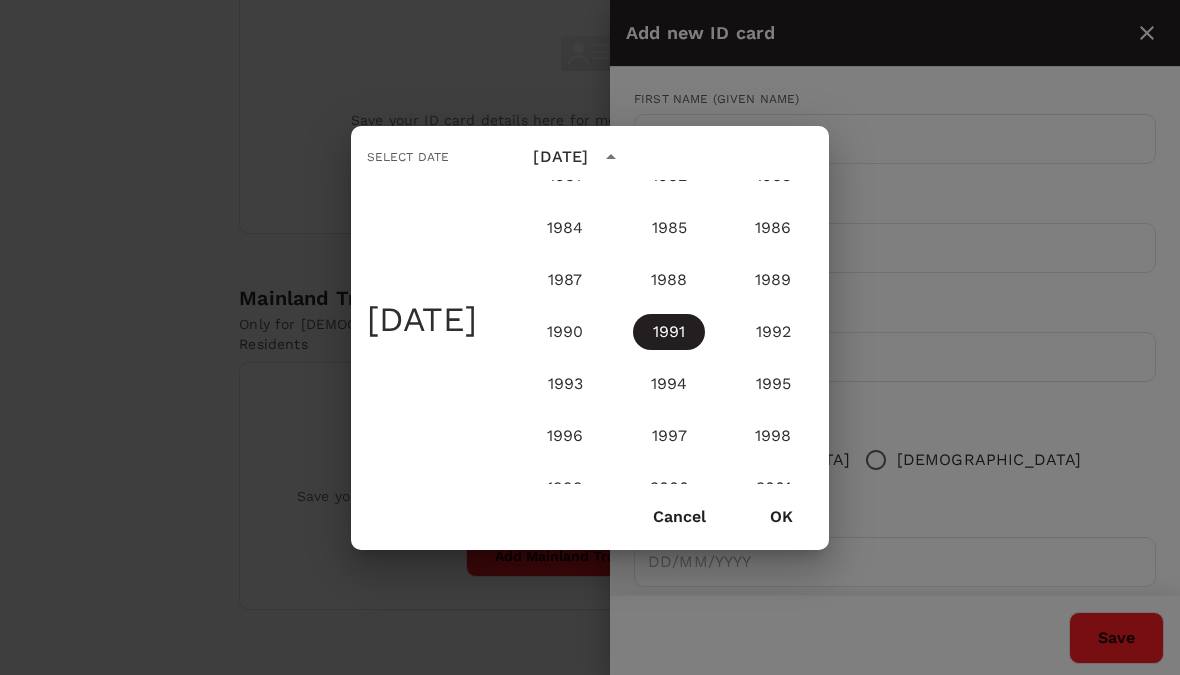 click on "Select date Mon, Jul 15 July 1991 1900 1901 1902 1903 1904 1905 1906 1907 1908 1909 1910 1911 1912 1913 1914 1915 1916 1917 1918 1919 1920 1921 1922 1923 1924 1925 1926 1927 1928 1929 1930 1931 1932 1933 1934 1935 1936 1937 1938 1939 1940 1941 1942 1943 1944 1945 1946 1947 1948 1949 1950 1951 1952 1953 1954 1955 1956 1957 1958 1959 1960 1961 1962 1963 1964 1965 1966 1967 1968 1969 1970 1971 1972 1973 1974 1975 1976 1977 1978 1979 1980 1981 1982 1983 1984 1985 1986 1987 1988 1989 1990 1991 1992 1993 1994 1995 1996 1997 1998 1999 2000 2001 2002 2003 2004 2005 2006 2007 2008 2009 2010 2011 2012 2013 2014 2015 2016 2017 2018 2019 2020 2021 2022 2023 2024 2025 2026 2027 2028 2029 2030 2031 2032 2033 2034 2035 2036 2037 2038 2039 2040 2041 2042 2043 2044 2045 2046 2047 2048 2049 2050 2051 2052 2053 2054 2055 2056 2057 2058 2059 2060 2061 2062 2063 2064 2065 2066 2067 2068 2069 2070 2071 2072 2073 2074 2075 2076 2077 2078 2079 2080 2081 2082 2083 2084 2085 2086 2087 2088 2089 2090 2091 2092 2093 2094 2095 2096 2097" at bounding box center (590, 337) 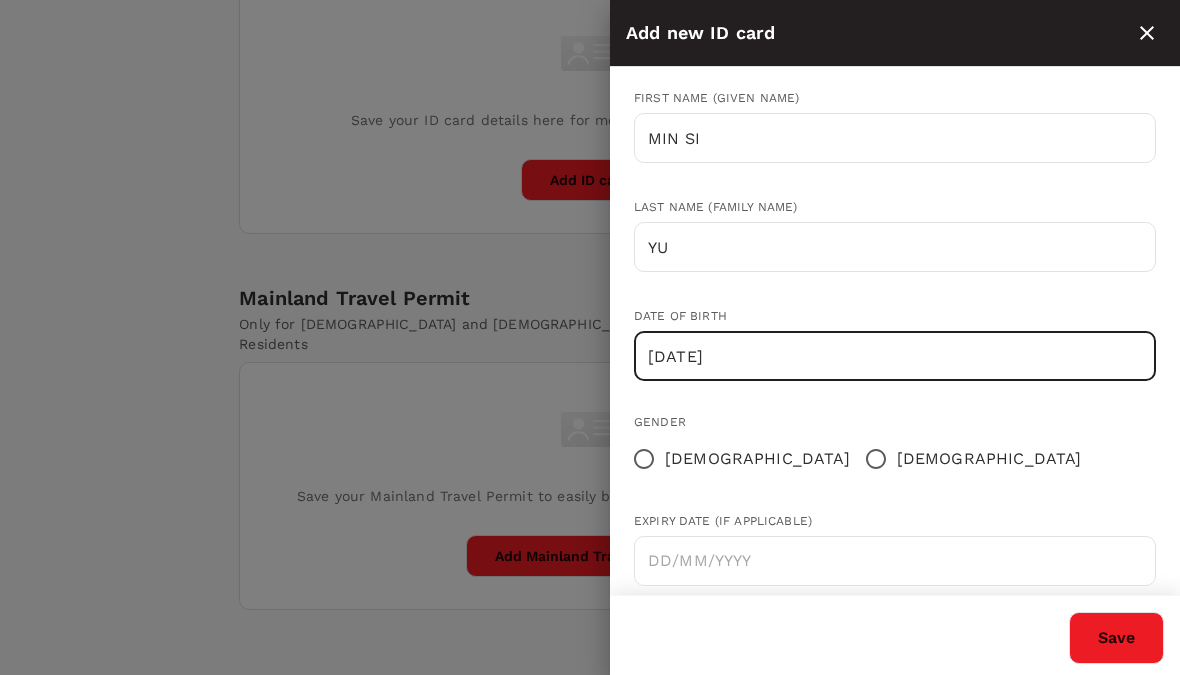 scroll, scrollTop: 219, scrollLeft: 0, axis: vertical 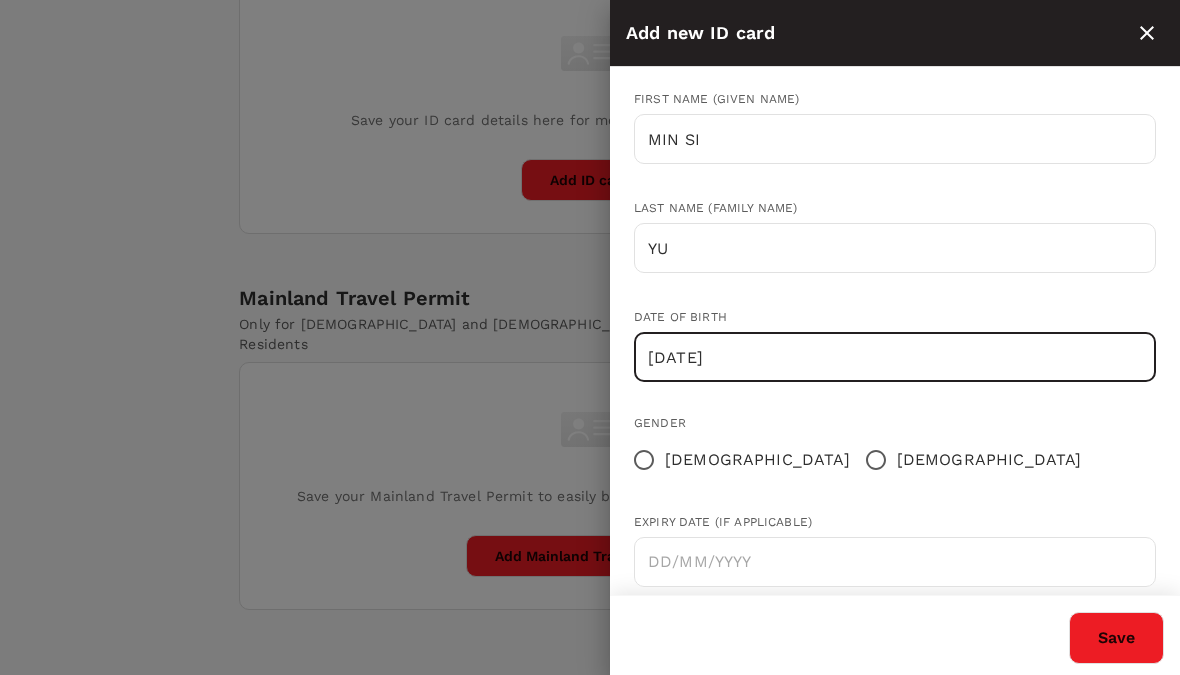 click on "Female" at bounding box center [644, 460] 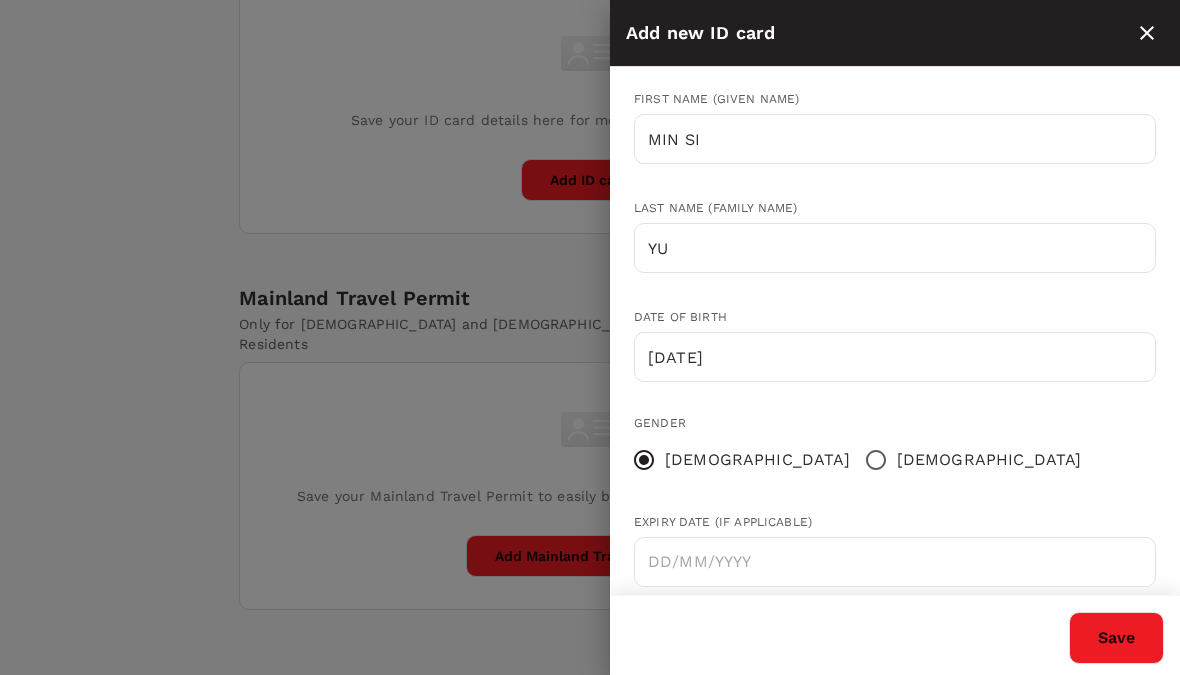 click on "15/07/1991" at bounding box center (895, 357) 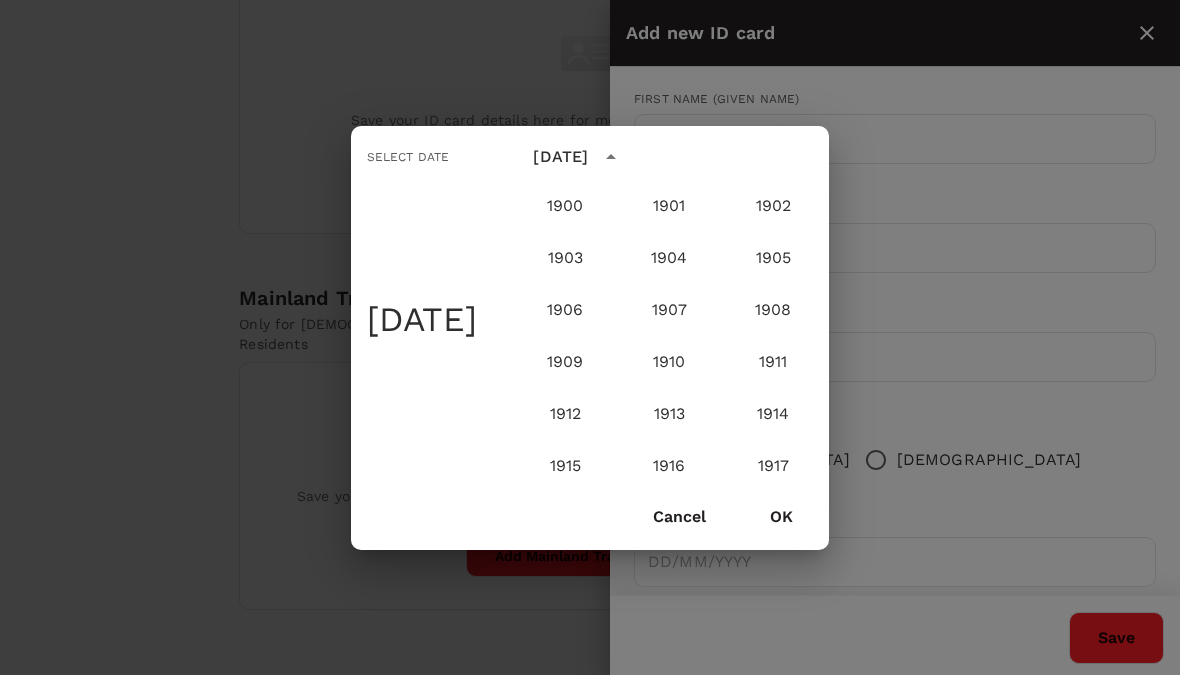 scroll, scrollTop: 1434, scrollLeft: 0, axis: vertical 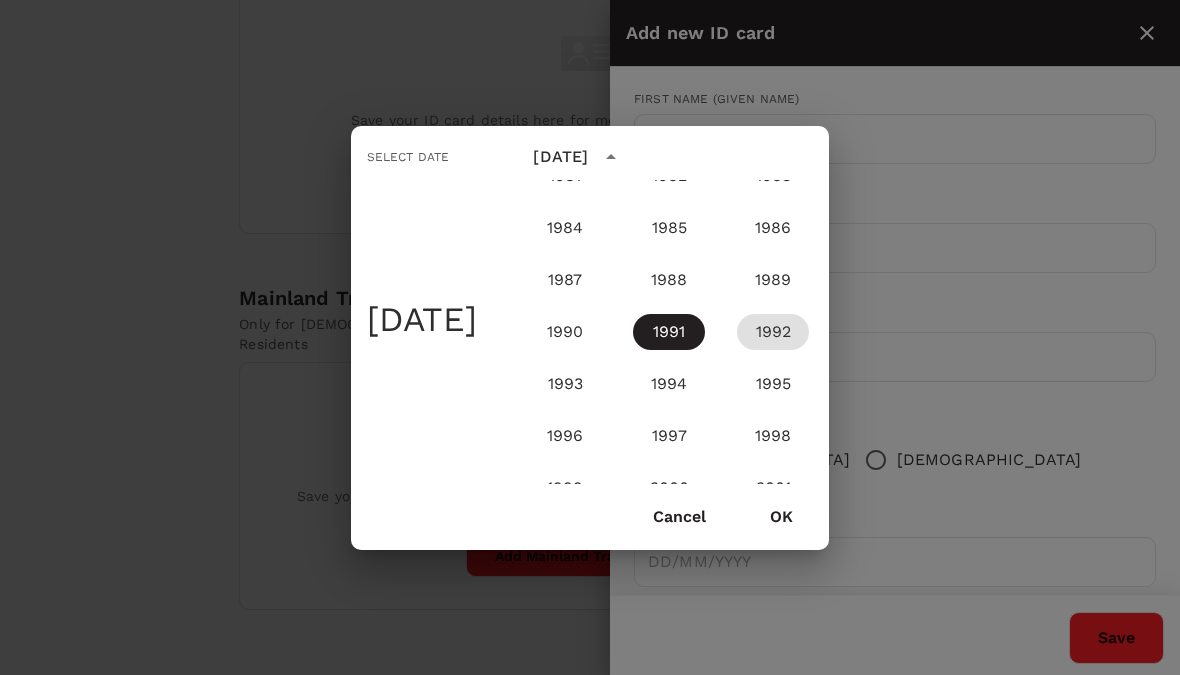 click on "1992" at bounding box center (773, 332) 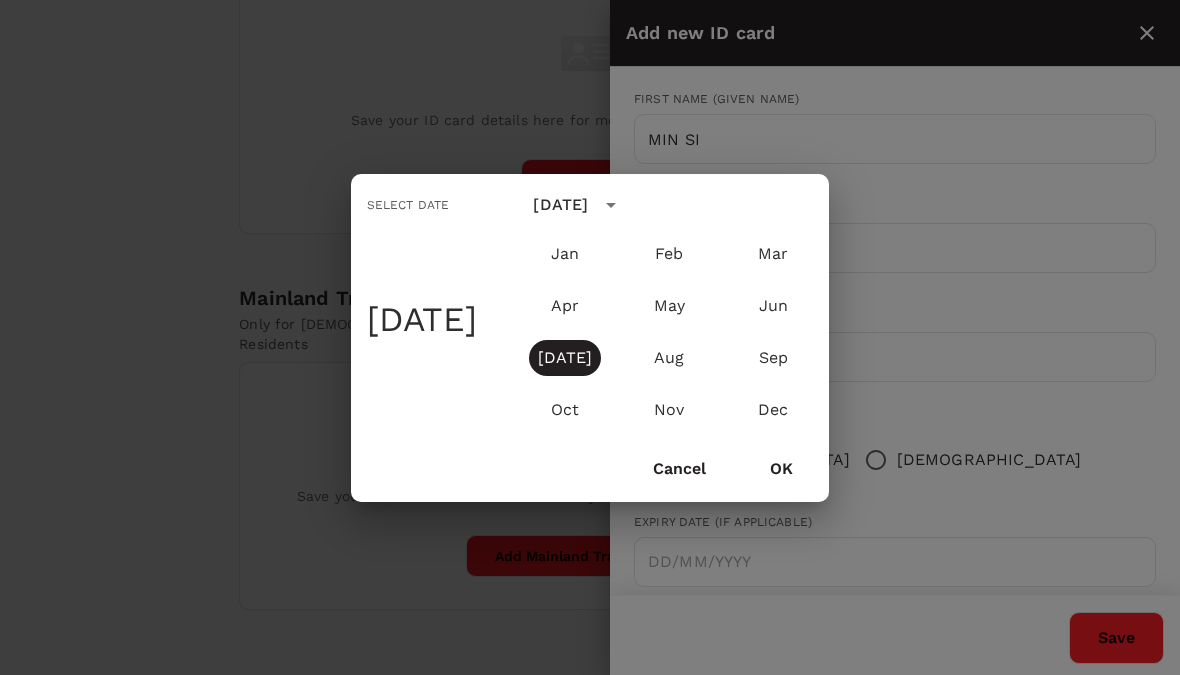 click on "Jul" at bounding box center (565, 358) 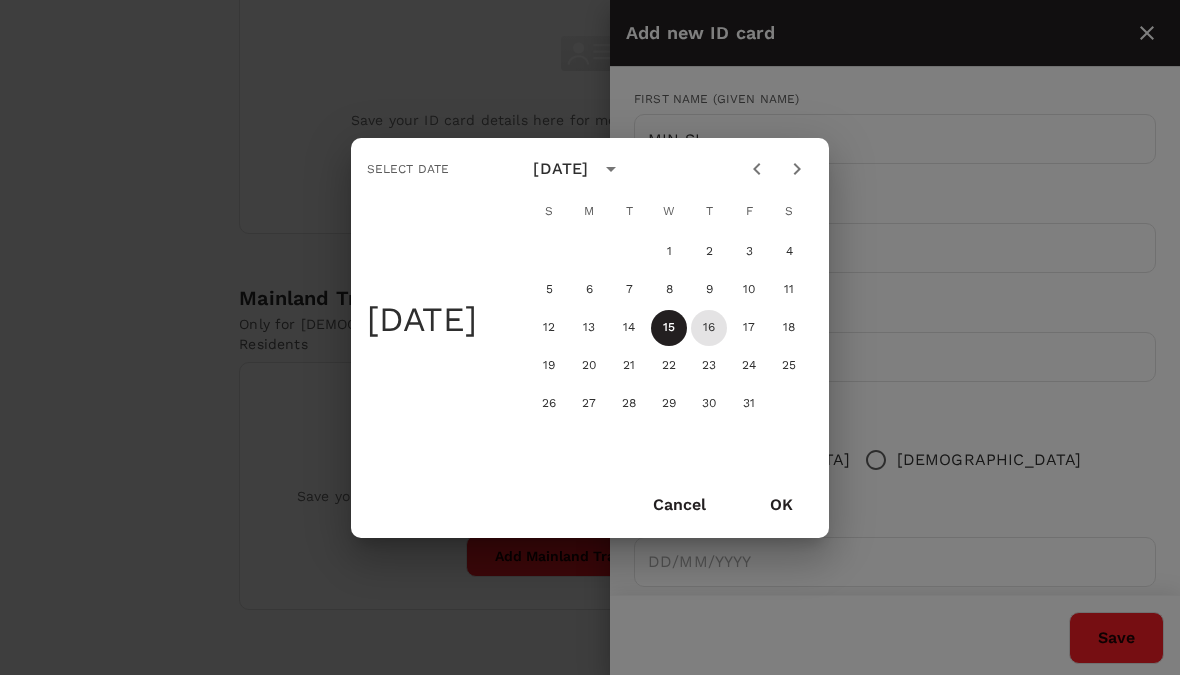 click on "16" at bounding box center [709, 328] 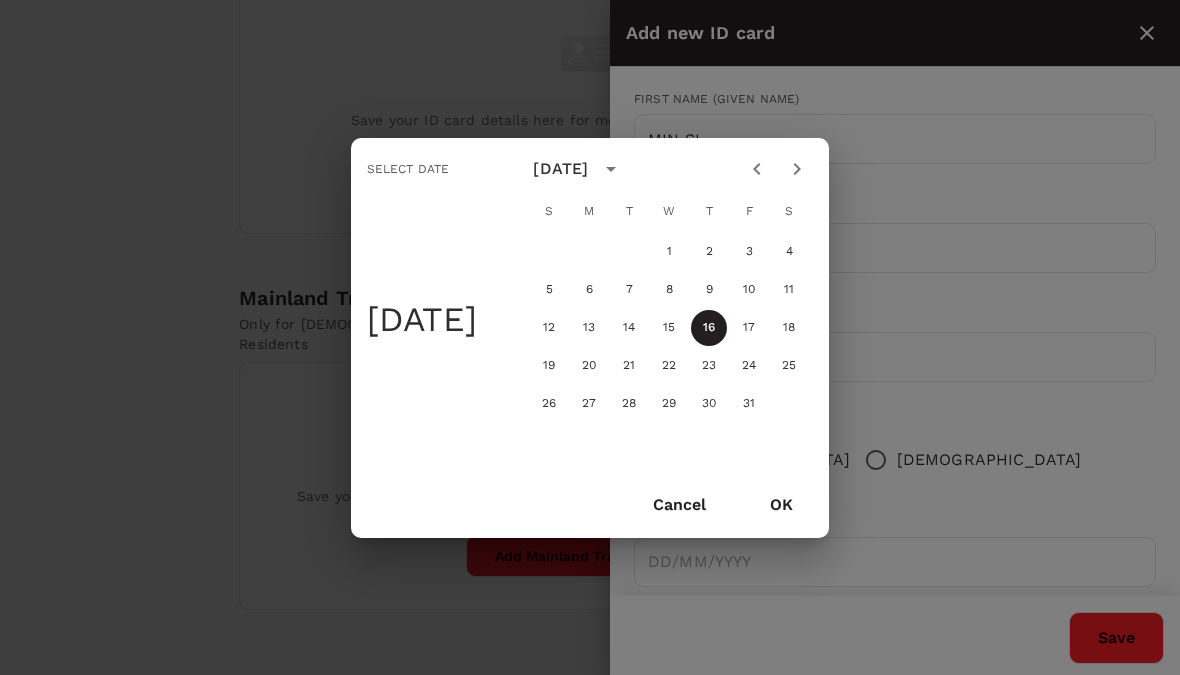 click on "OK" at bounding box center (781, 505) 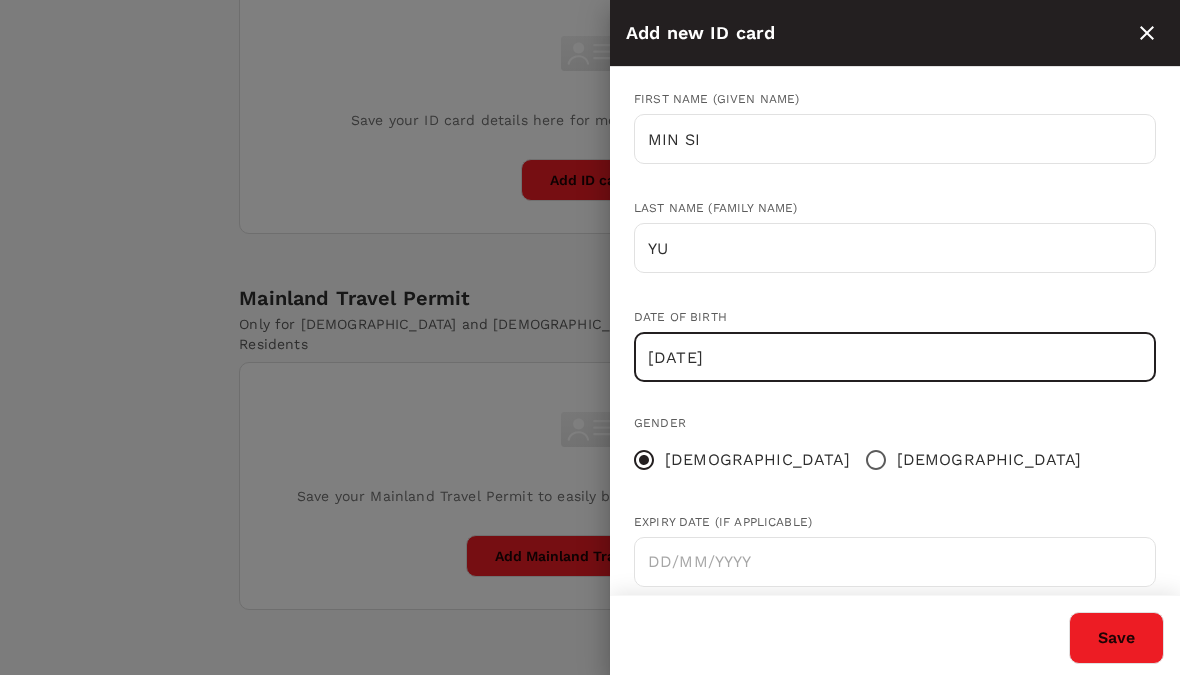 click on "Save" at bounding box center [1116, 638] 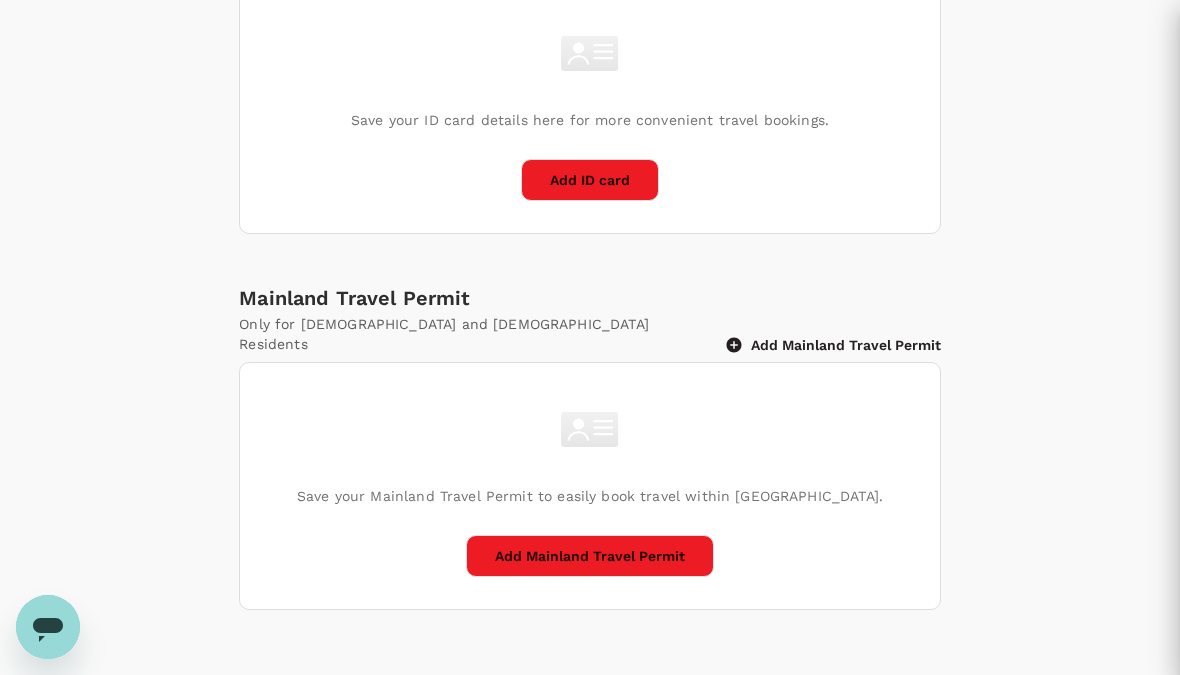 type 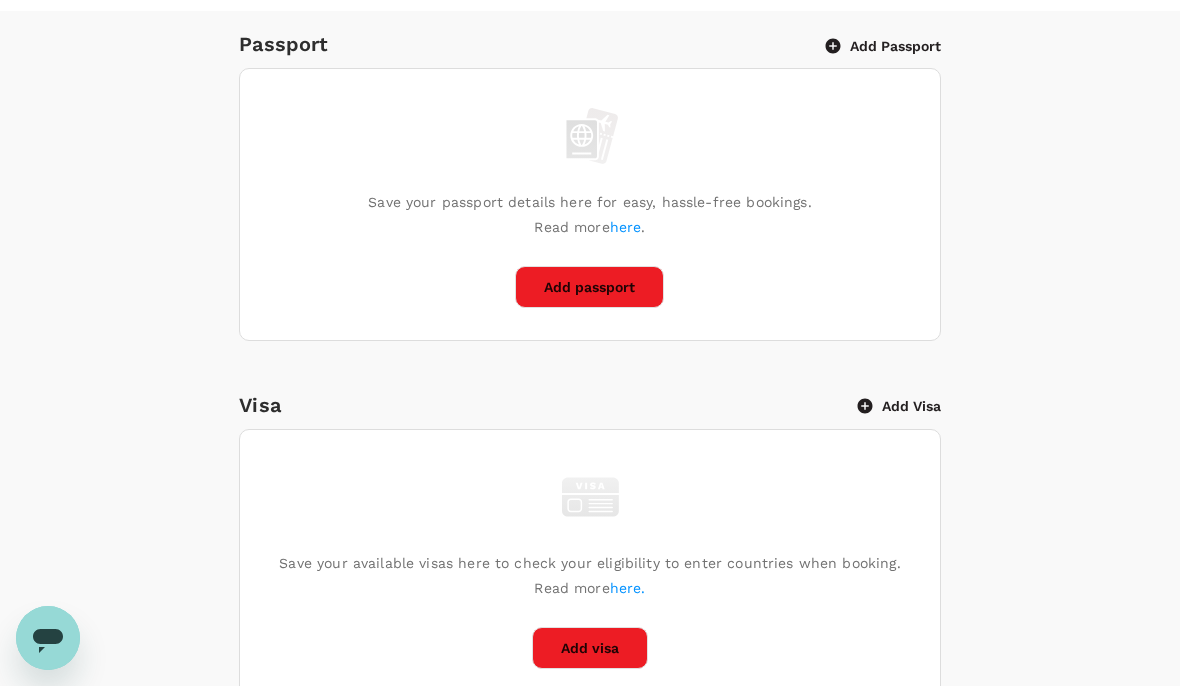 scroll, scrollTop: 0, scrollLeft: 0, axis: both 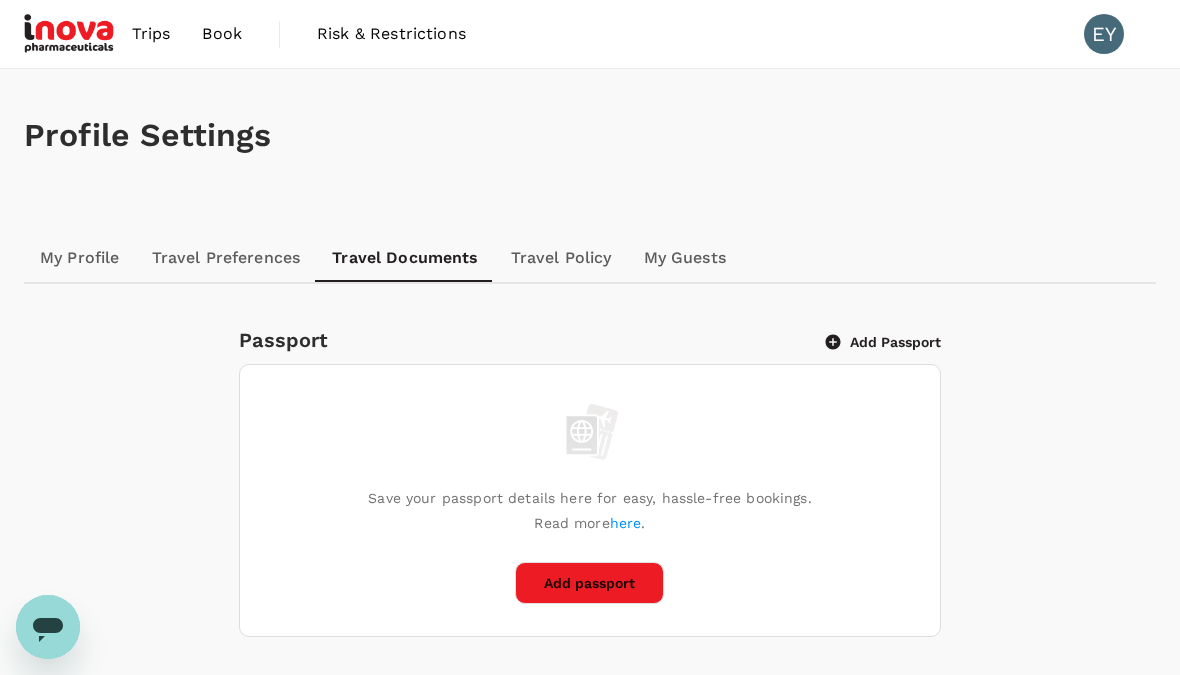 click on "My Profile" at bounding box center (80, 258) 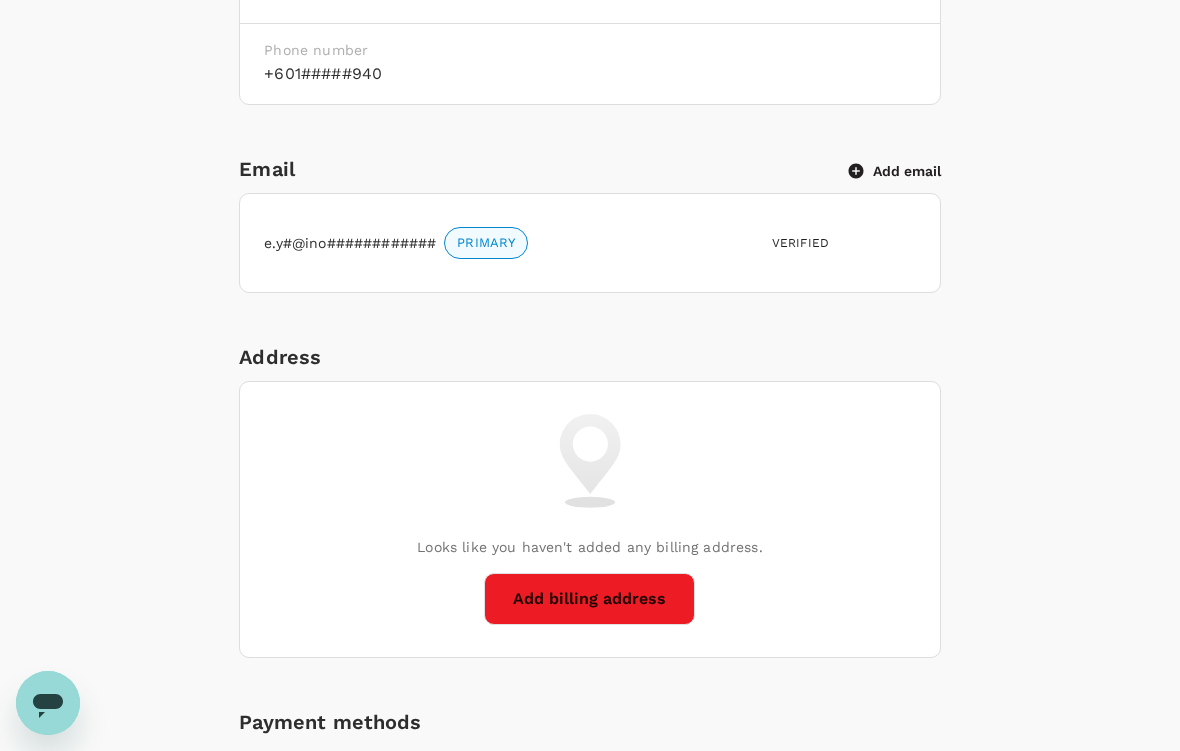 scroll, scrollTop: 705, scrollLeft: 0, axis: vertical 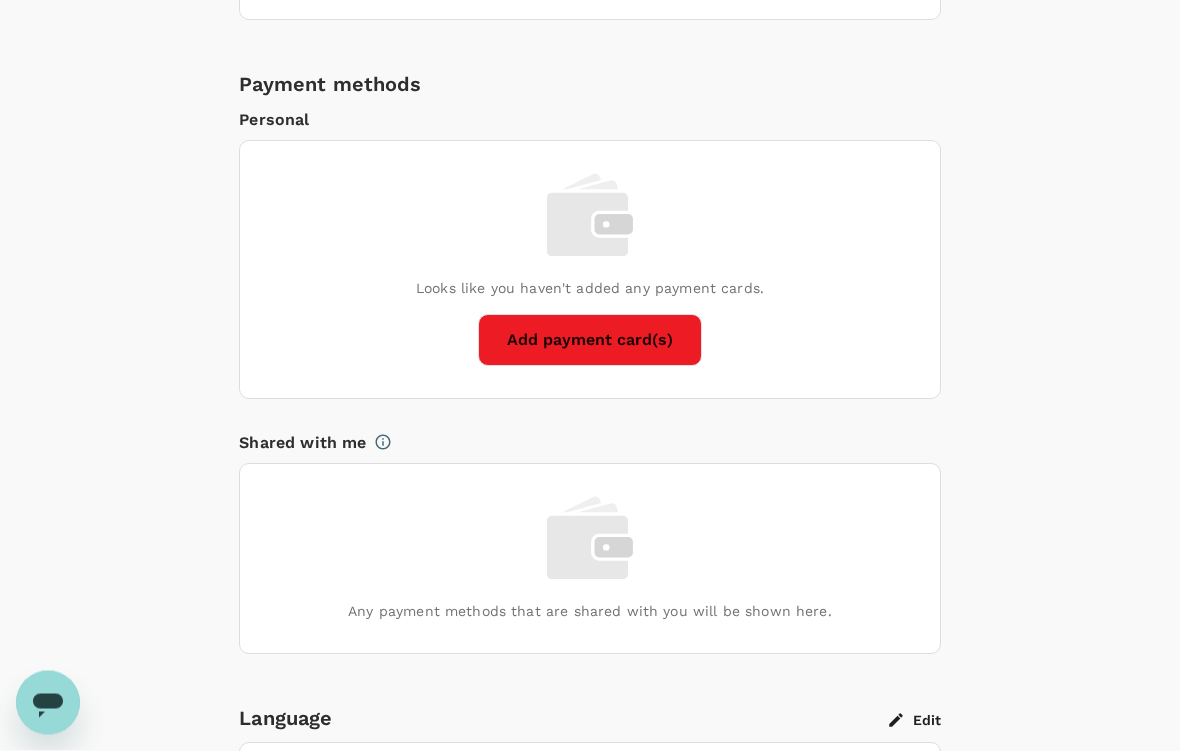 click on "Add payment card(s)" at bounding box center (590, 341) 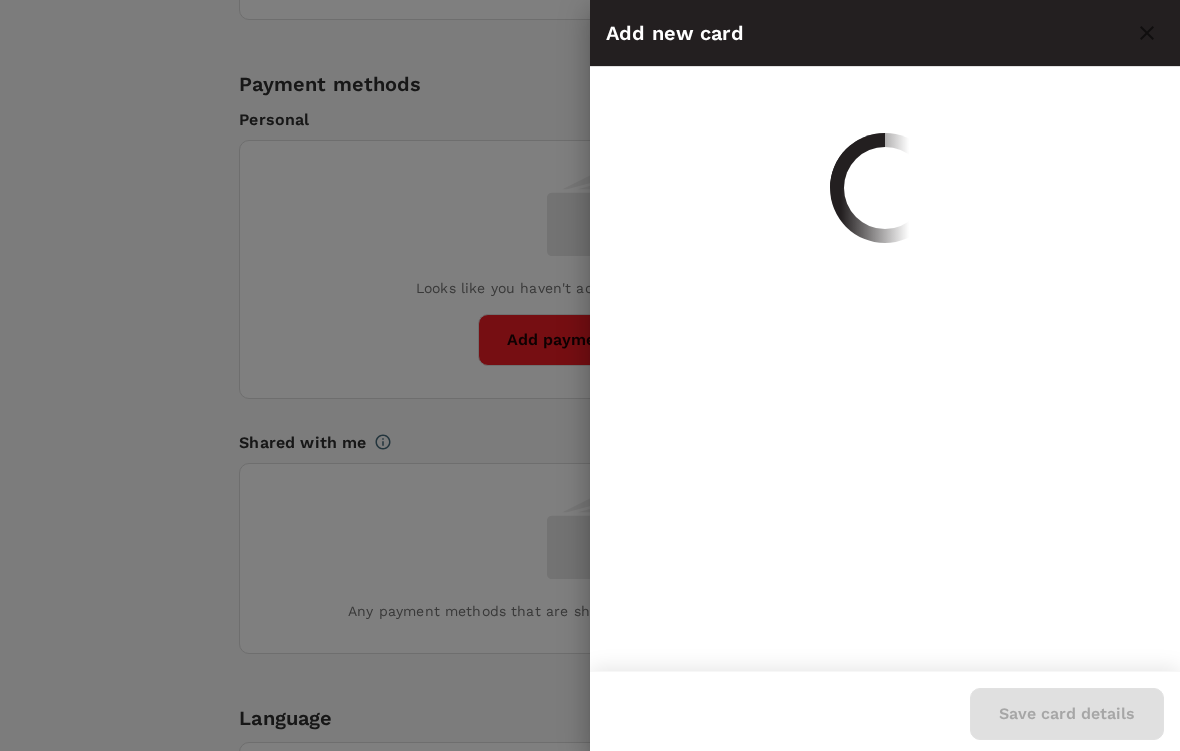 scroll, scrollTop: 0, scrollLeft: 0, axis: both 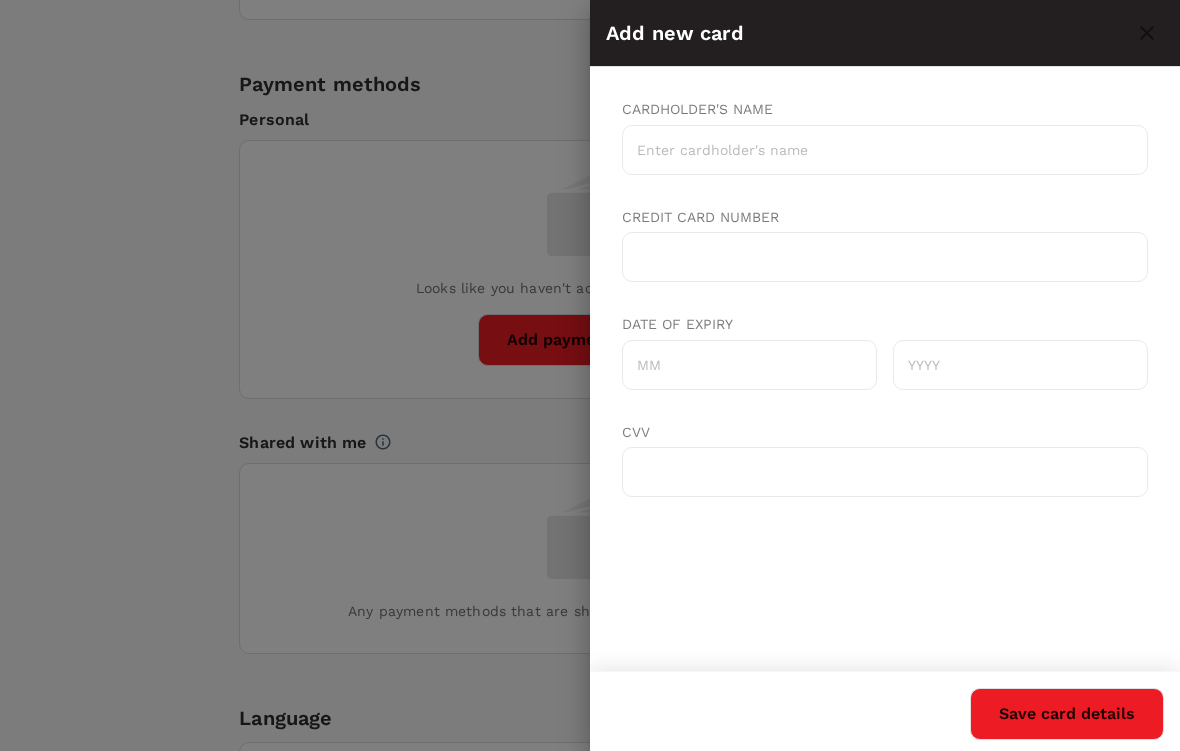 click on "Cardholder's name" at bounding box center [885, 150] 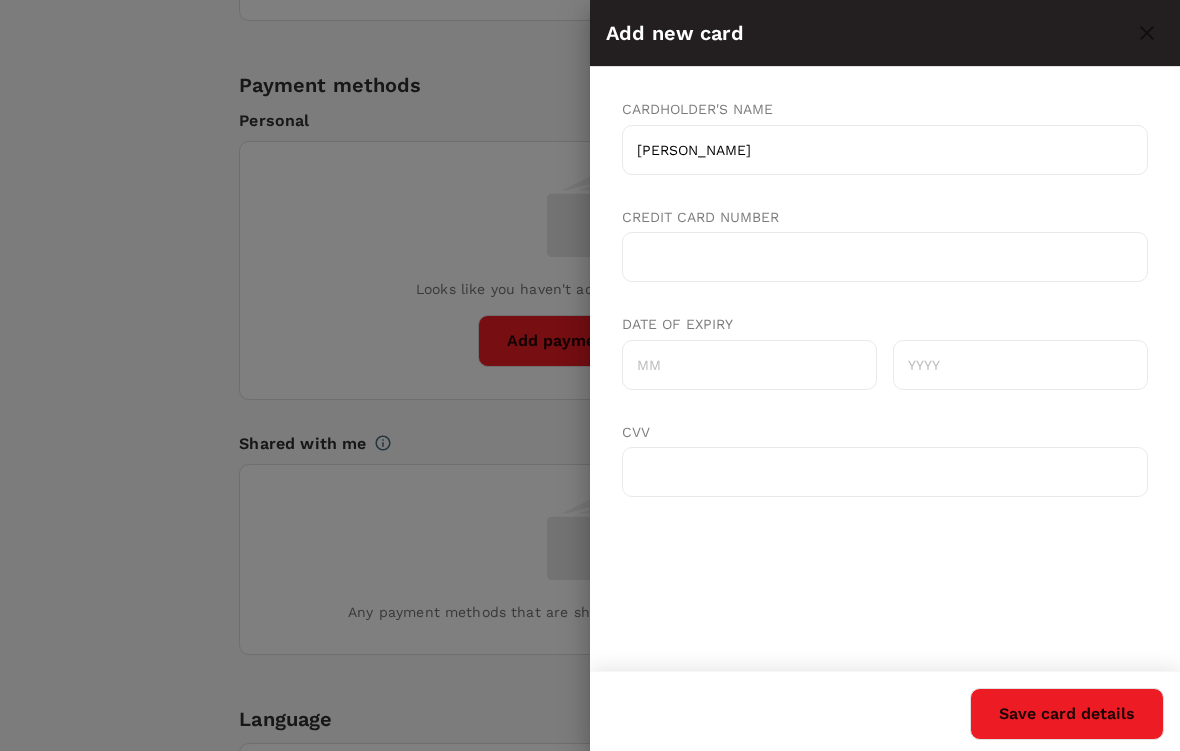 type on "EVA YU" 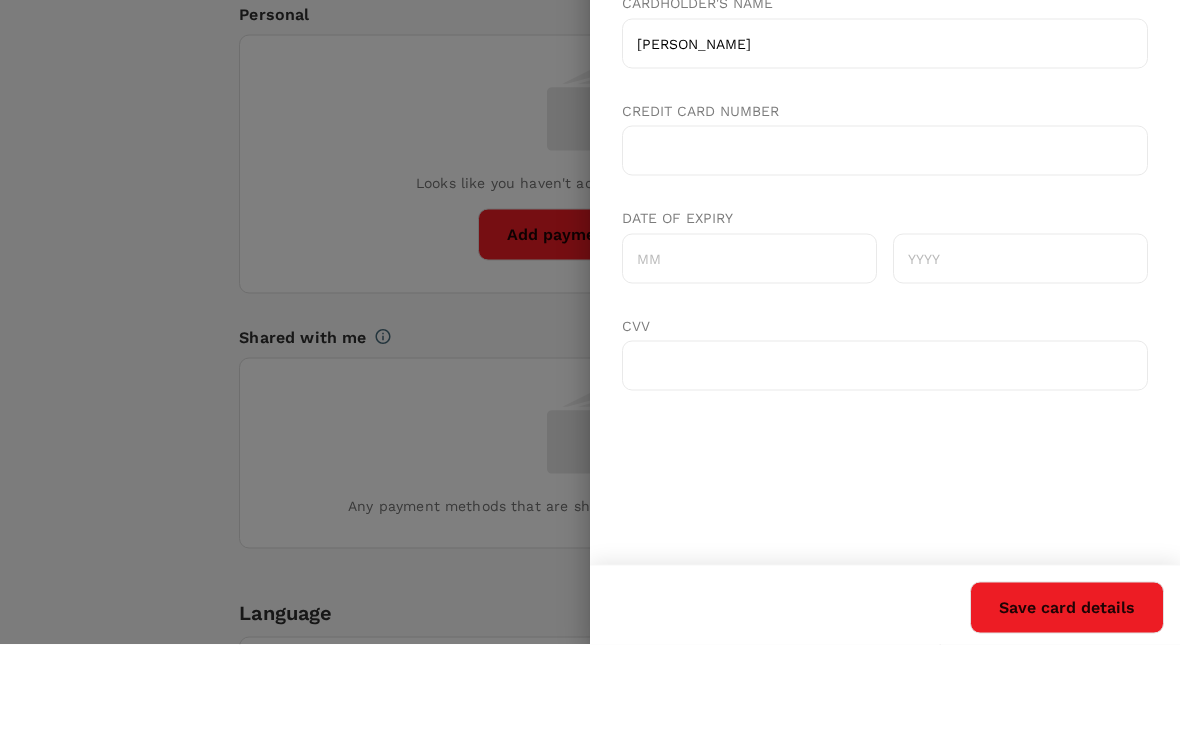 click on "Date of expiry" at bounding box center [749, 259] 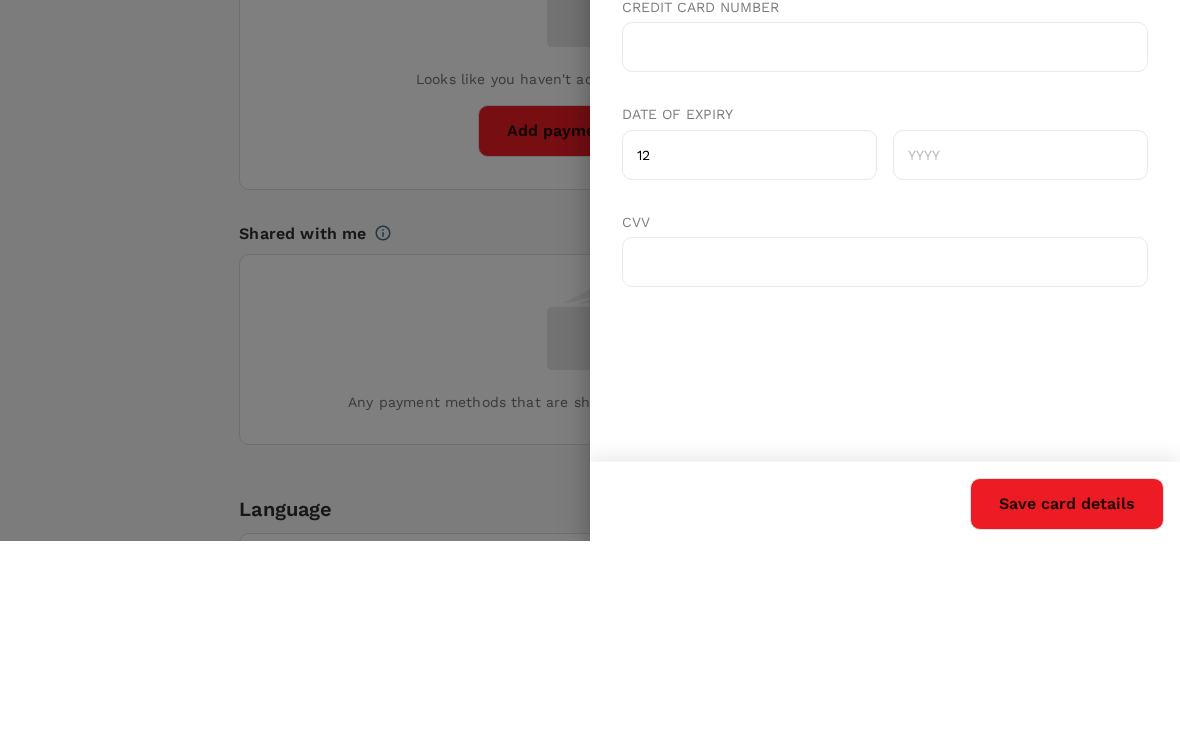 type on "12" 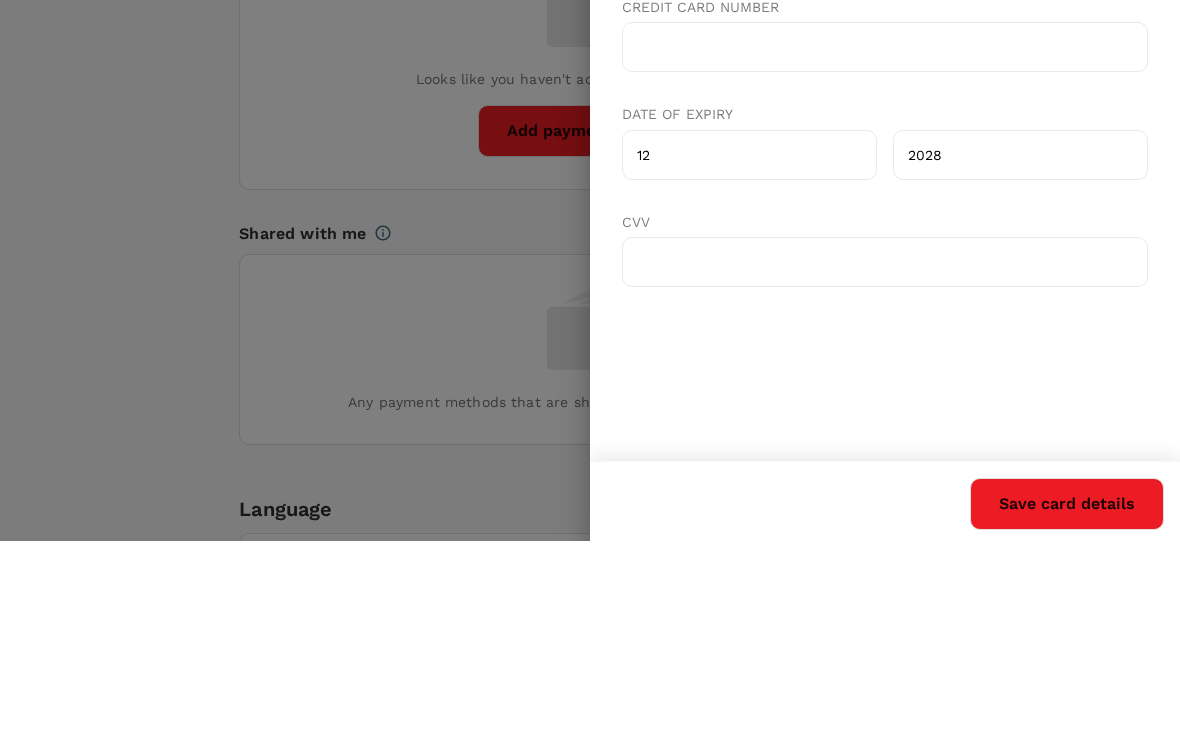type on "2028" 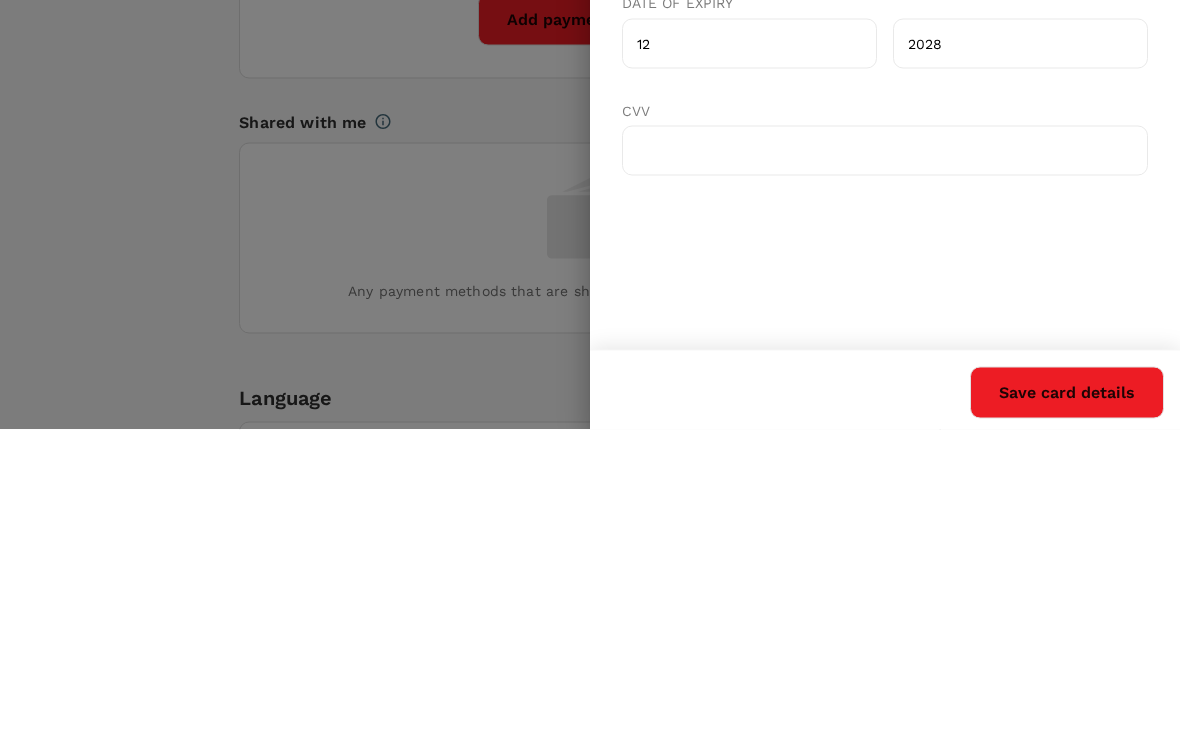 scroll, scrollTop: 1658, scrollLeft: 0, axis: vertical 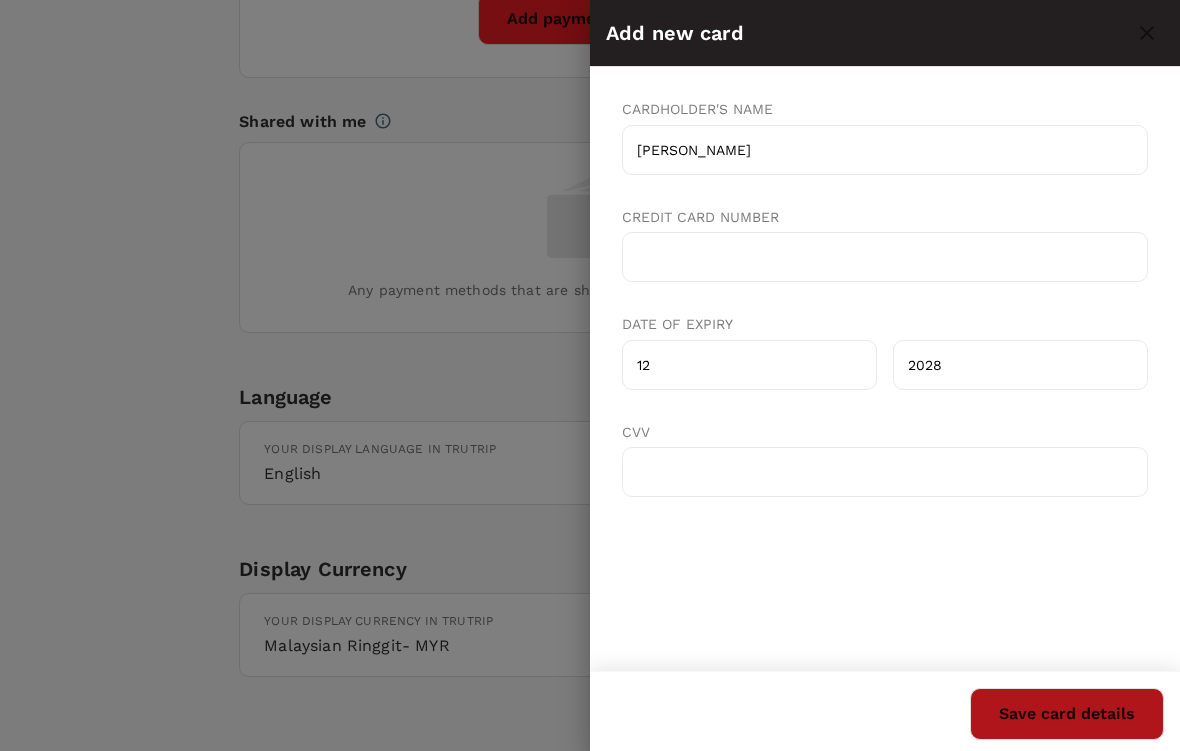 click on "Save card details" at bounding box center [1067, 714] 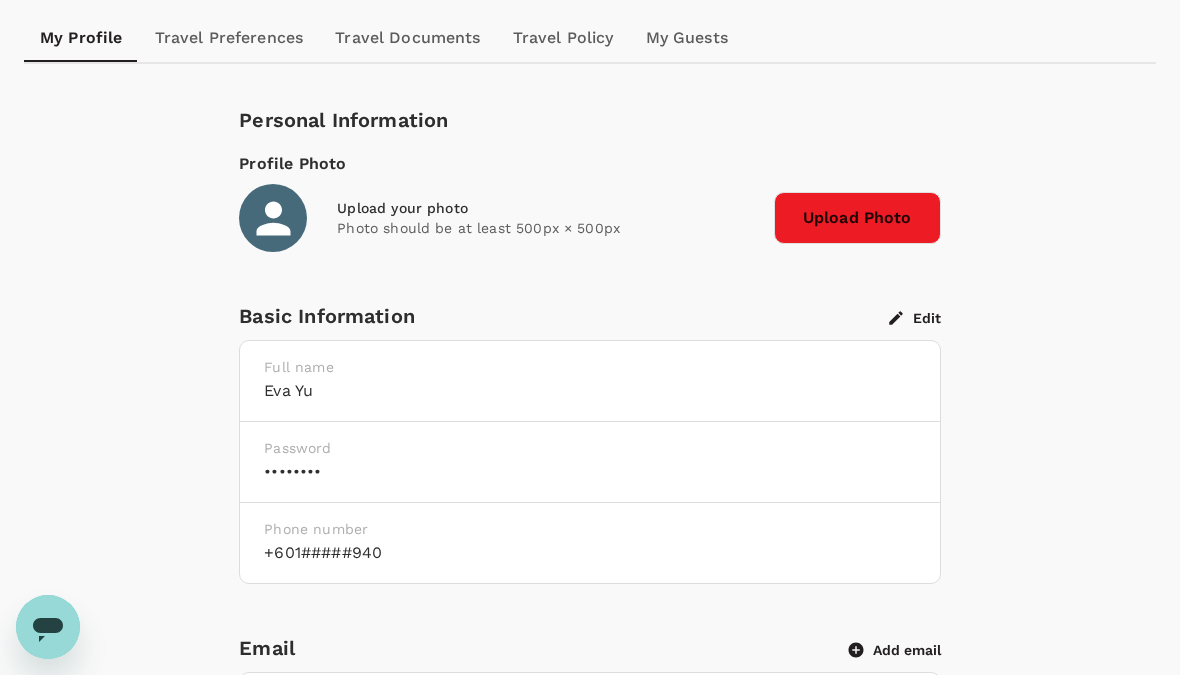scroll, scrollTop: 0, scrollLeft: 0, axis: both 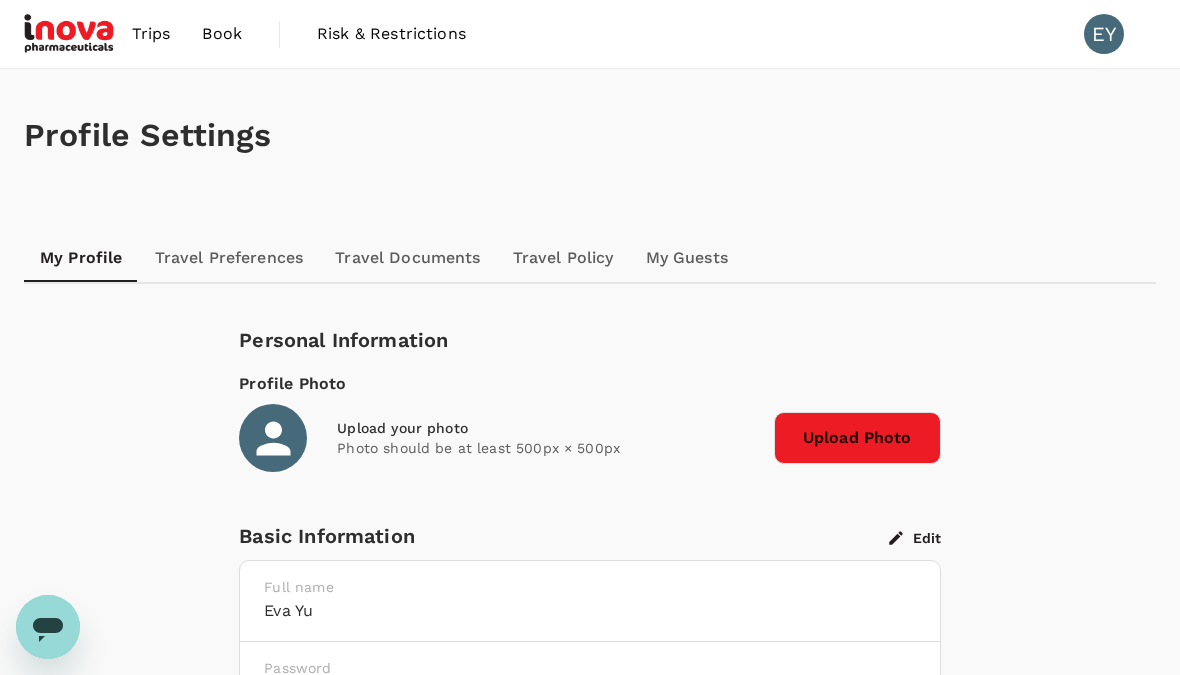 click on "Book" at bounding box center (222, 34) 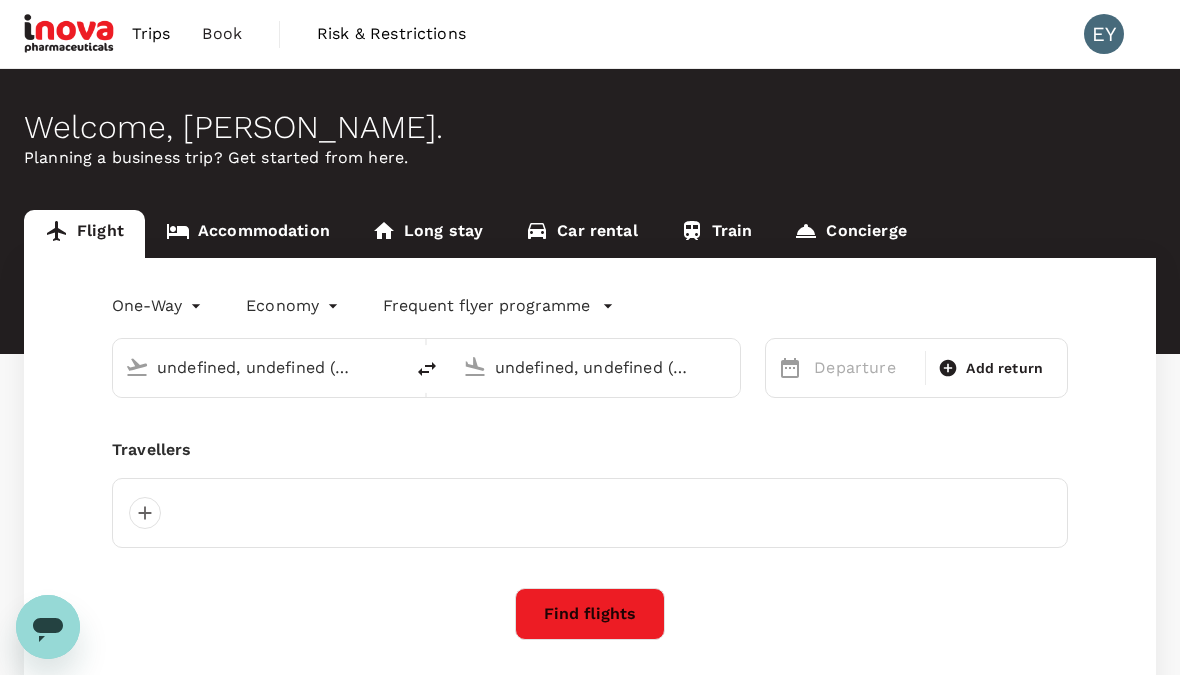 type 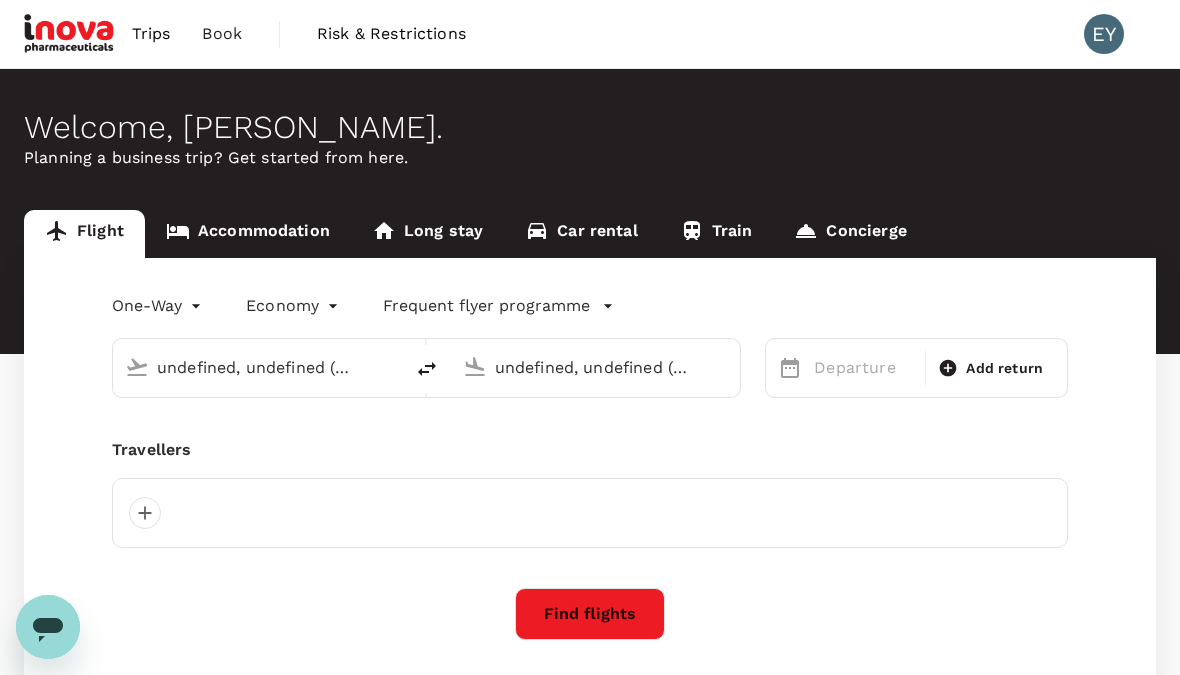 type 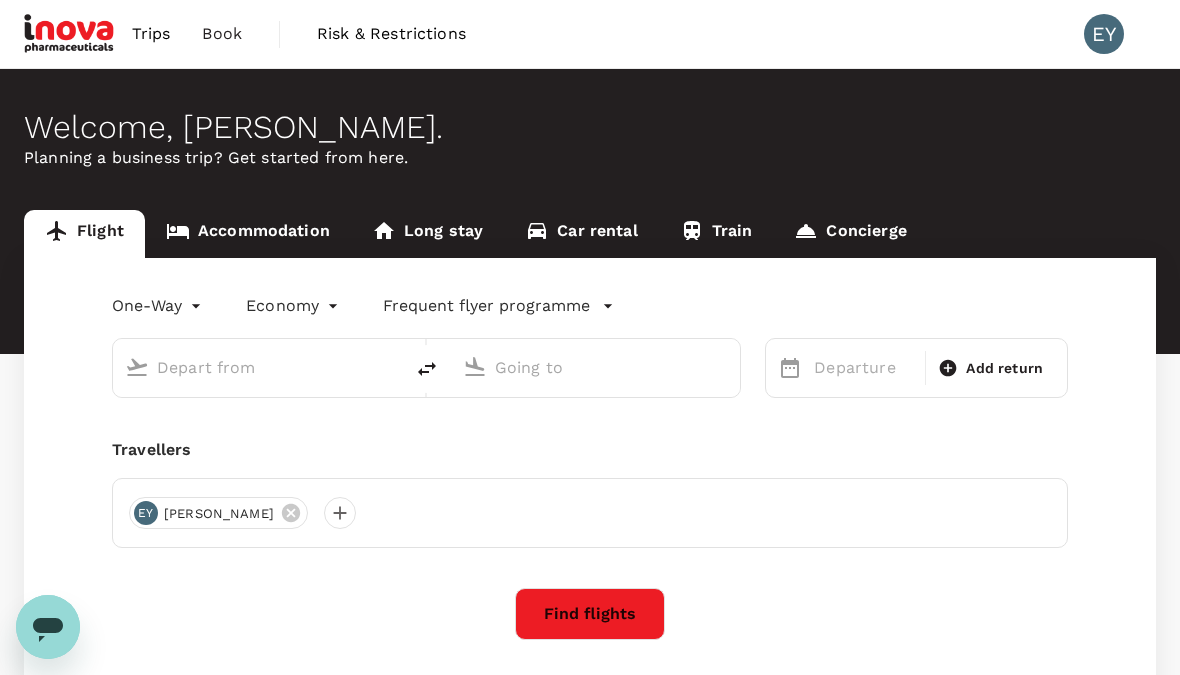 click on "Accommodation" at bounding box center (248, 234) 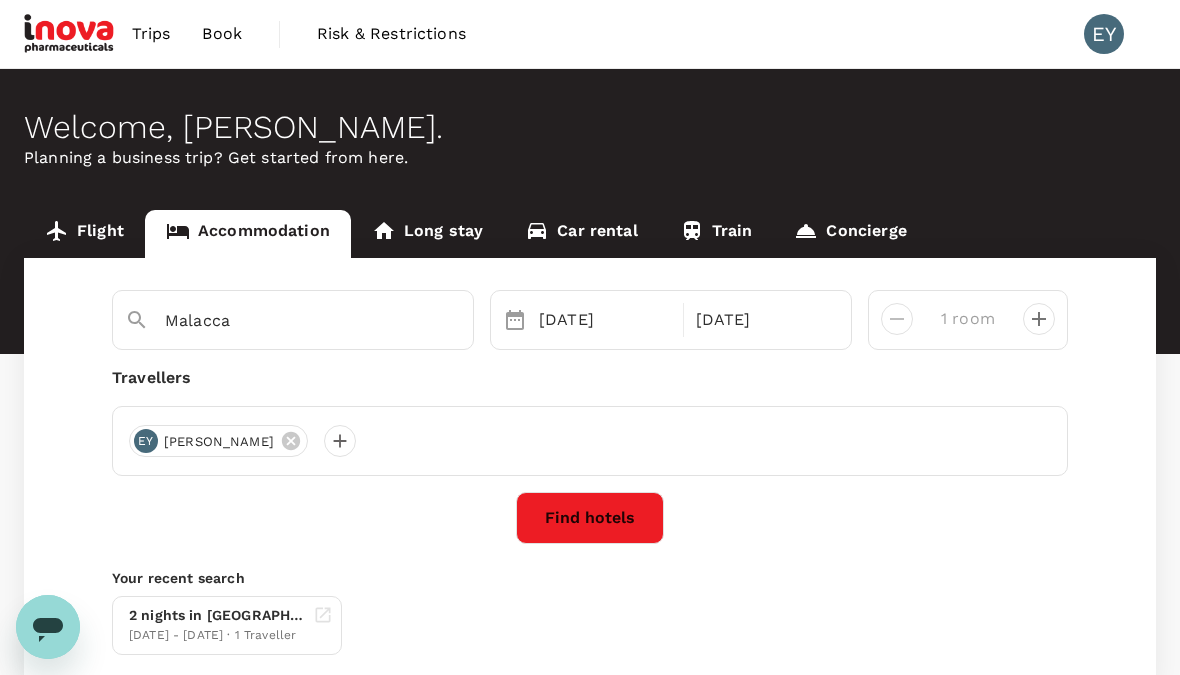 click on "Find hotels" at bounding box center (590, 518) 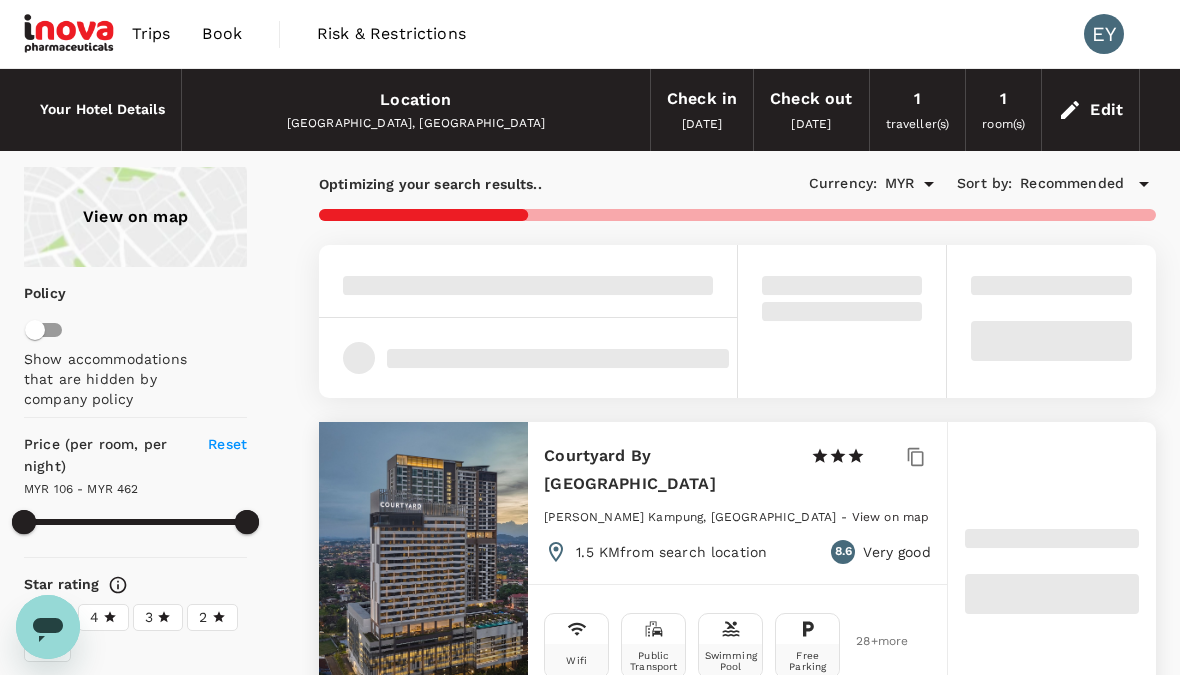 type on "461.23" 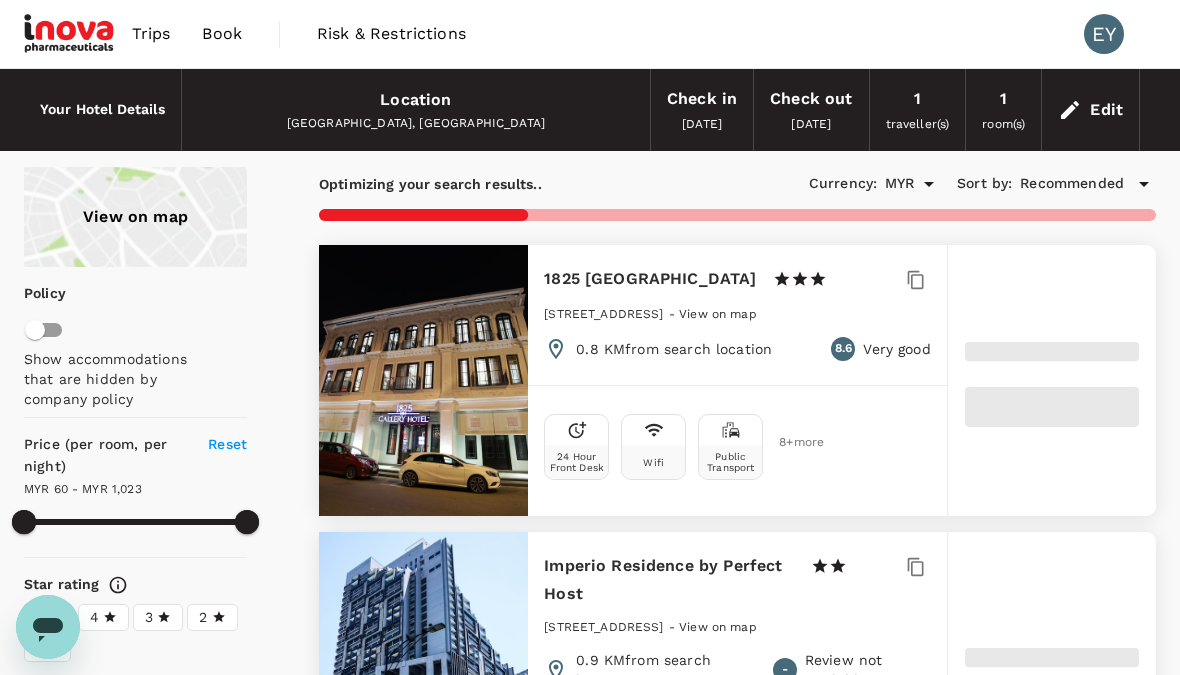 click 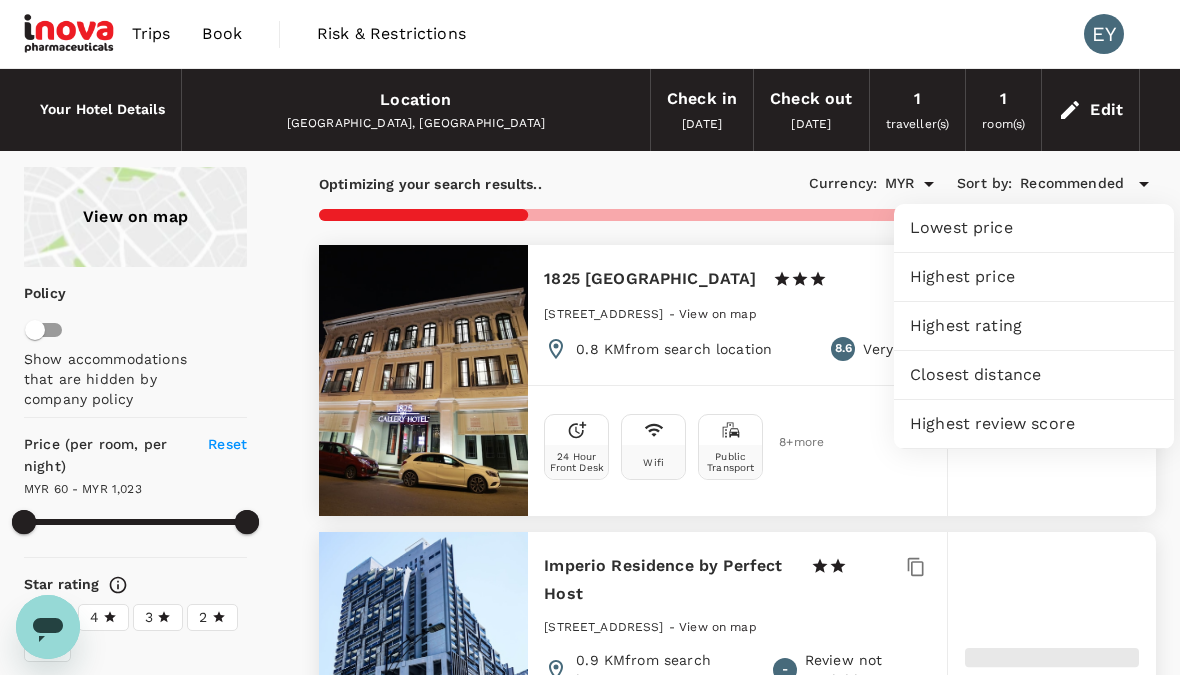 click on "Lowest price" at bounding box center (1034, 228) 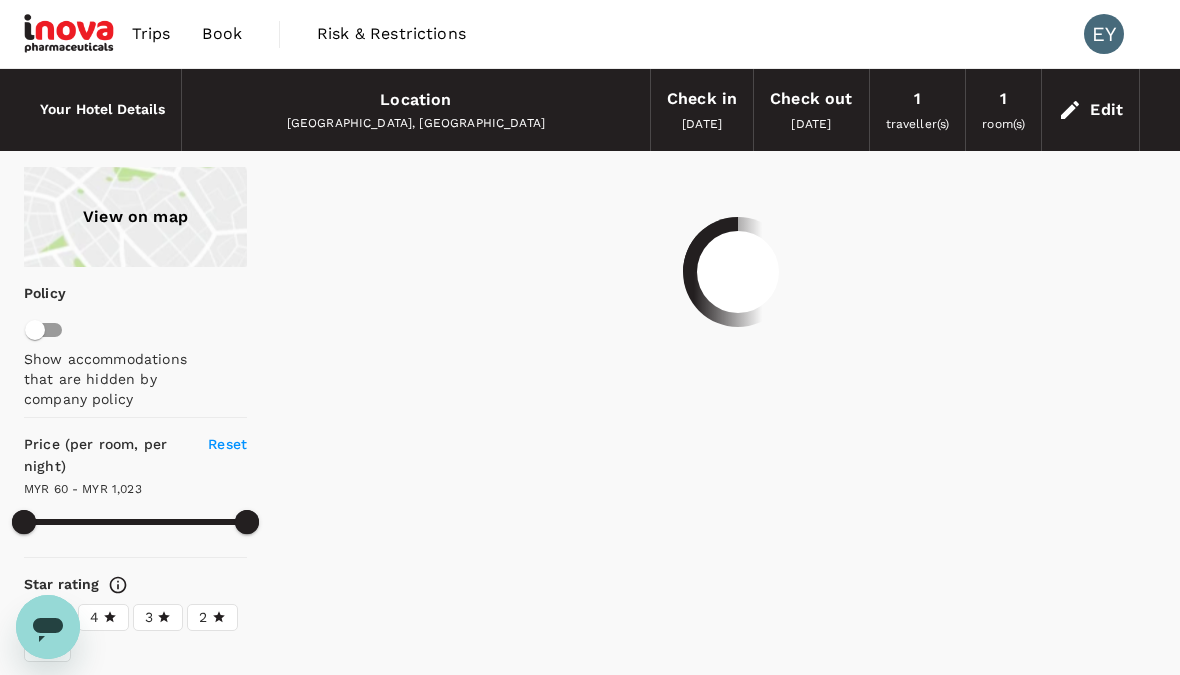 type on "1022.91" 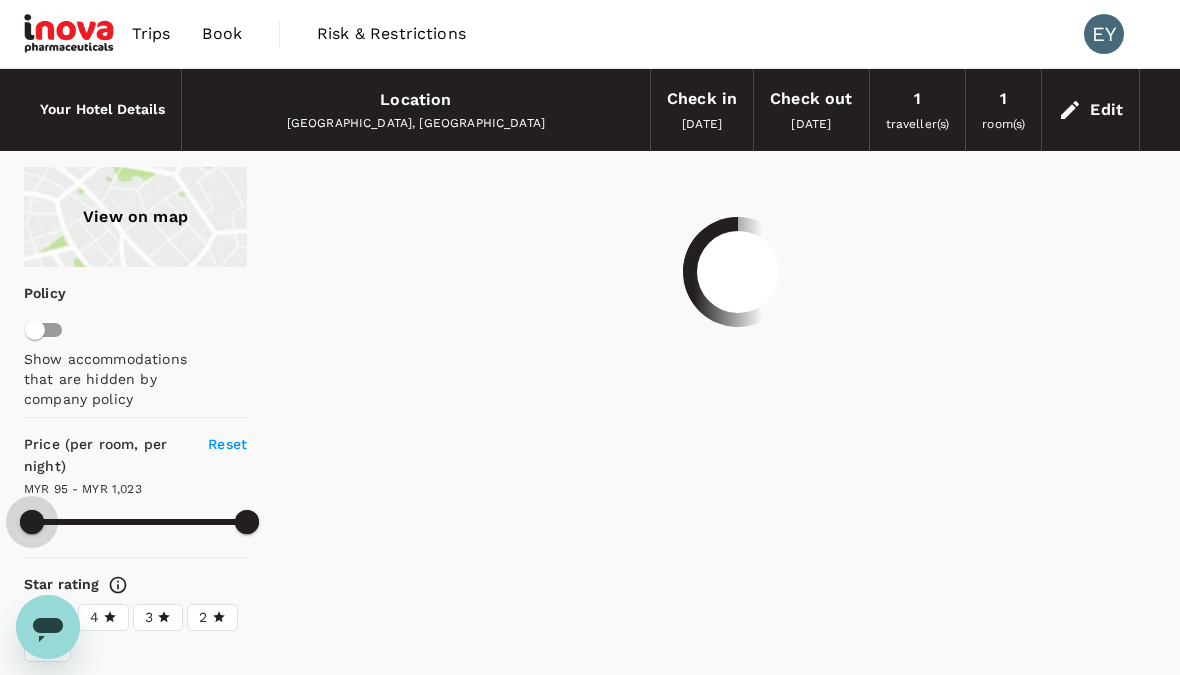 type on "94.91" 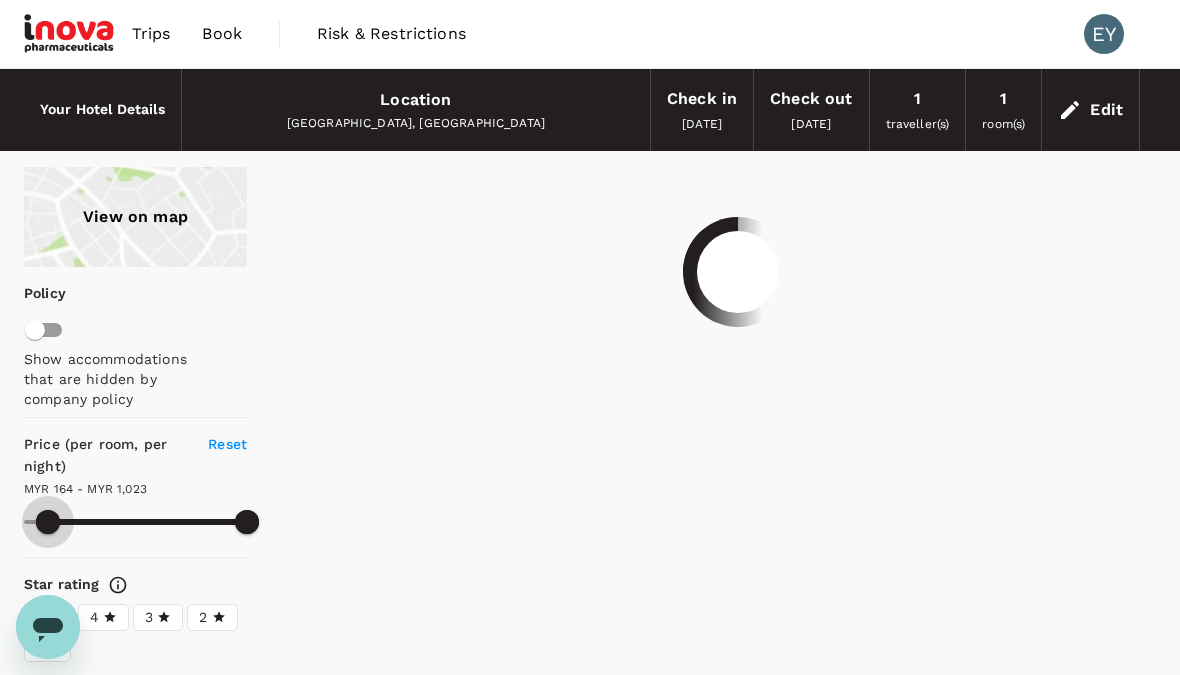 type on "163.91" 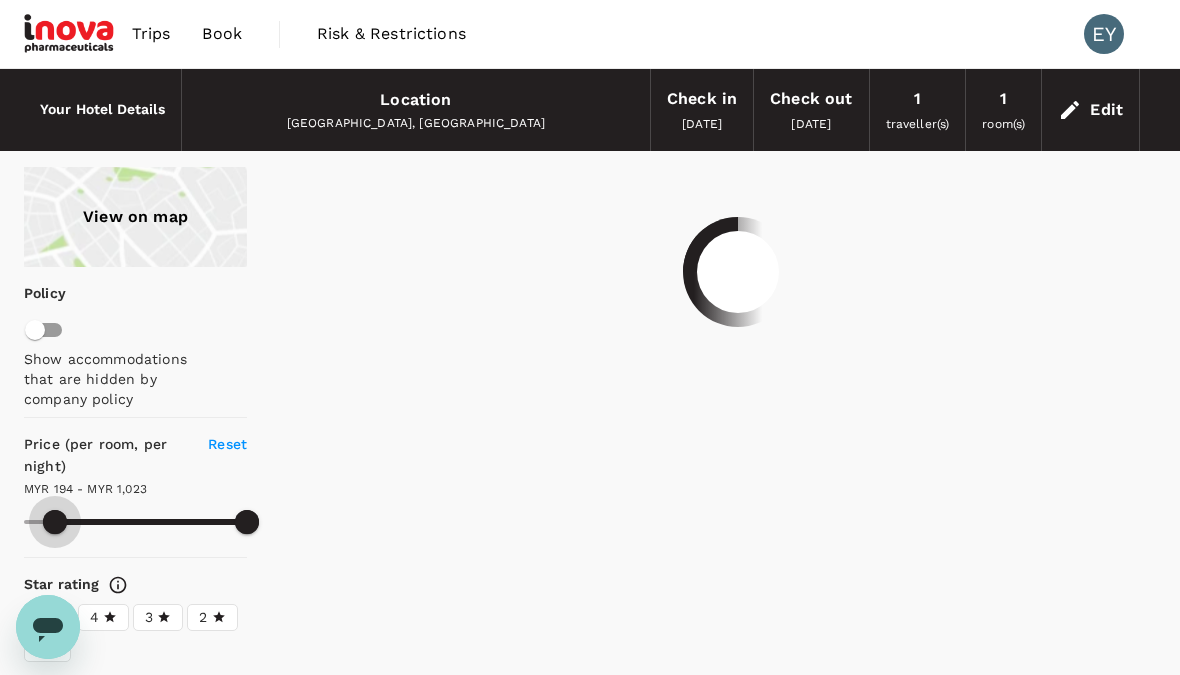 type on "193.91" 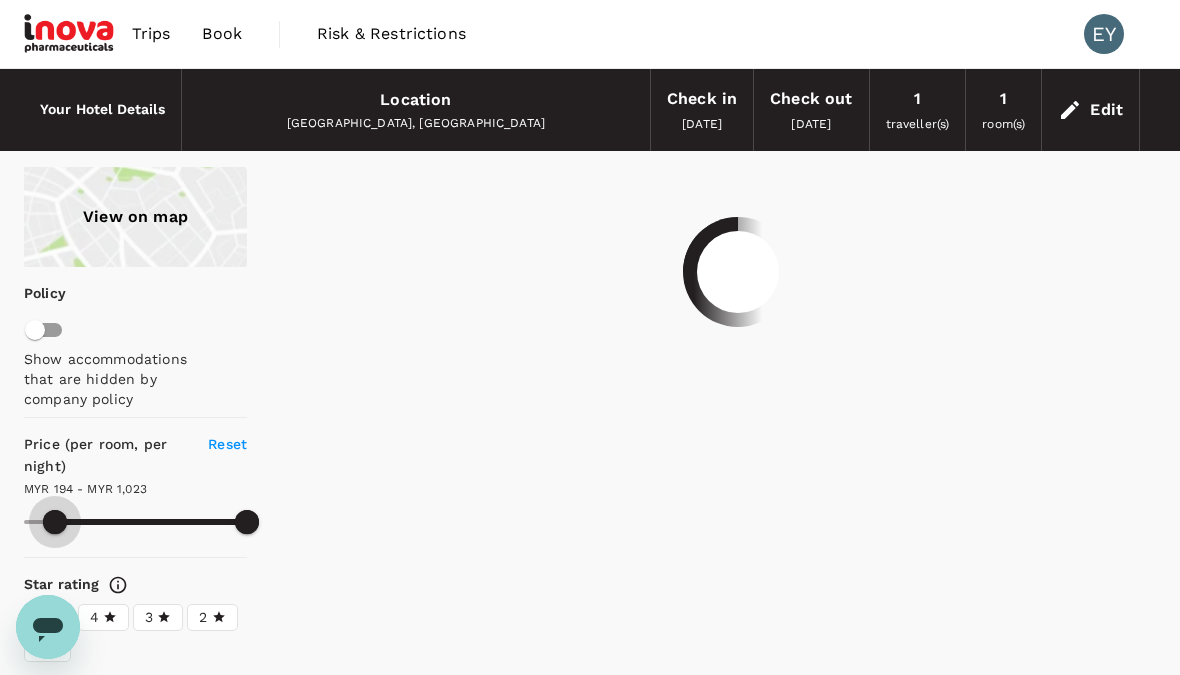 type on "197.91" 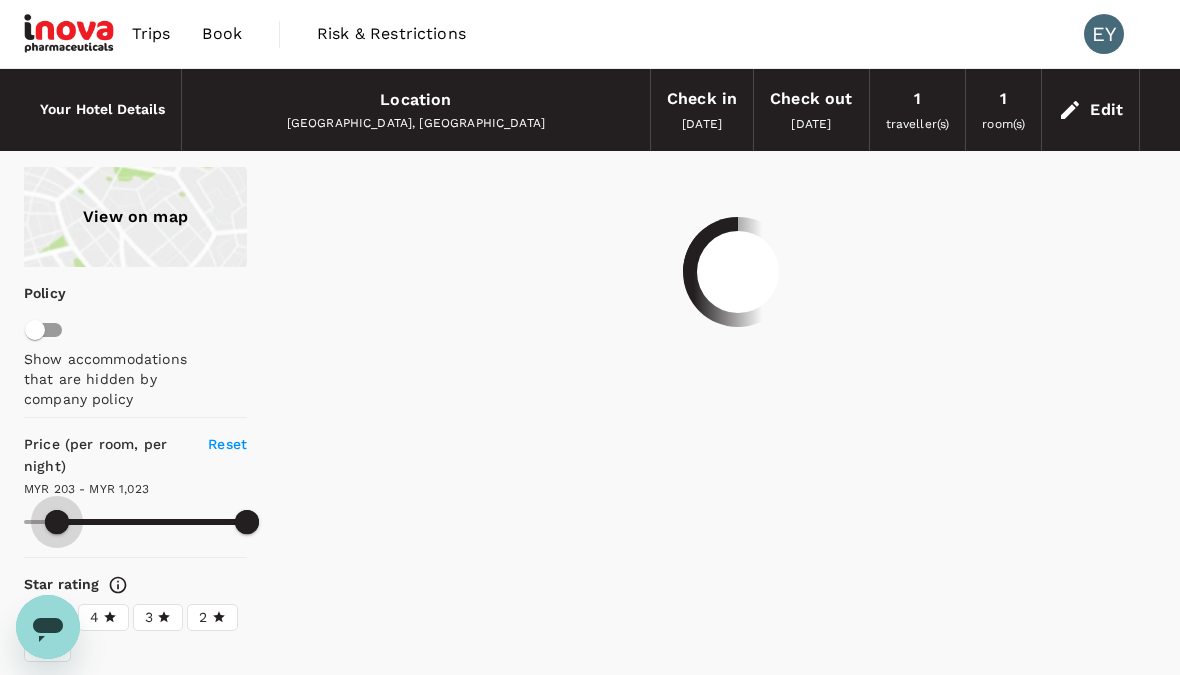type on "202.91" 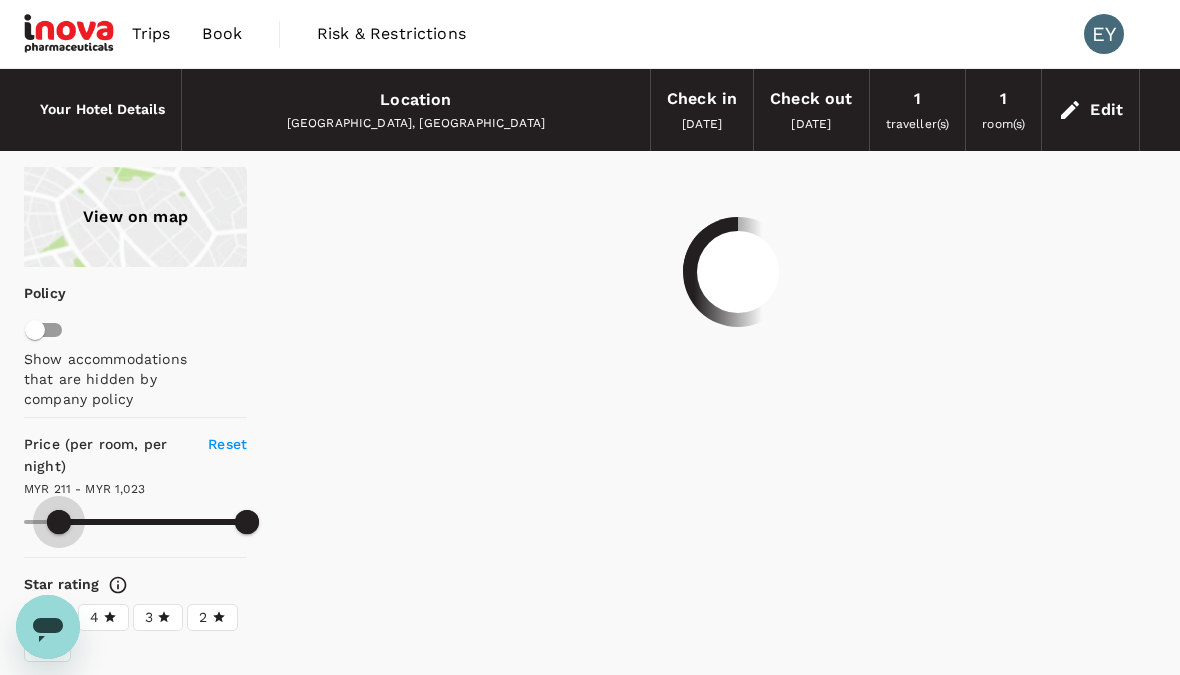 type on "210.91" 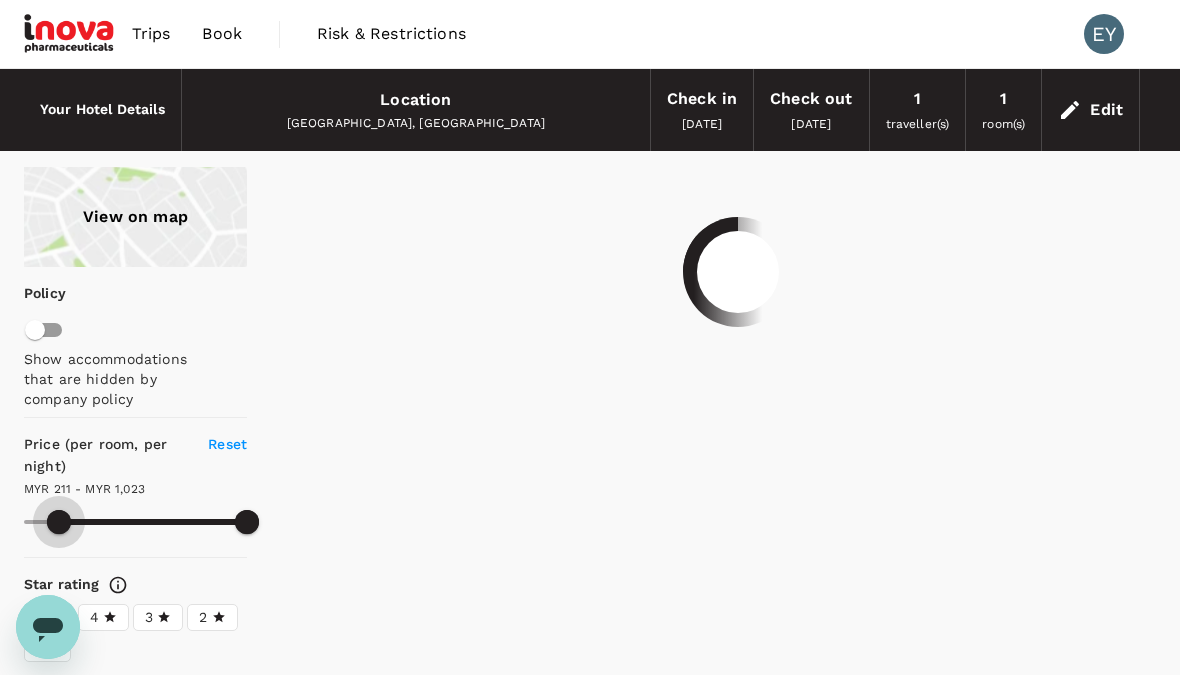 type on "202.91" 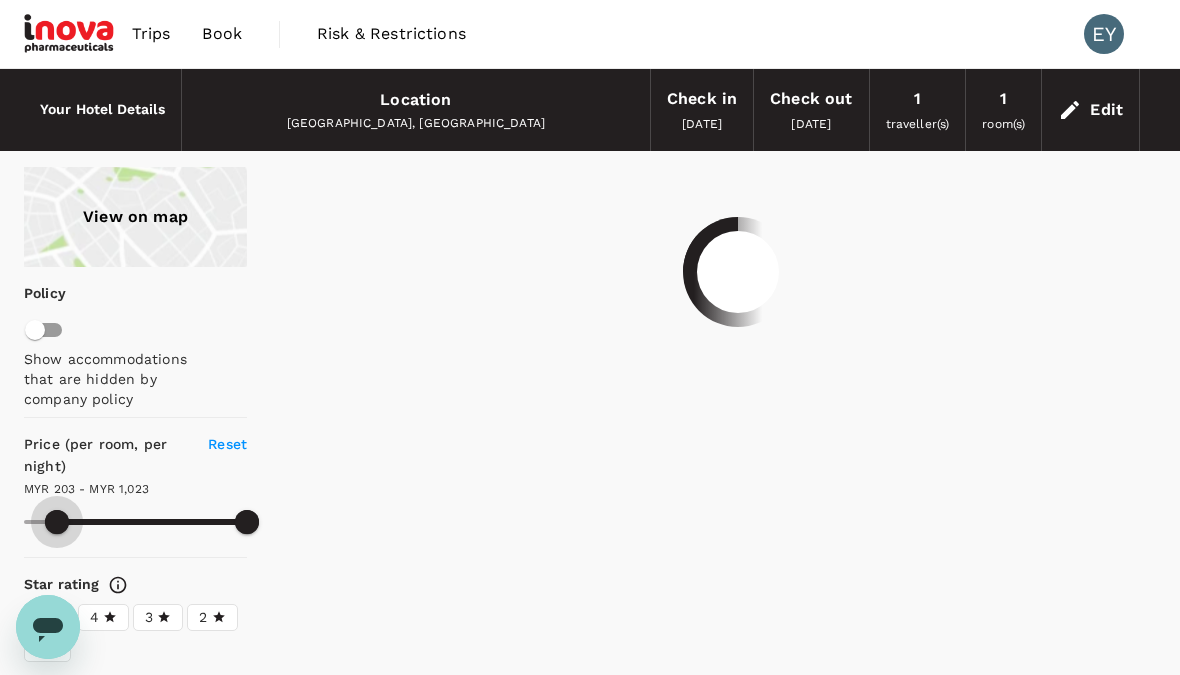 type on "202.91" 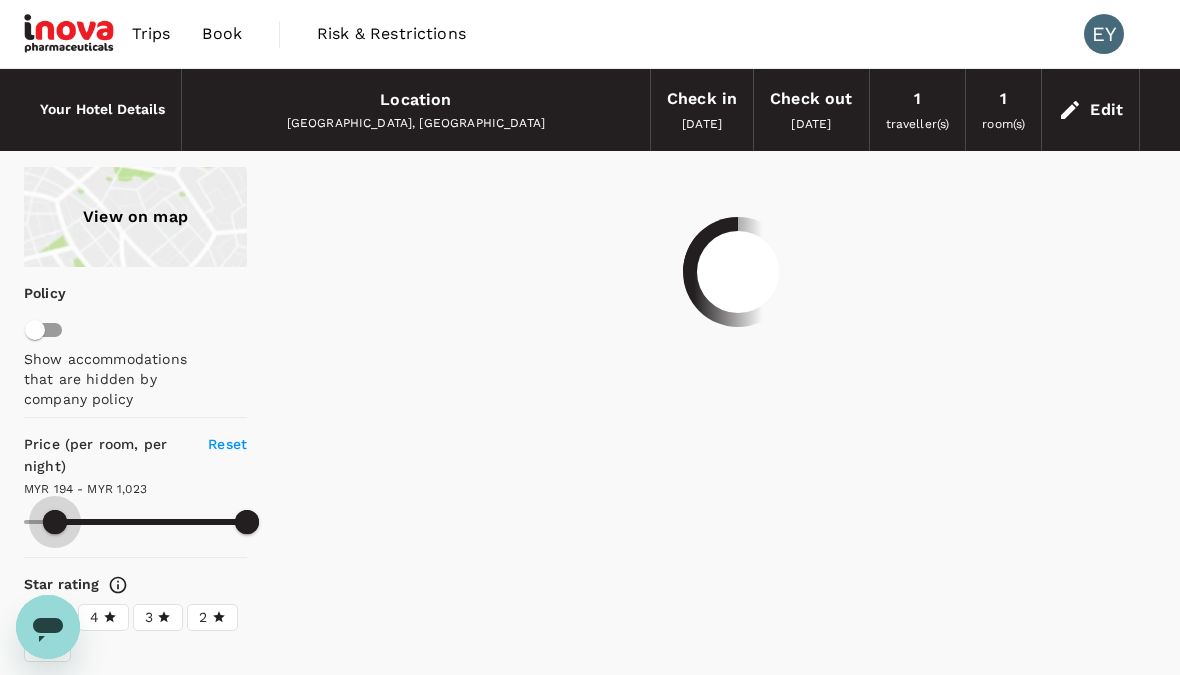 type on "193.91" 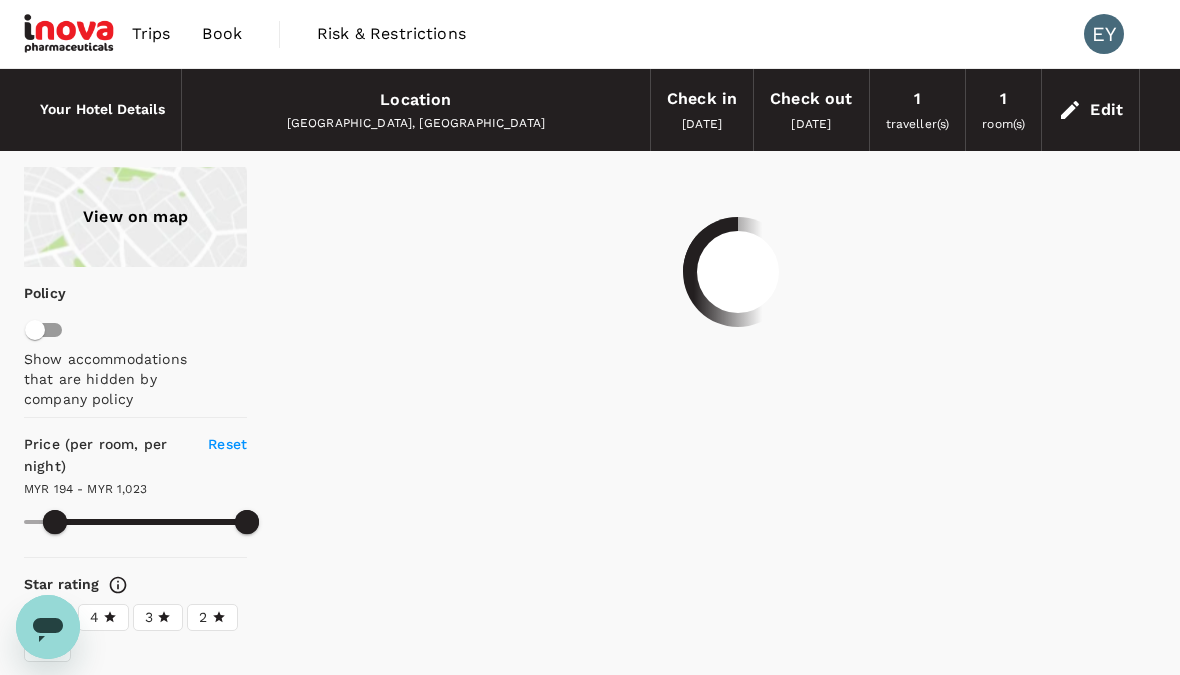 type on "193.91" 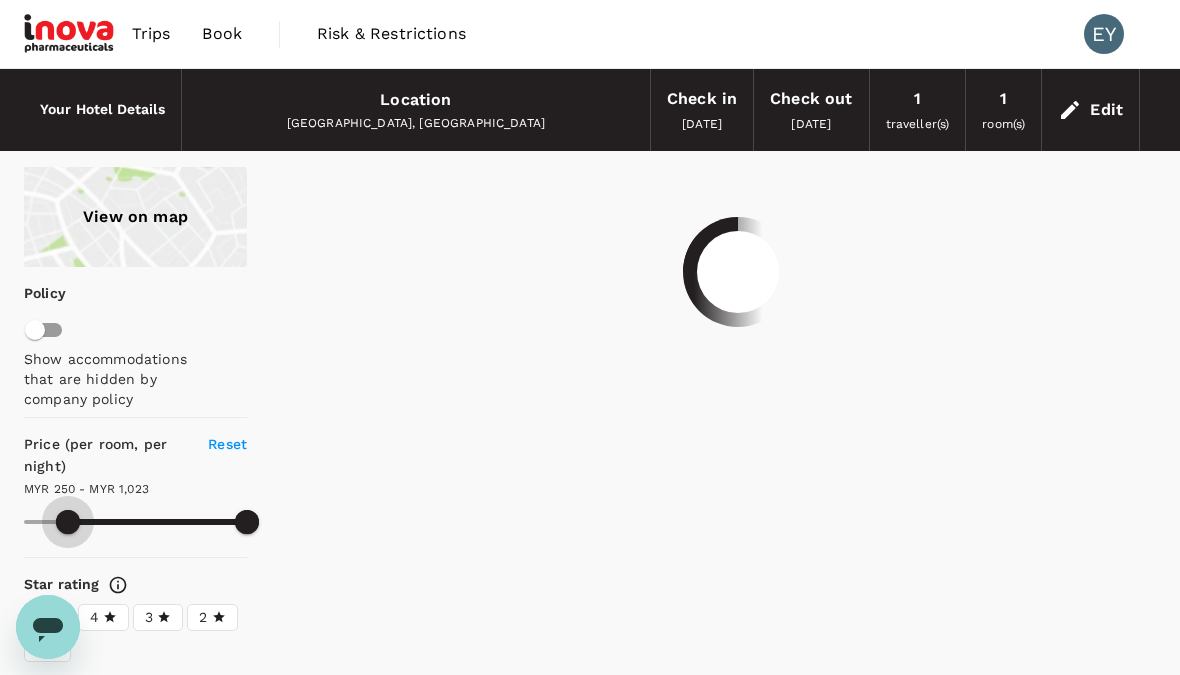 type on "249.91" 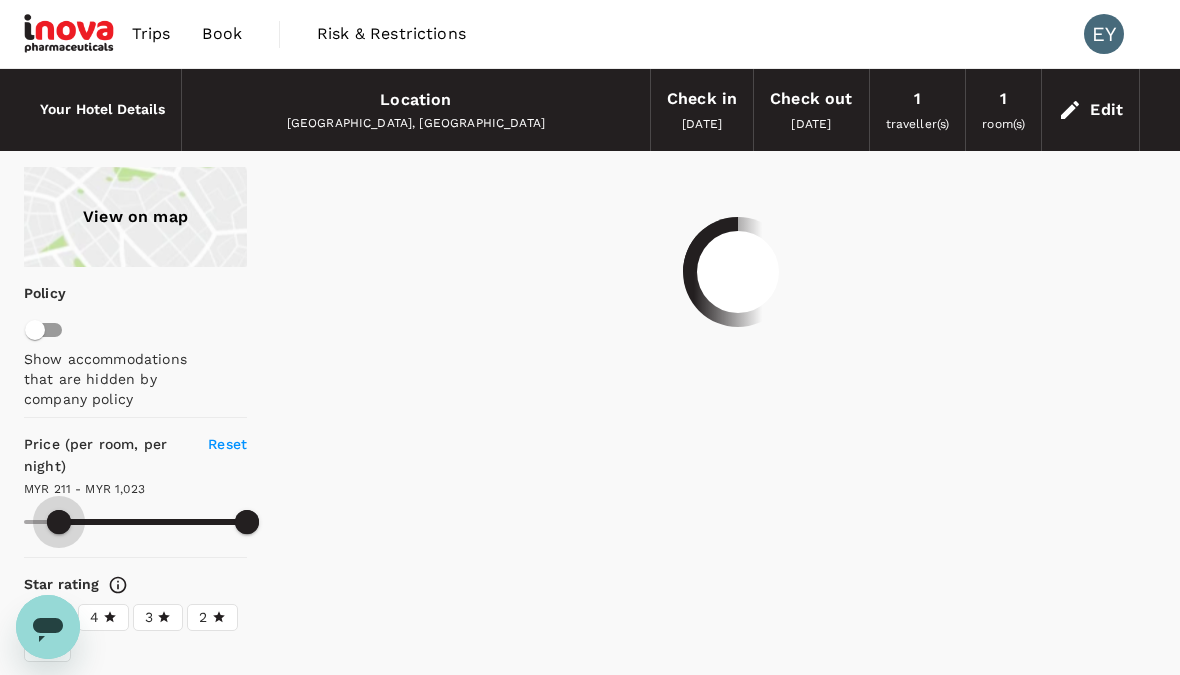 type on "210.91" 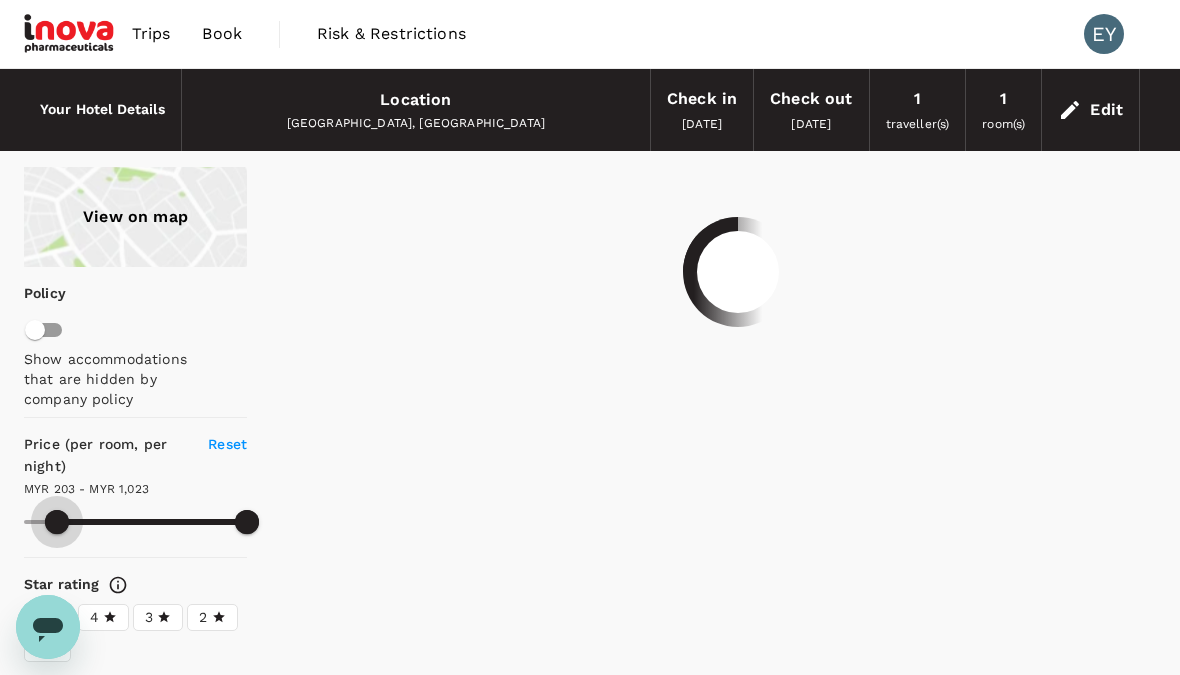 type on "202.91" 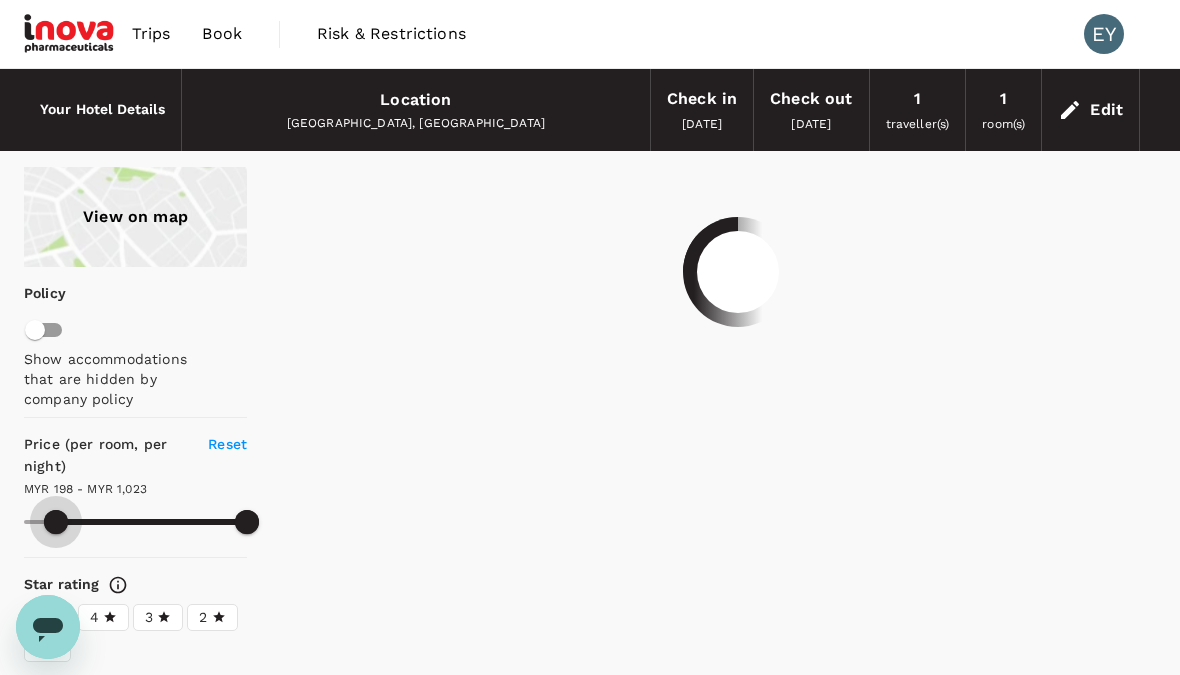 type on "197.91" 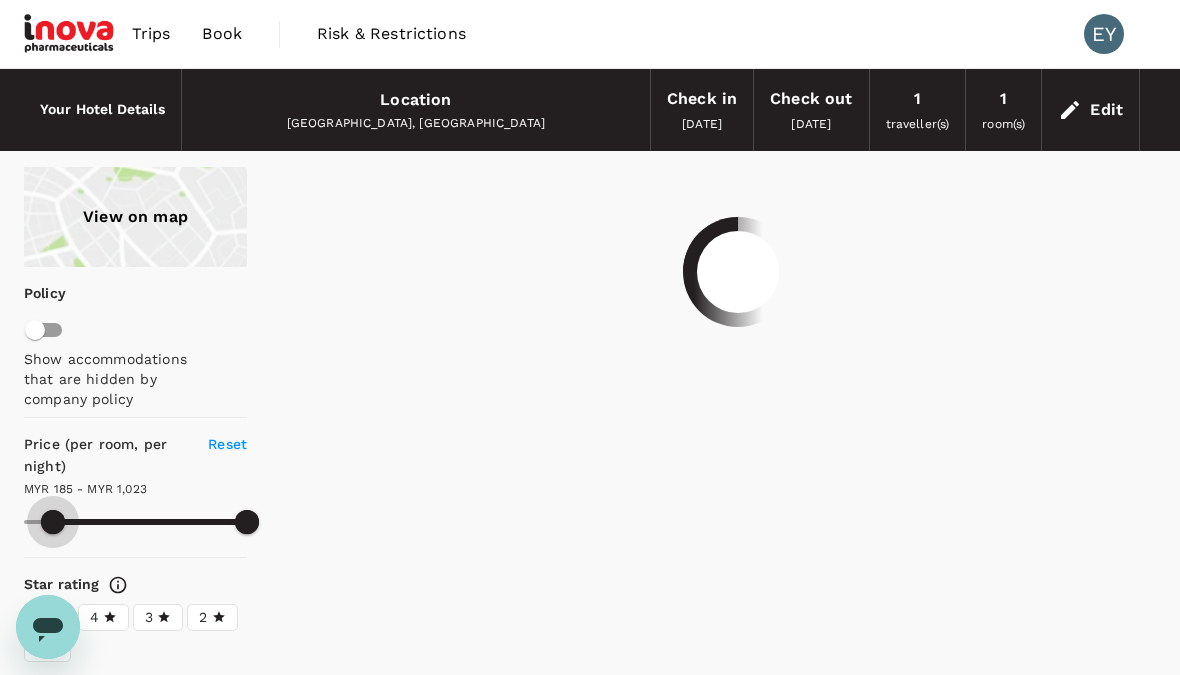 type on "184.91" 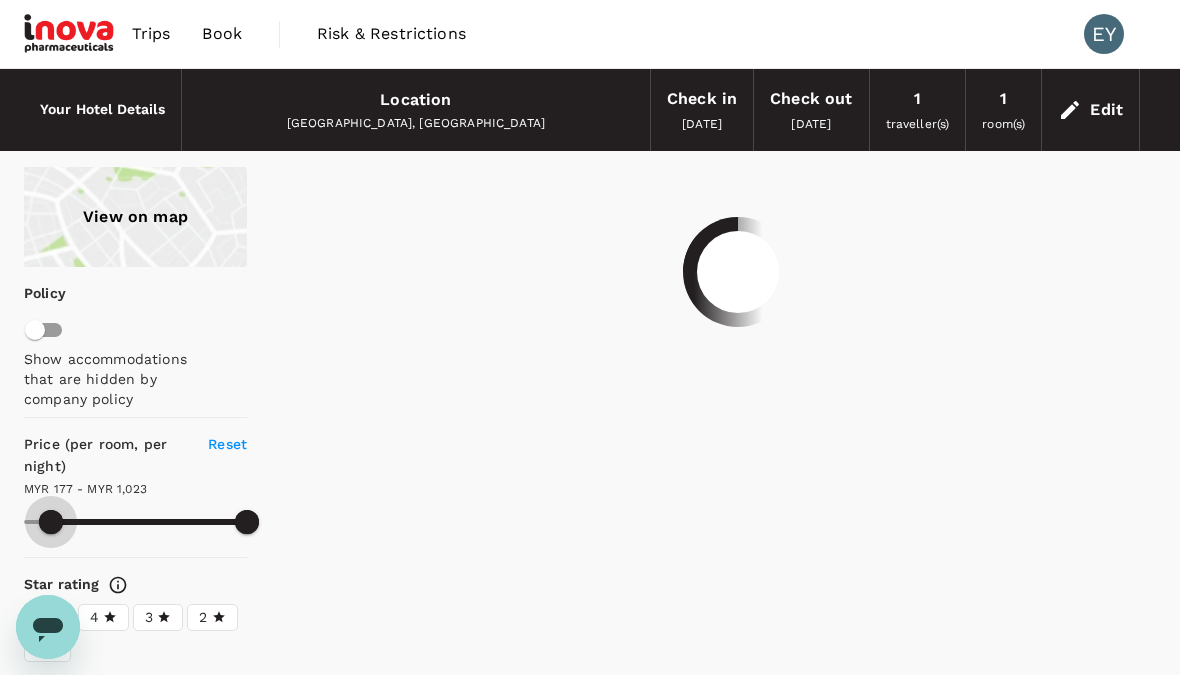 type on "176.91" 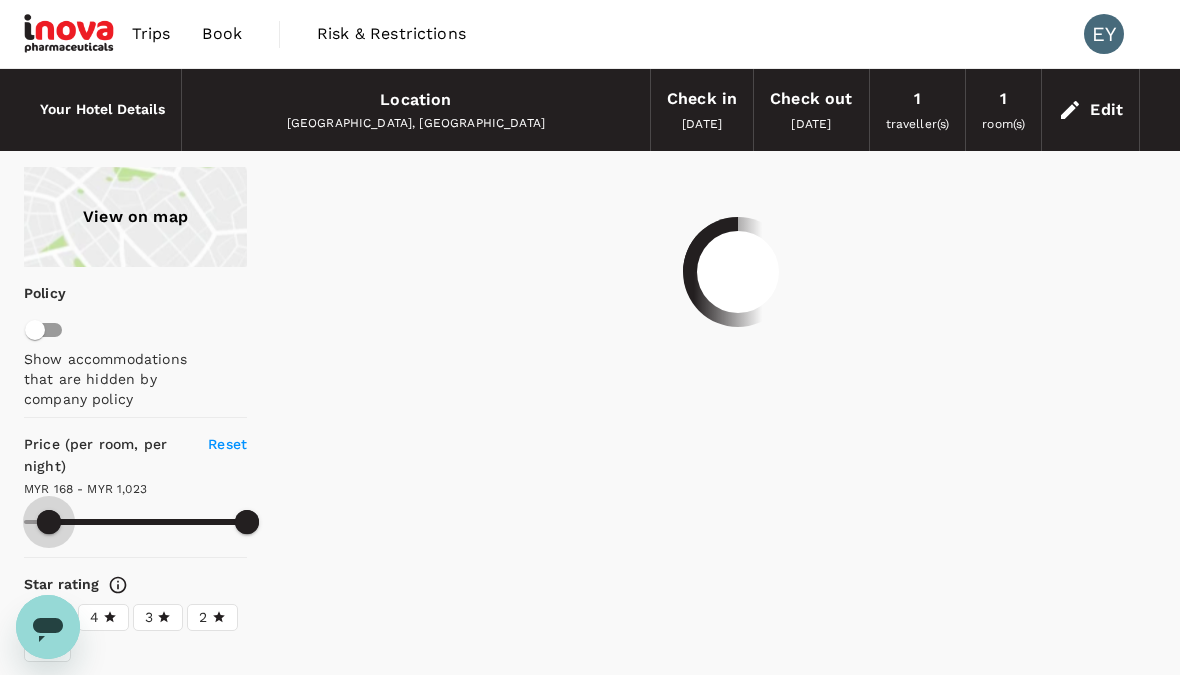 type on "167.91" 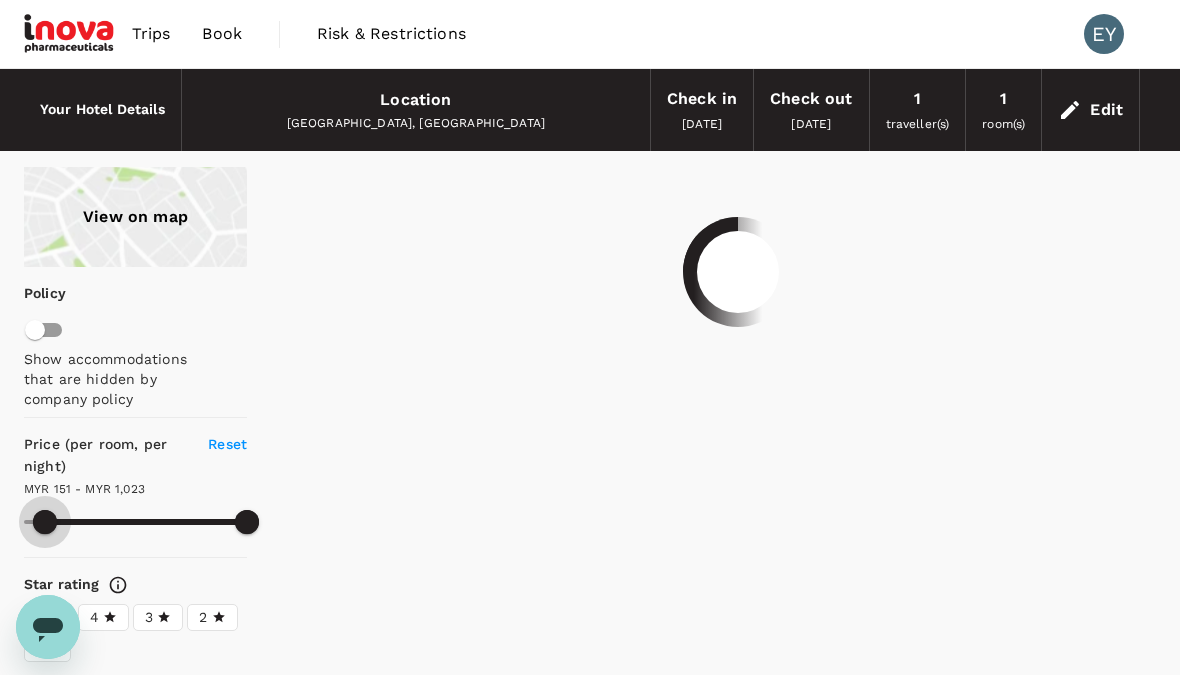type on "150.91" 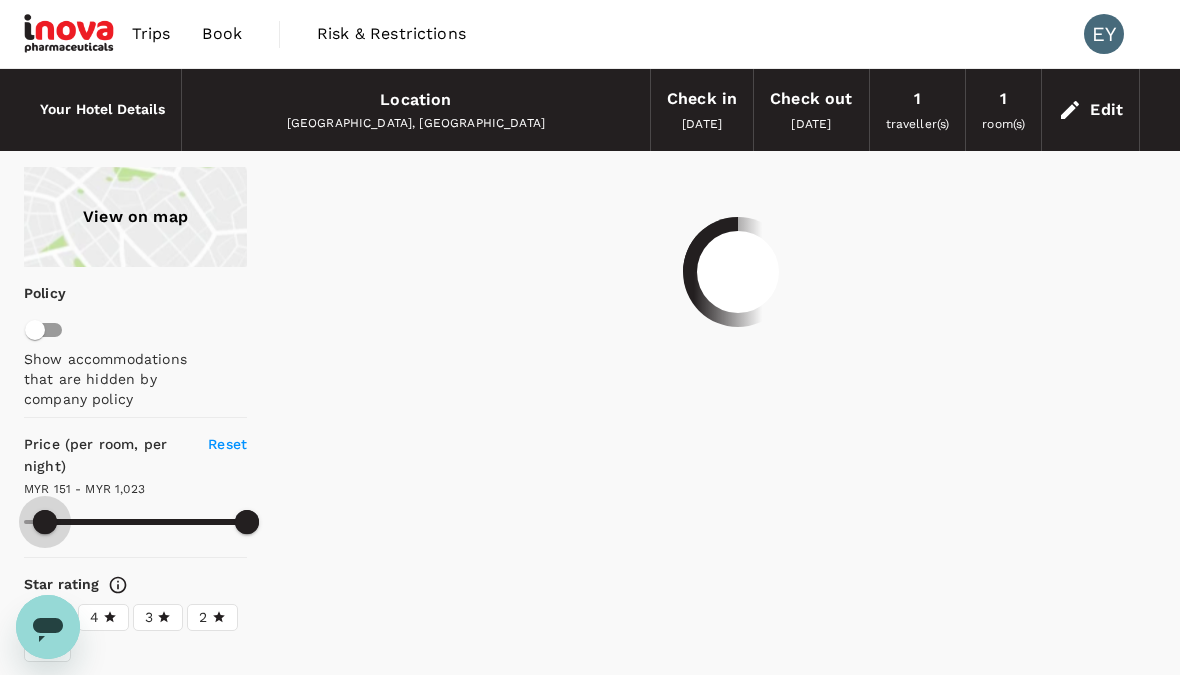 type on "145.91" 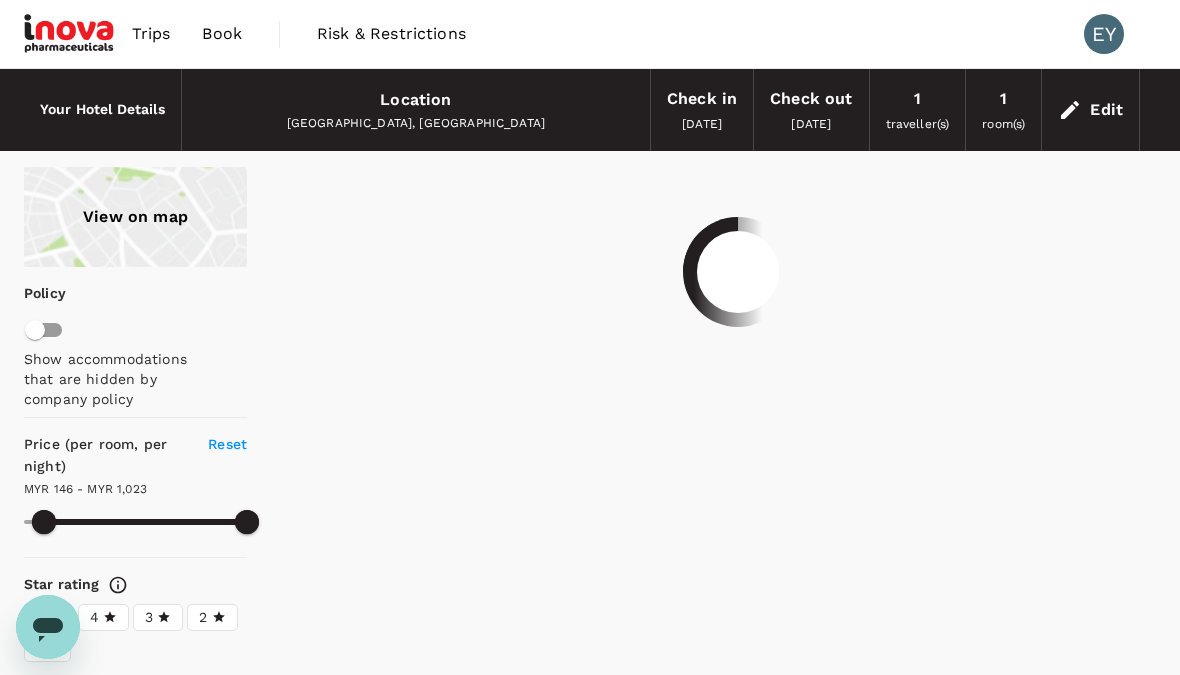 type on "145.91" 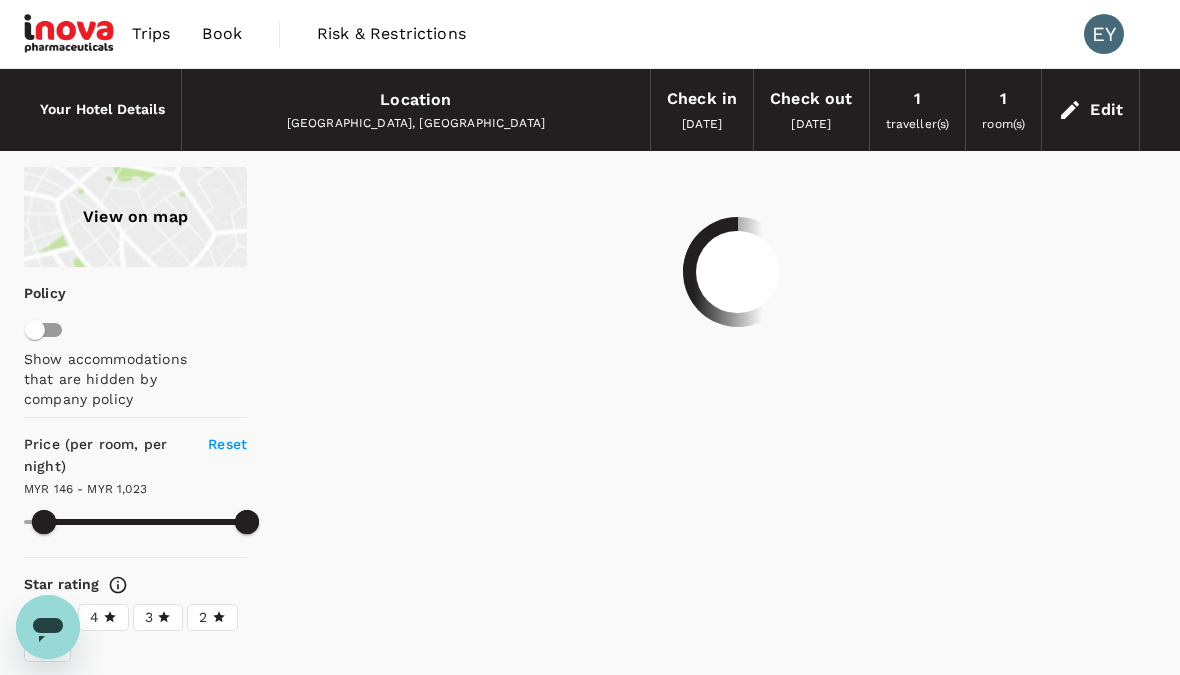type 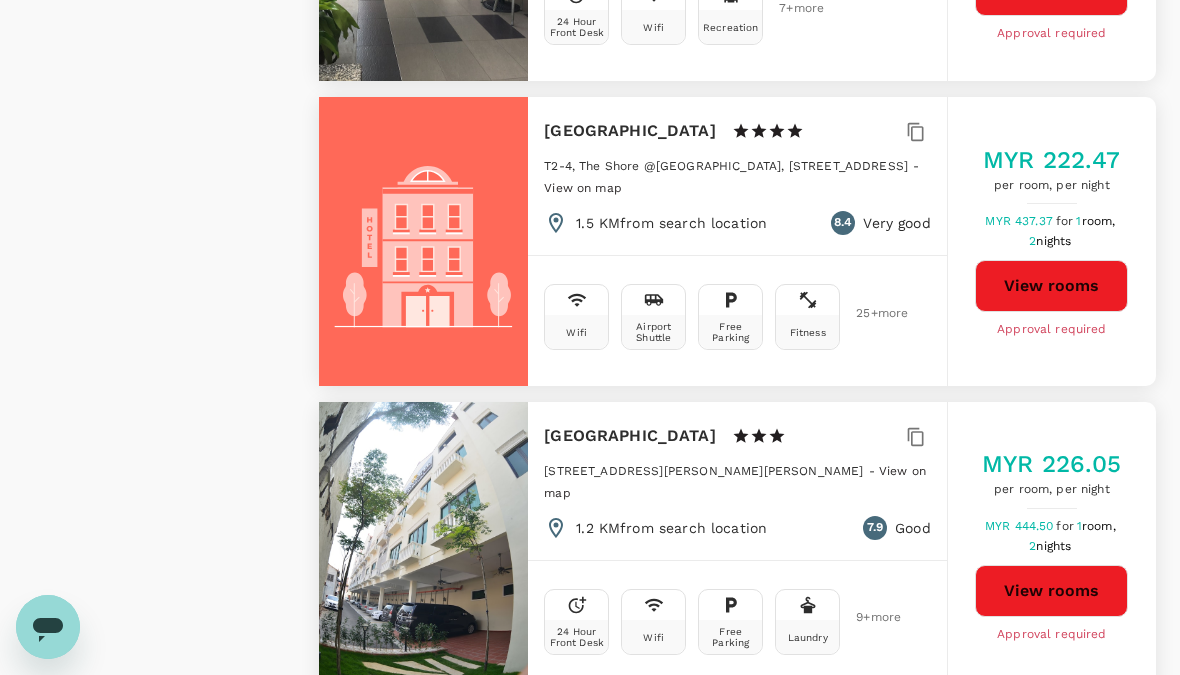 scroll, scrollTop: 4852, scrollLeft: 0, axis: vertical 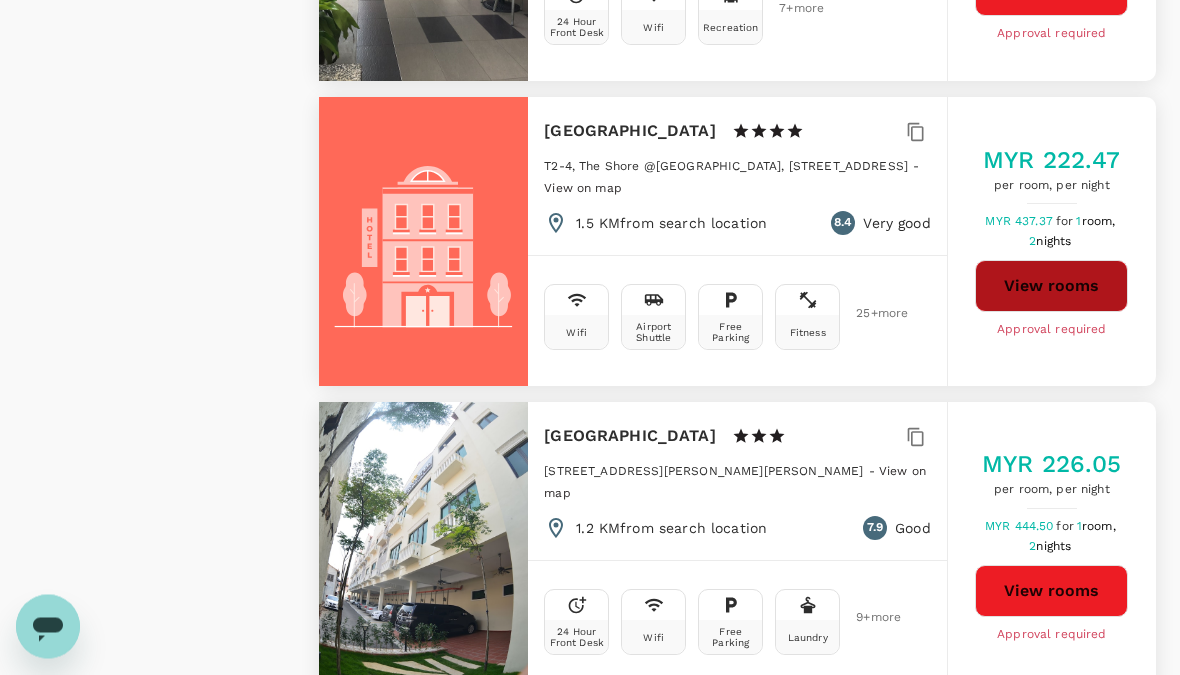 click on "View rooms" at bounding box center [1051, 287] 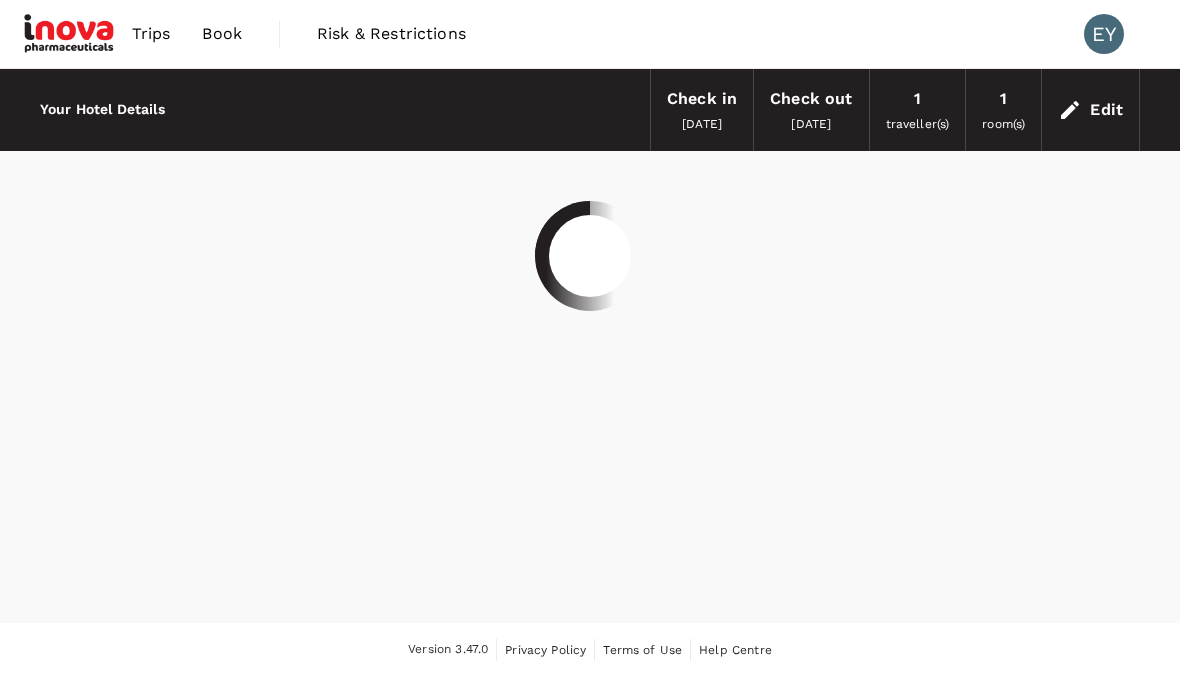scroll, scrollTop: 0, scrollLeft: 0, axis: both 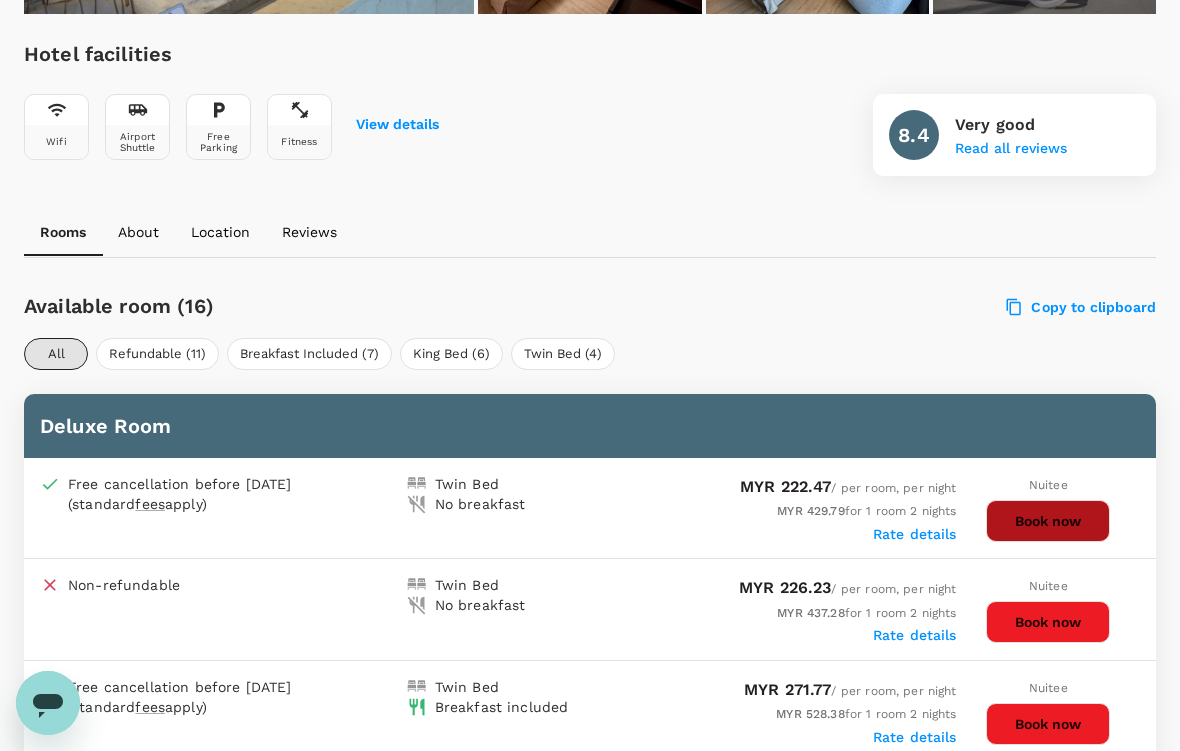 click on "Book now" at bounding box center (1048, 521) 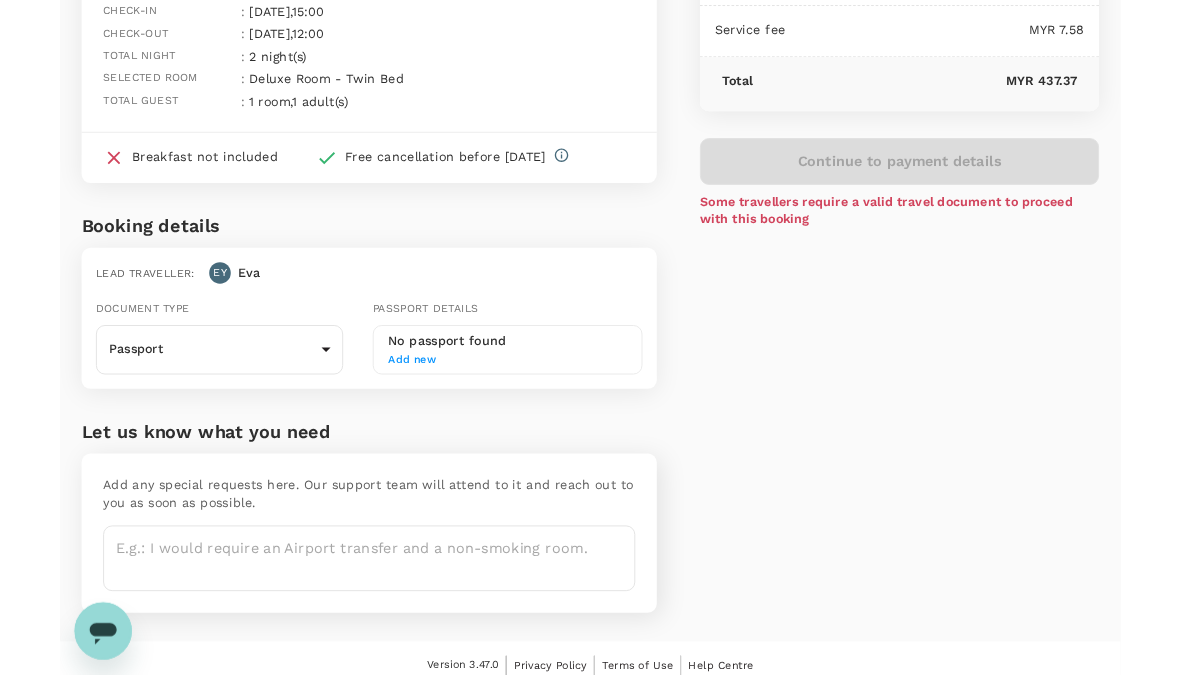 scroll, scrollTop: 194, scrollLeft: 0, axis: vertical 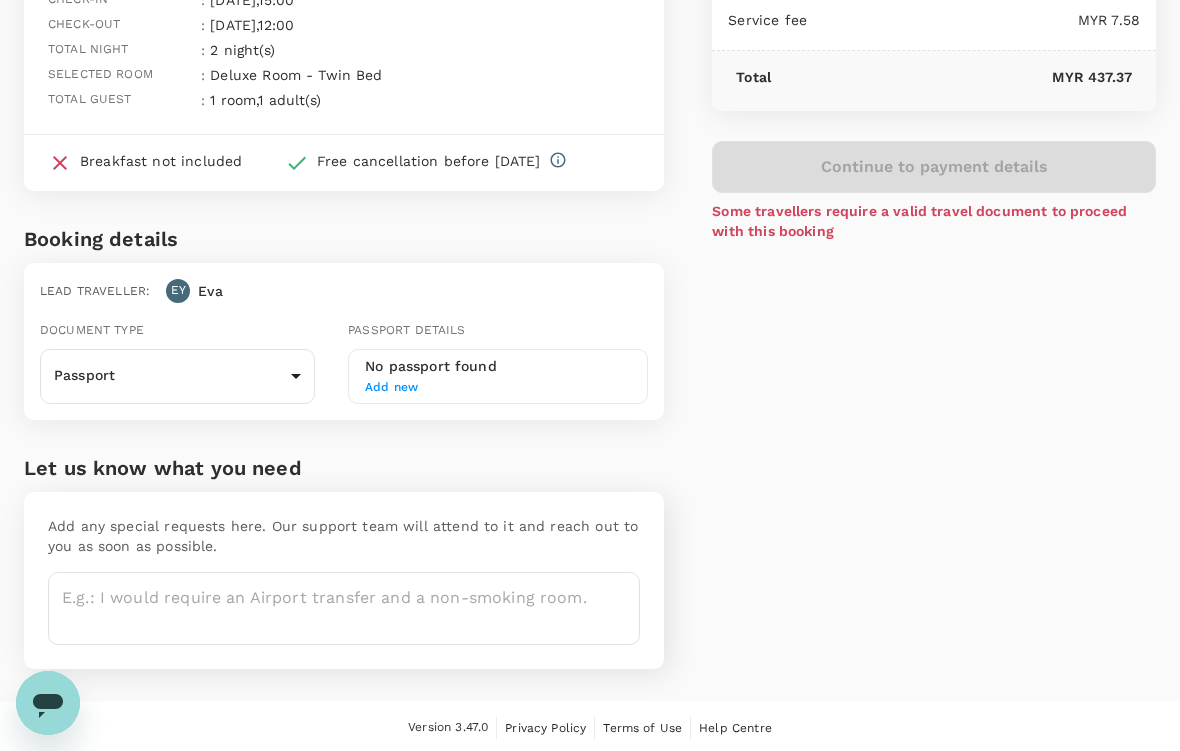 click on "Back to hotel details Review selection You've selected Swiss-Garden Hotel Melaka Check-in : 21 Jul 2025 ,  15:00 Check-out : 23 Jul 2025 ,  12:00 Total night : 2   night(s) Selected room : Deluxe Room - Twin Bed Total guest : 1   room ,  1   adult(s) Breakfast not included Free cancellation before 16 Jul 2025 Booking details Lead traveller : EY Eva Document type Passport Passport ​ Passport details No passport found Add new Let us know what you need Add any special requests here. Our support team will attend to it and reach out to you as soon as possible. x ​ Price Summary Total 2 night(s) x 1 room(s) MYR 429.79 Service fee MYR 7.58 Total MYR 437.37 Continue to payment details Some travellers require a valid travel document to proceed with this booking Version 3.47.0 Privacy Policy Terms of Use Help Centre Edit View details" at bounding box center [590, 280] 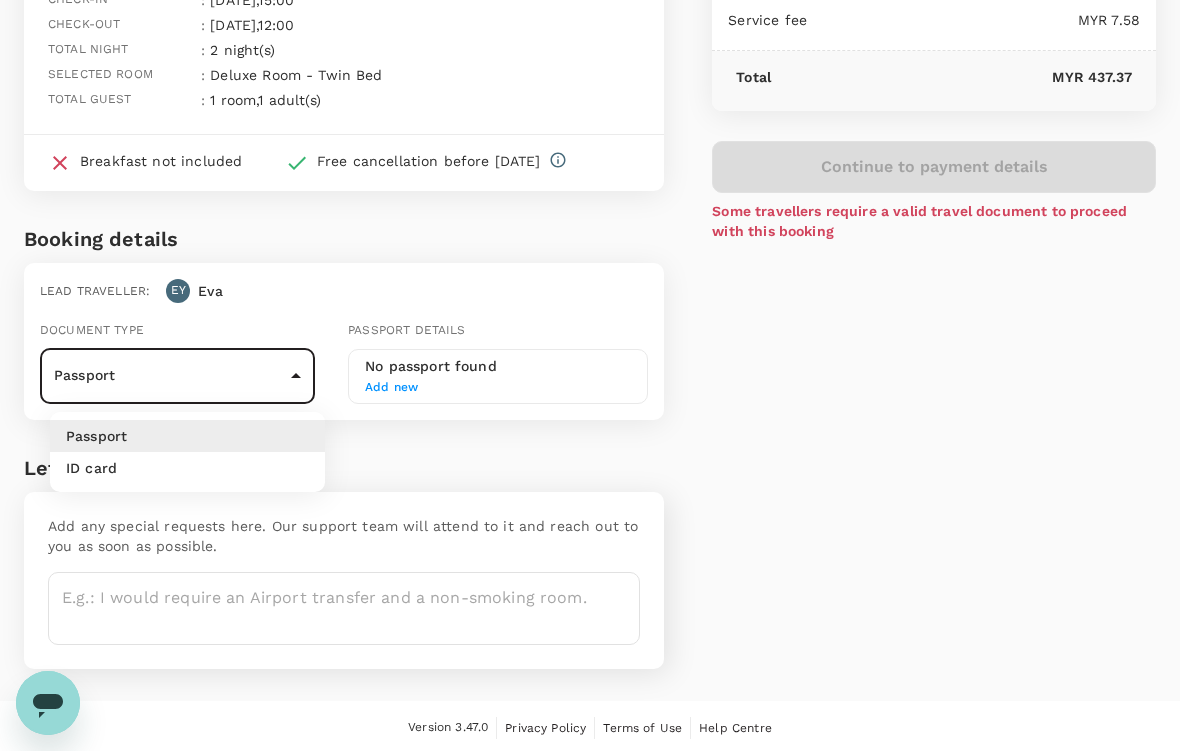 click on "ID card" at bounding box center [187, 468] 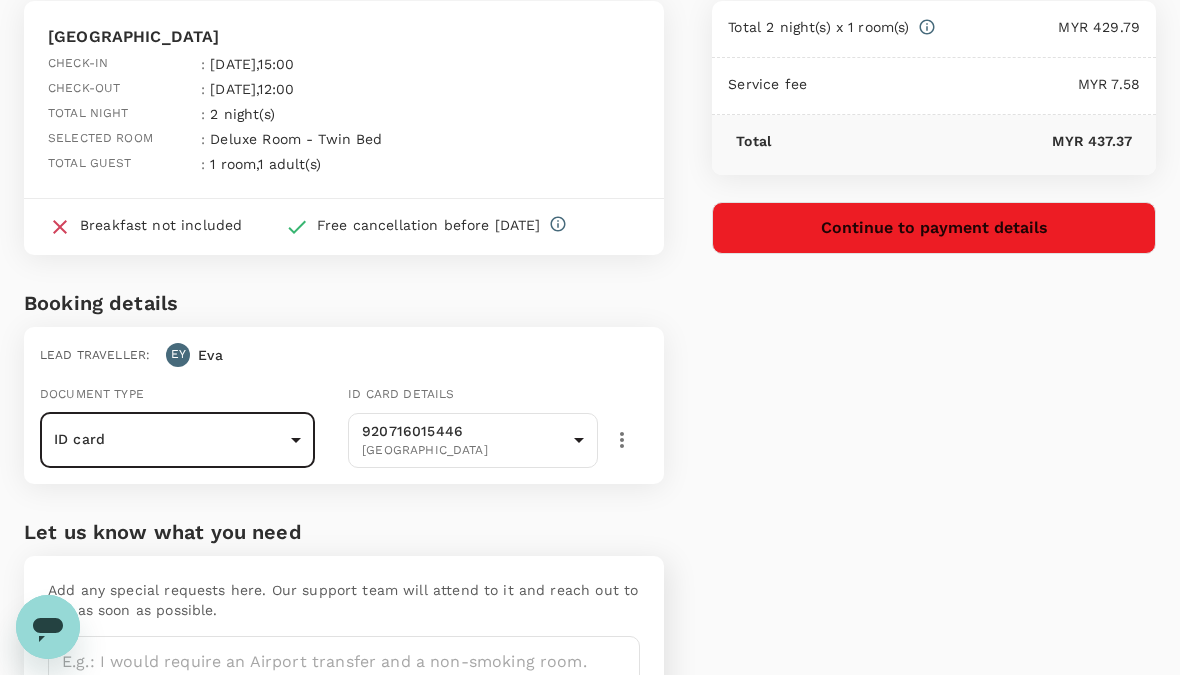 scroll, scrollTop: 0, scrollLeft: 0, axis: both 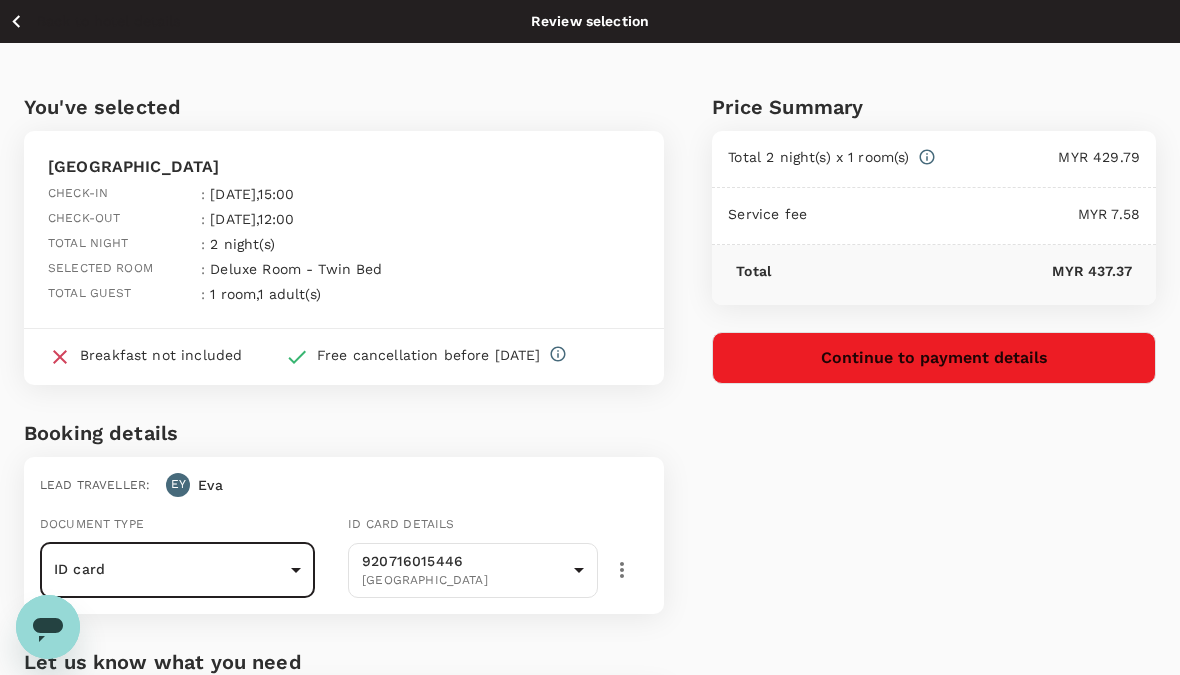 click on "Continue to payment details" at bounding box center (934, 358) 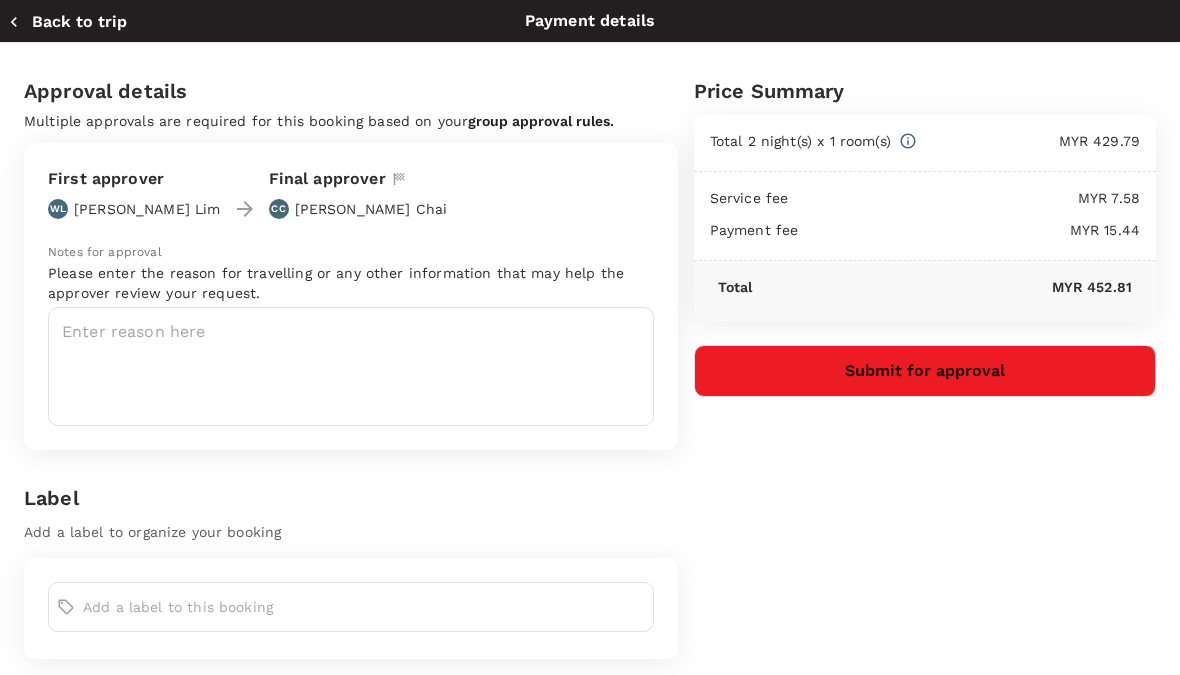 click at bounding box center (351, 366) 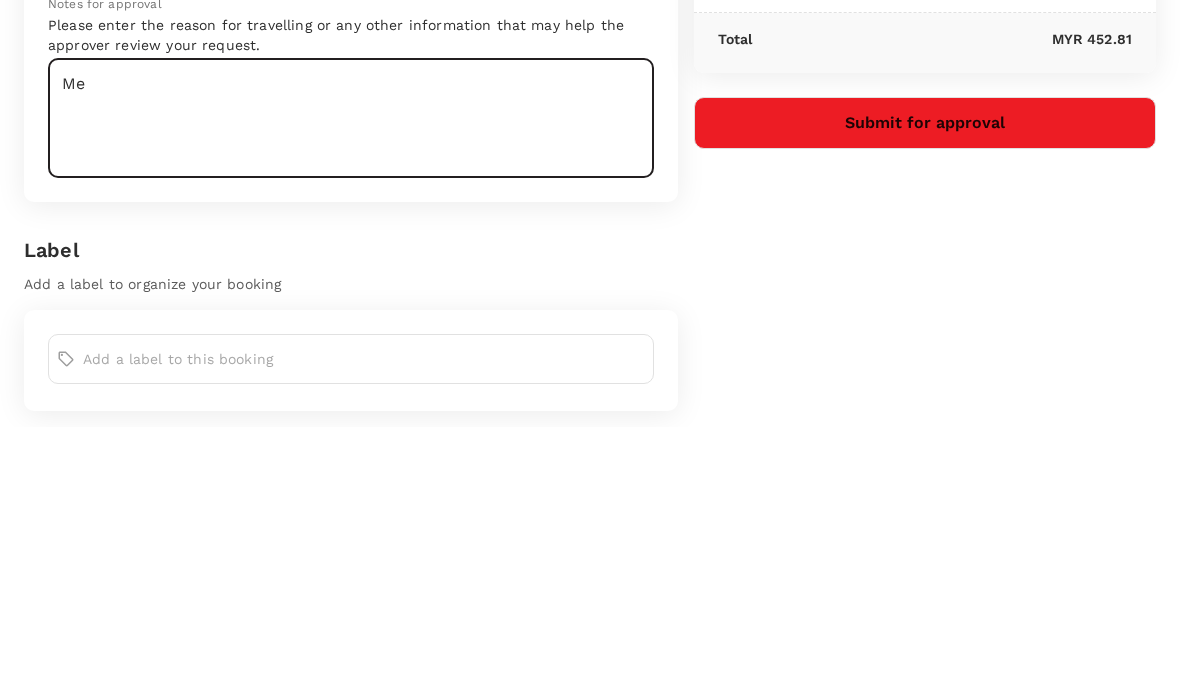 type on "M" 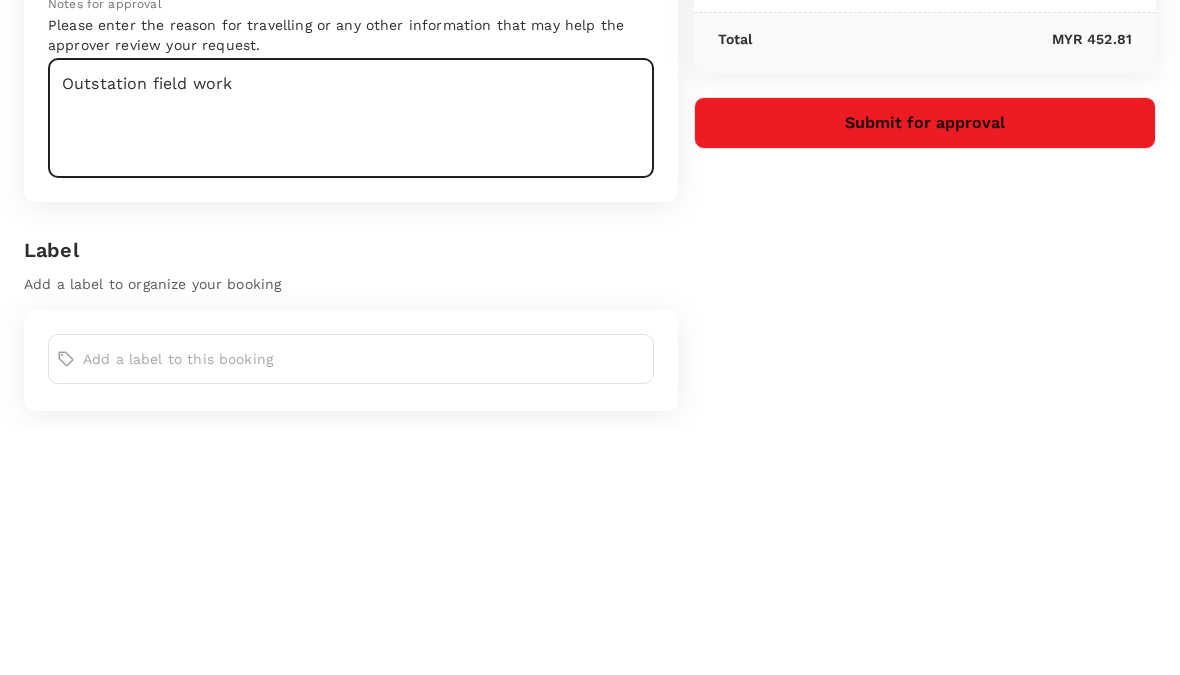 type on "Outstation field work" 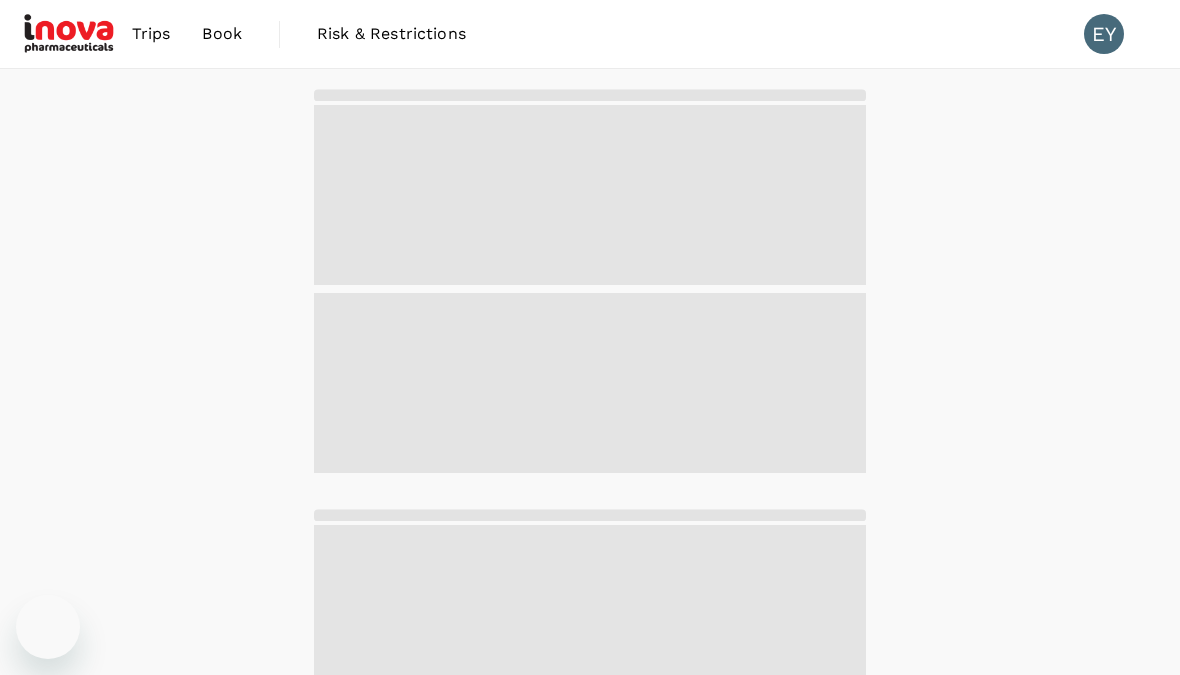 scroll, scrollTop: 0, scrollLeft: 0, axis: both 